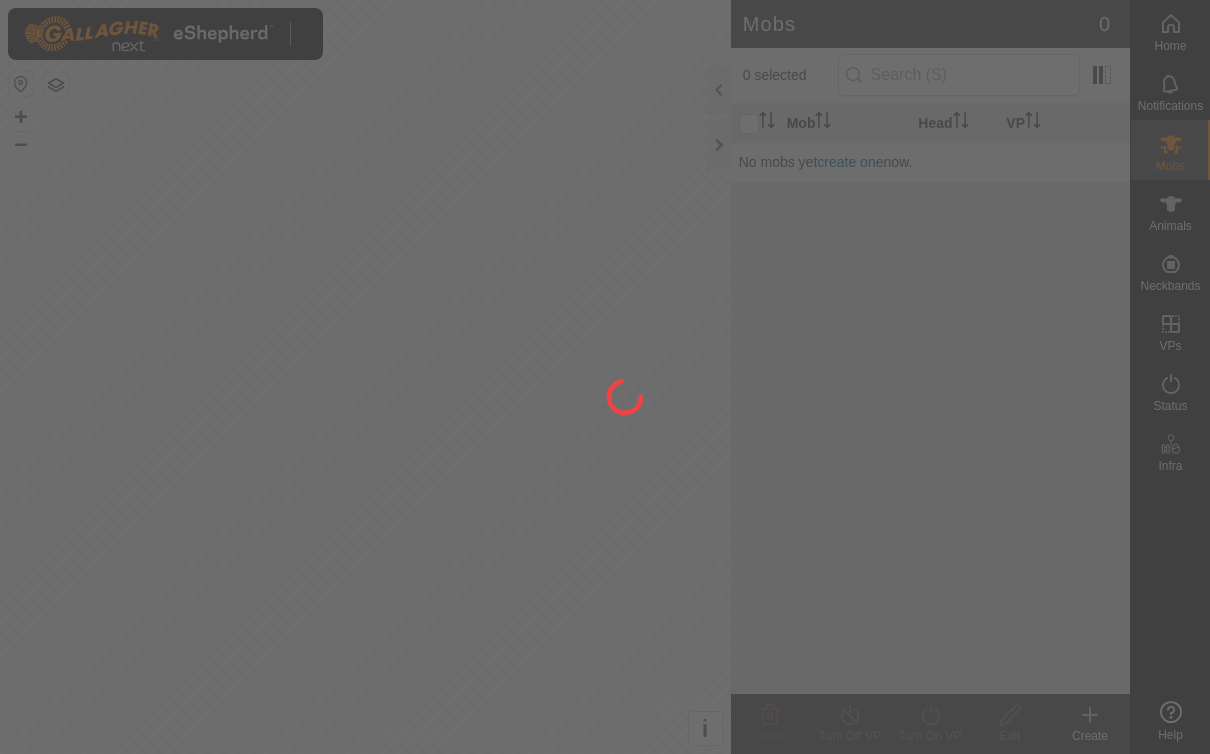 scroll, scrollTop: 0, scrollLeft: 0, axis: both 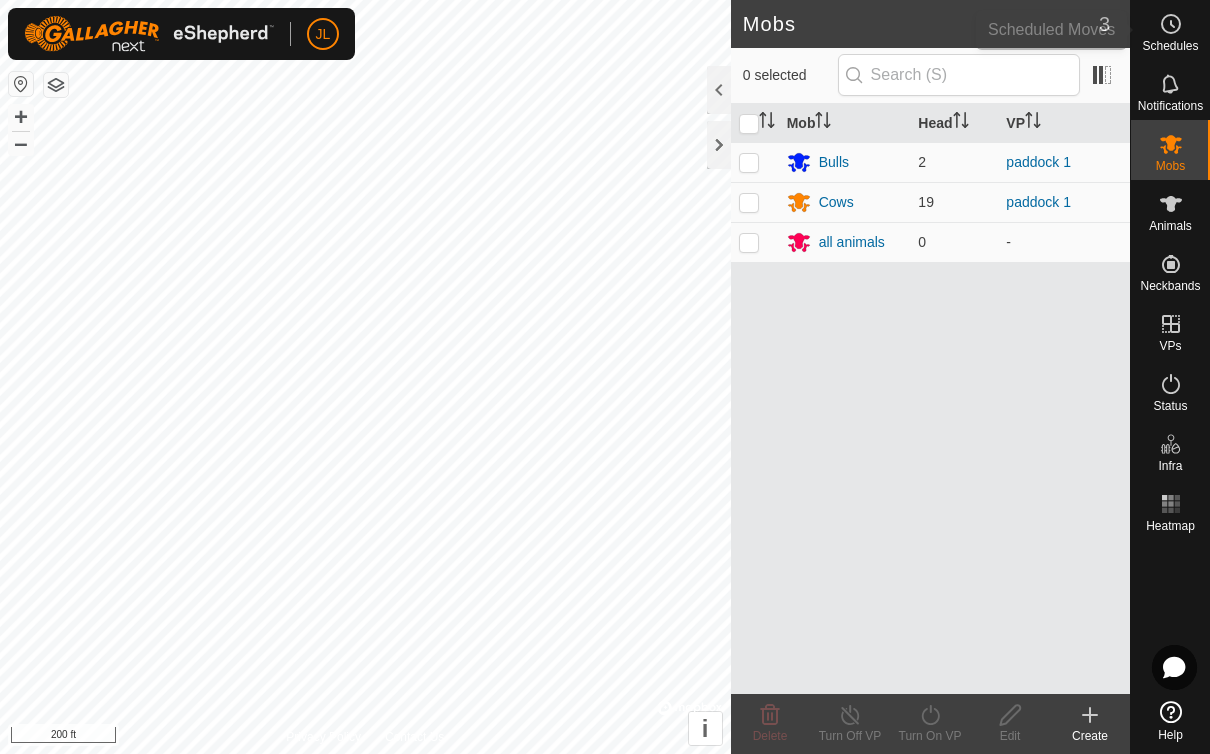 click at bounding box center (1171, 24) 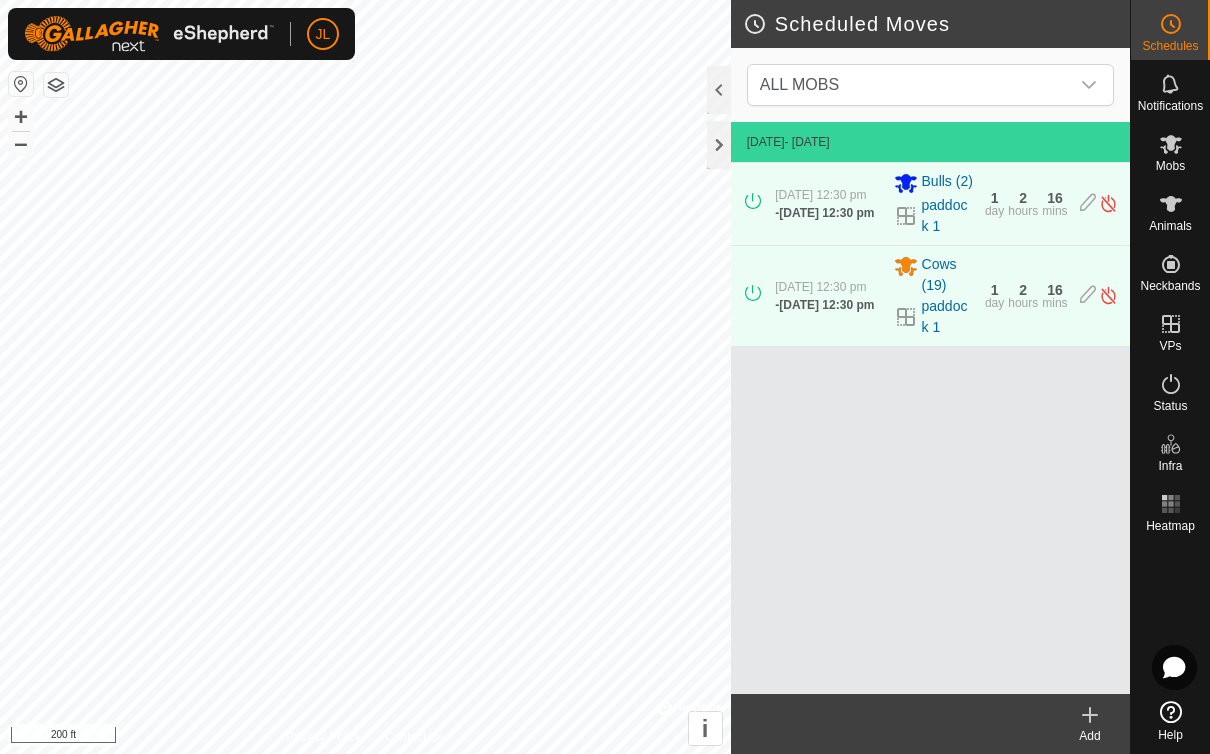 click 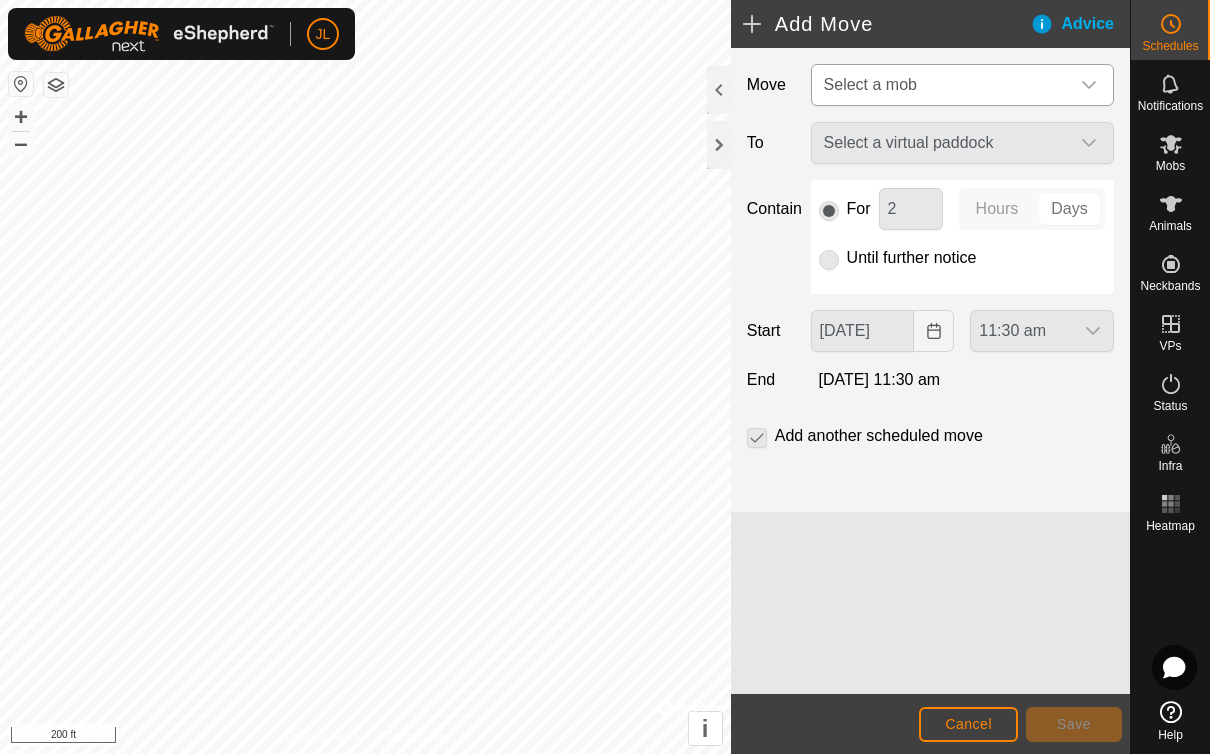 click at bounding box center (1089, 85) 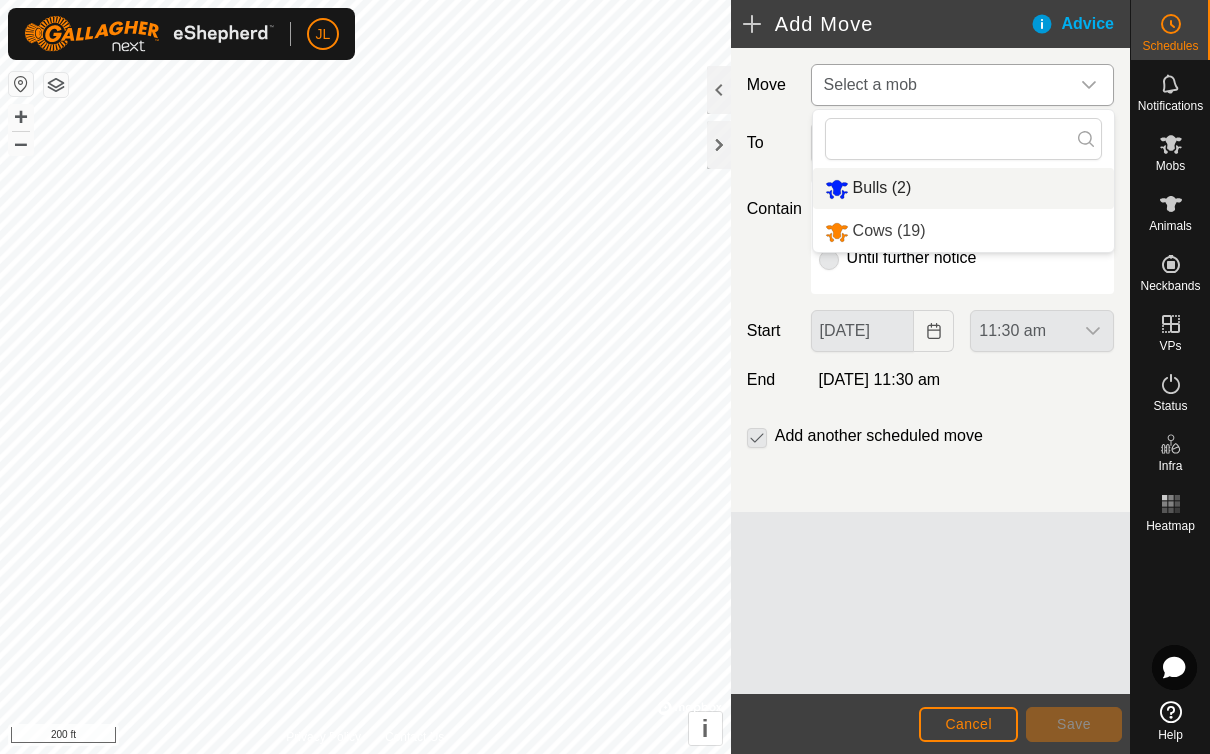 click on "Bulls (2)" at bounding box center (963, 188) 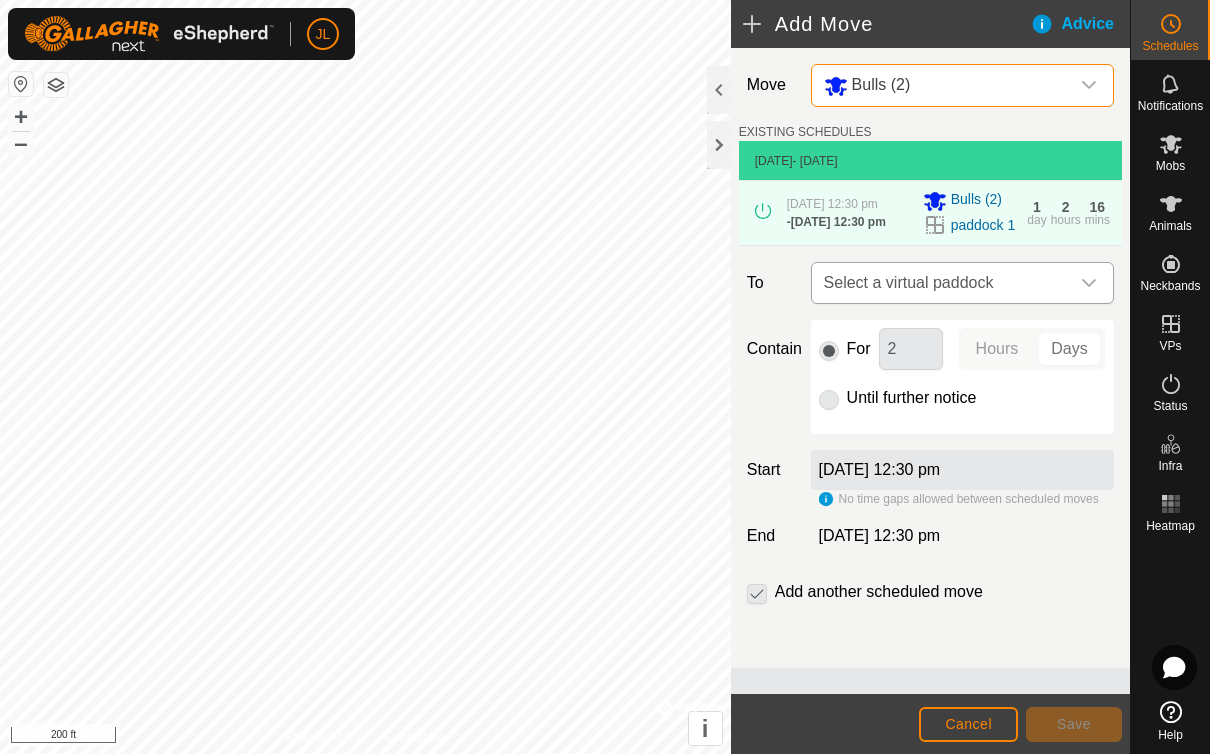 click at bounding box center [1089, 283] 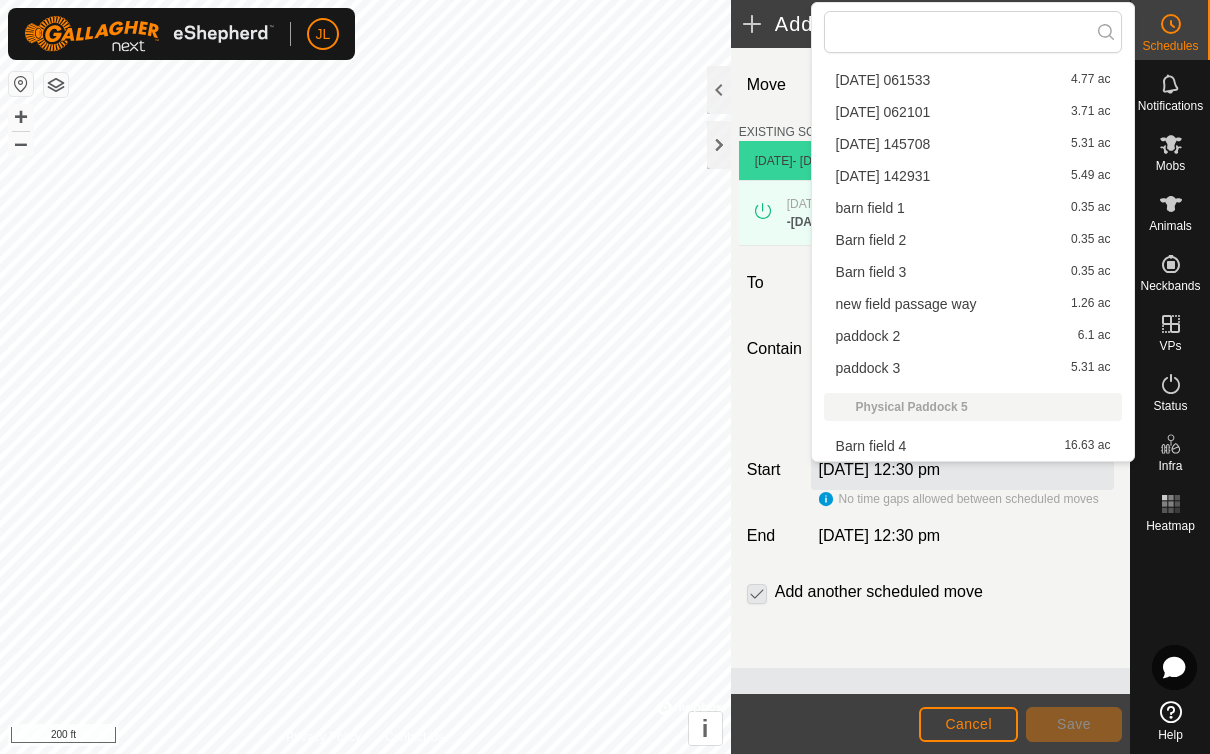 scroll, scrollTop: 344, scrollLeft: 0, axis: vertical 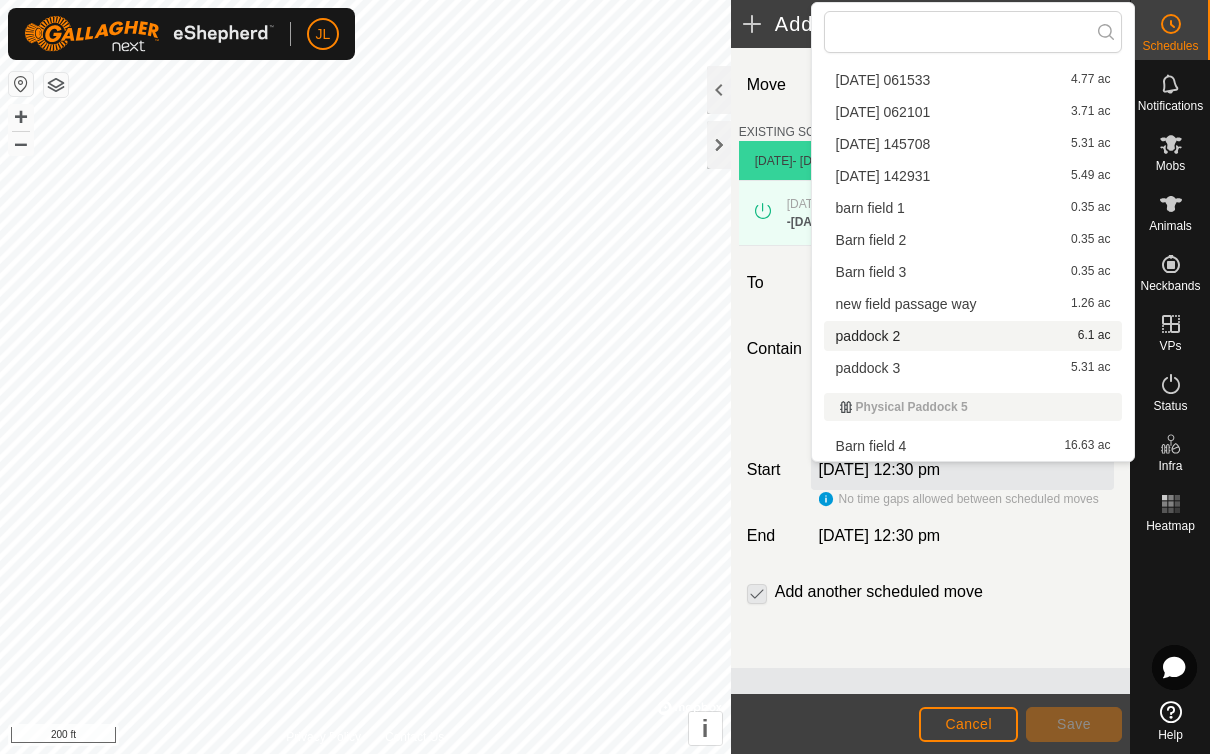 click on "paddock 2  6.1 ac" at bounding box center (973, 336) 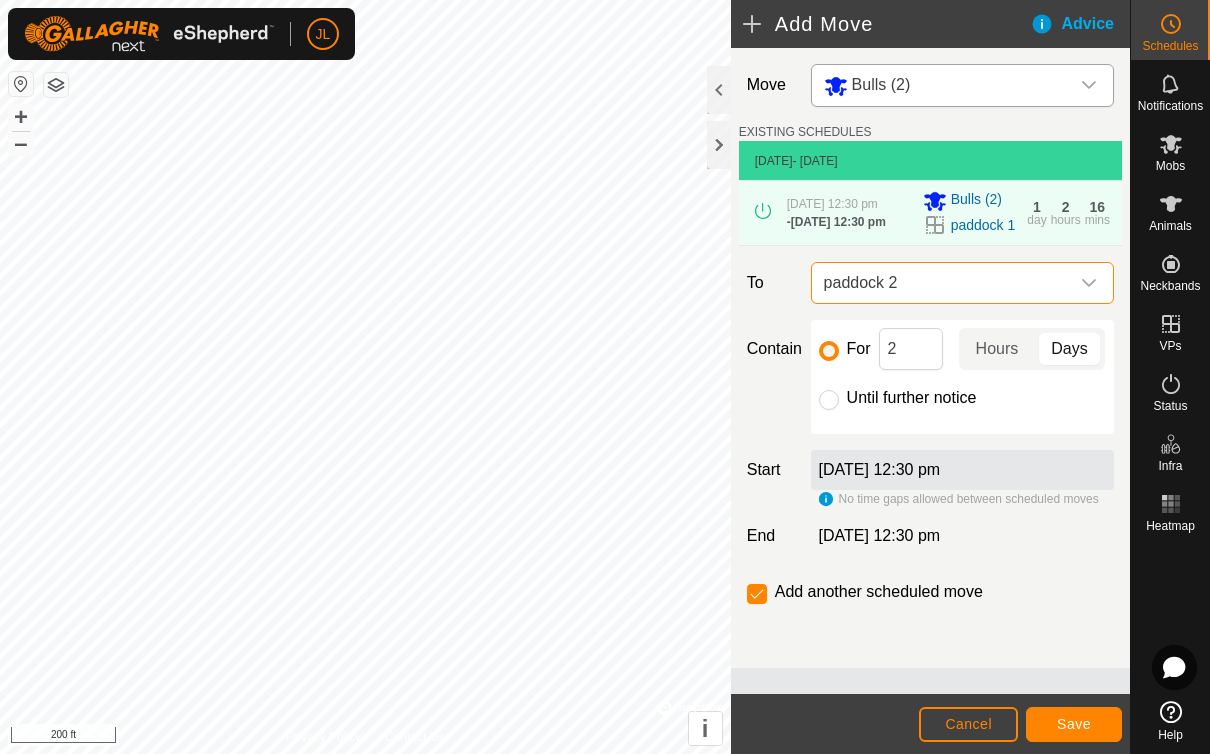 click on "Save" 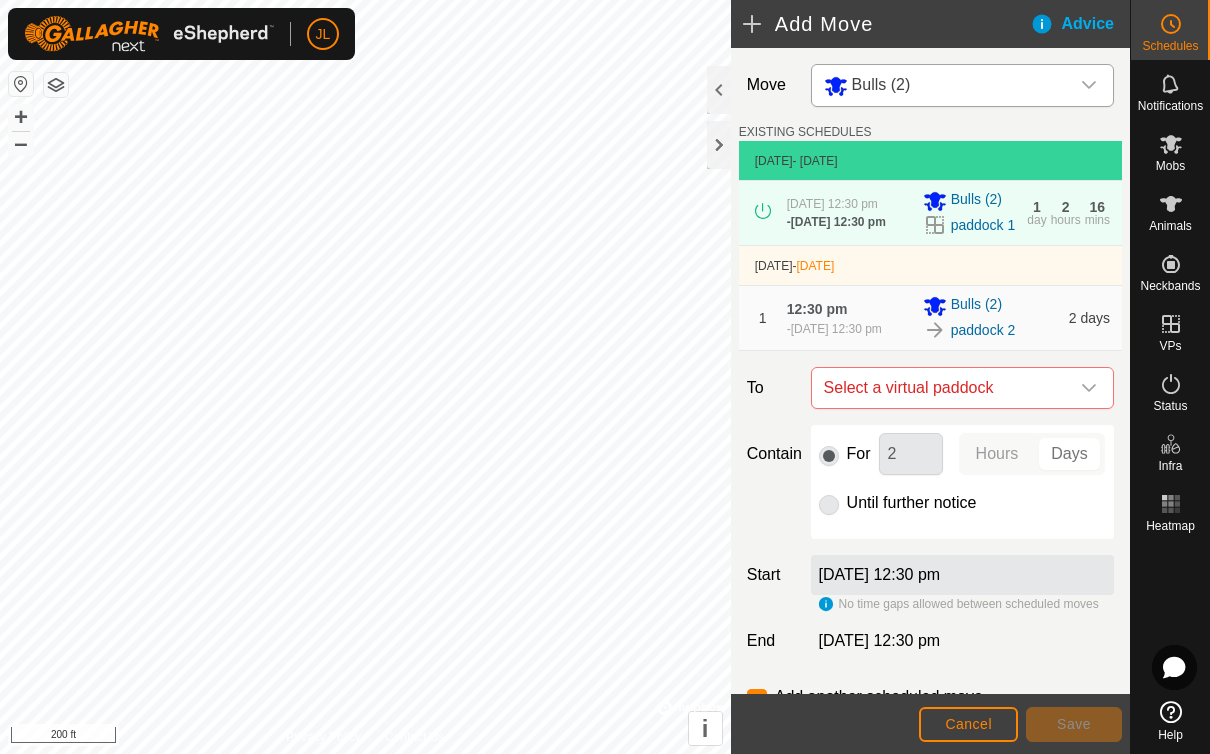 click 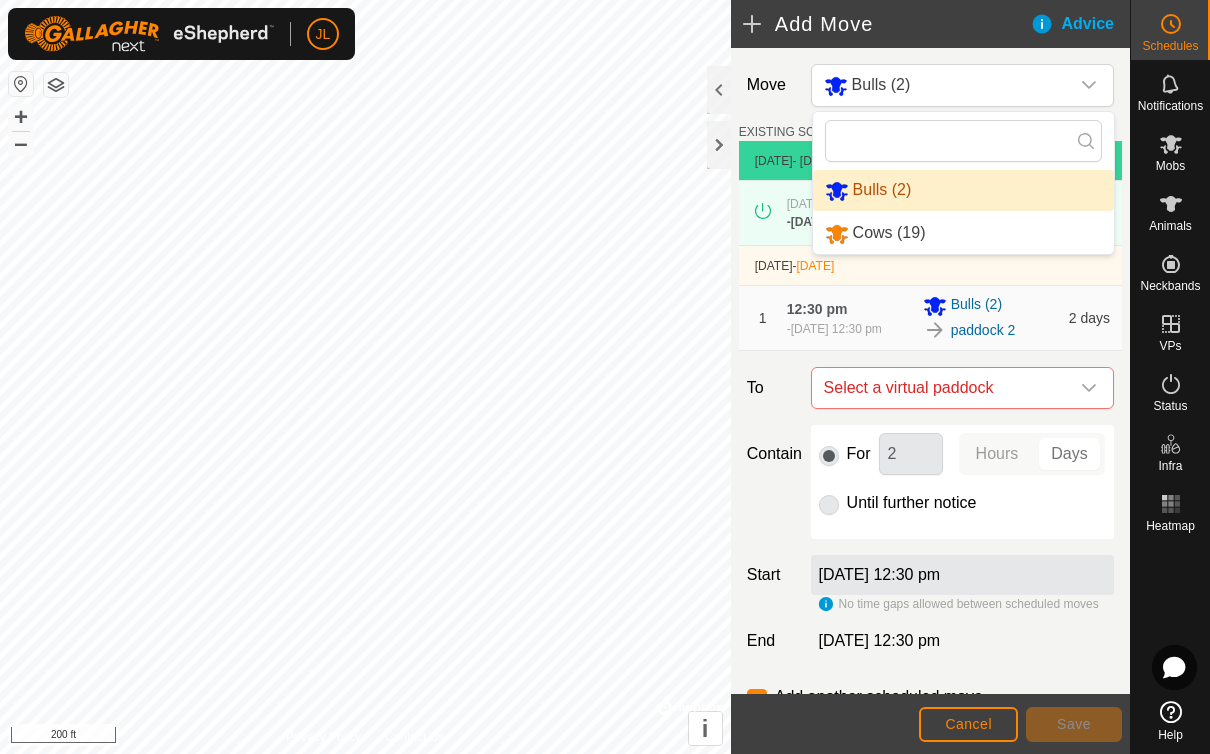 click on "Cows (19)" at bounding box center (963, 233) 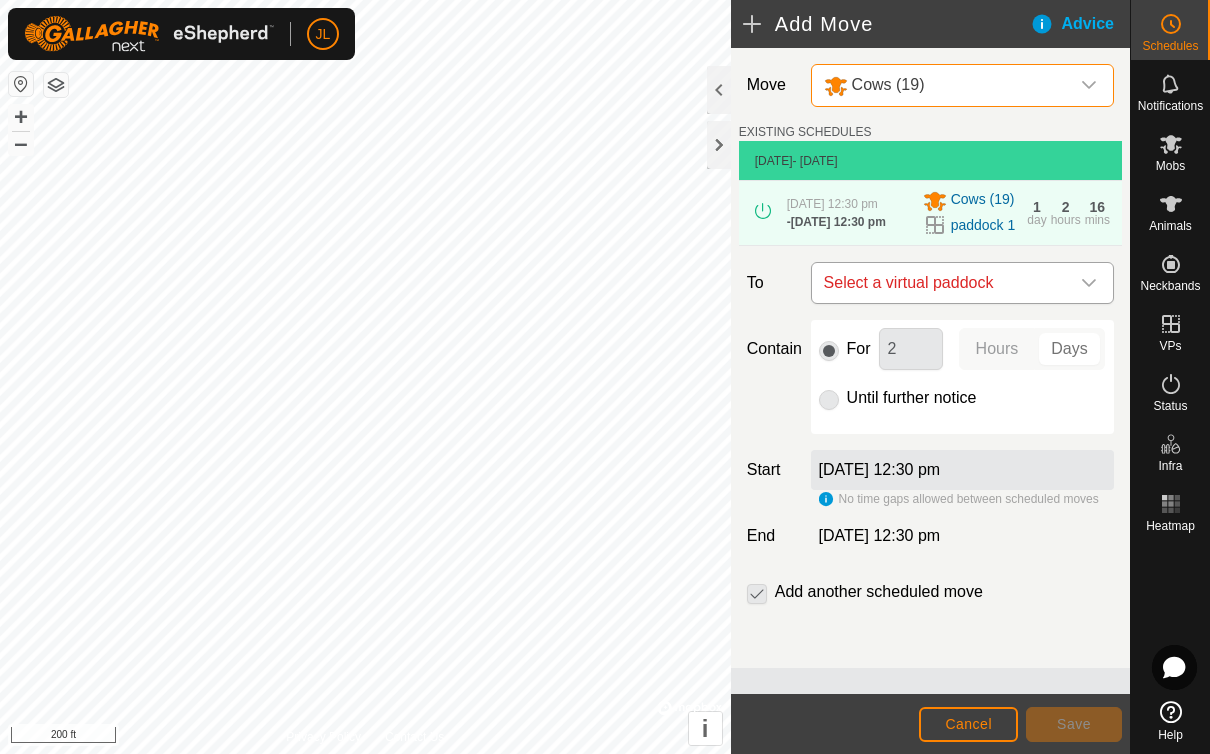 click 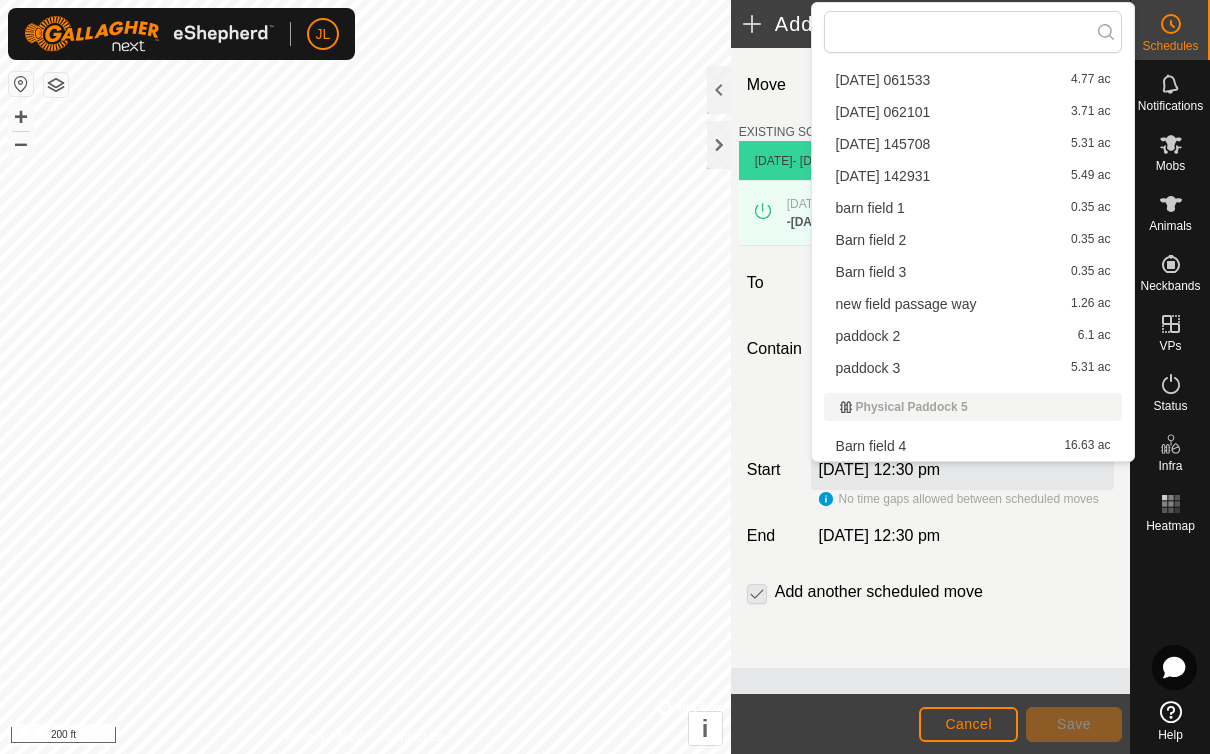 scroll, scrollTop: 344, scrollLeft: 0, axis: vertical 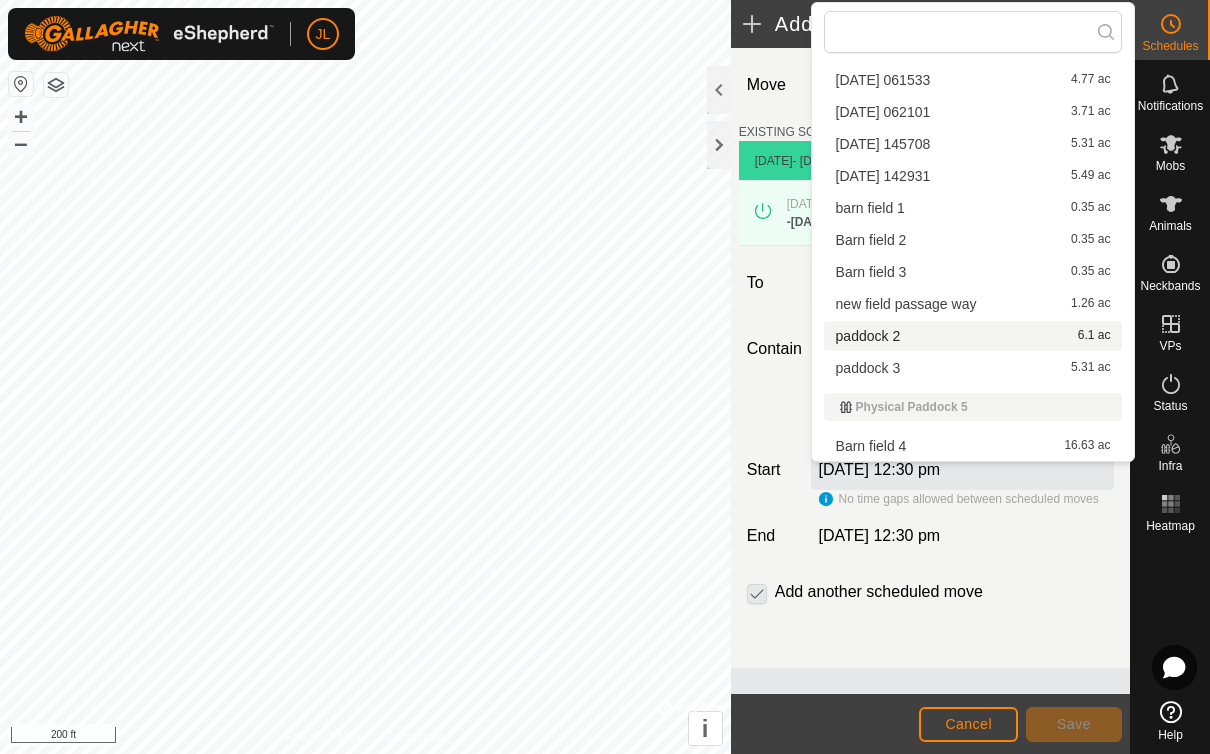 click on "paddock 2  6.1 ac" at bounding box center [973, 336] 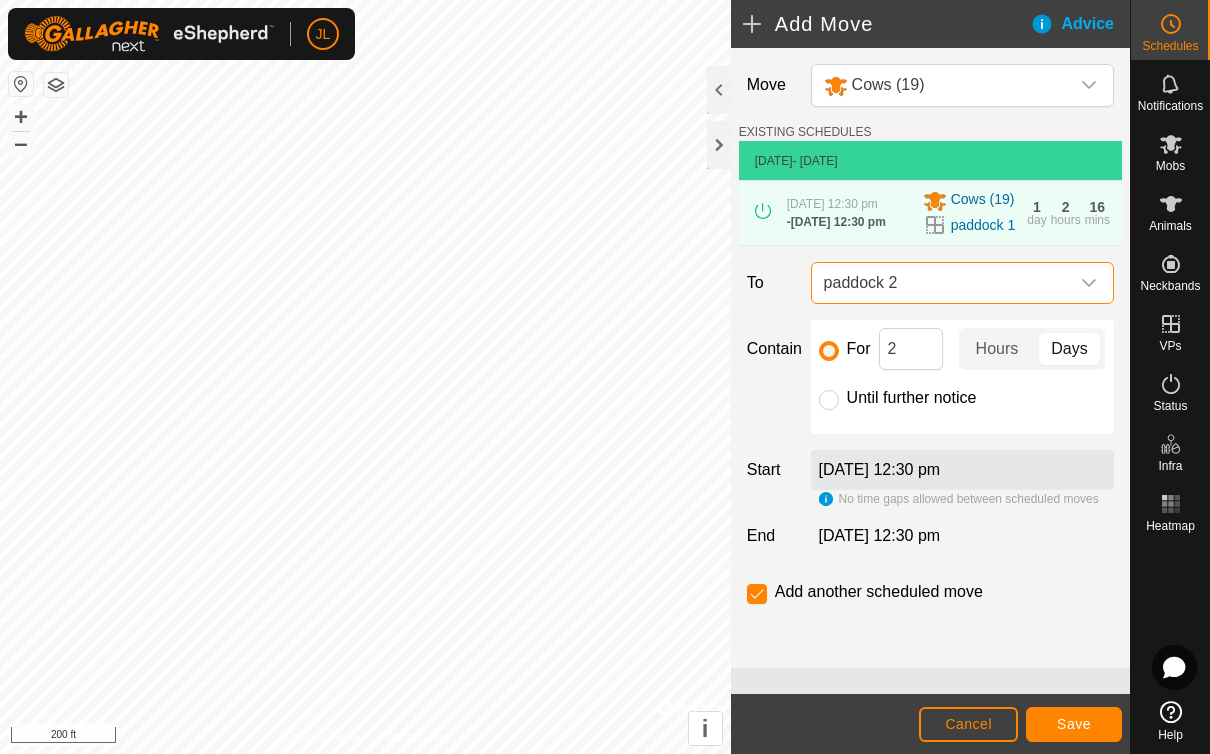 click on "Save" 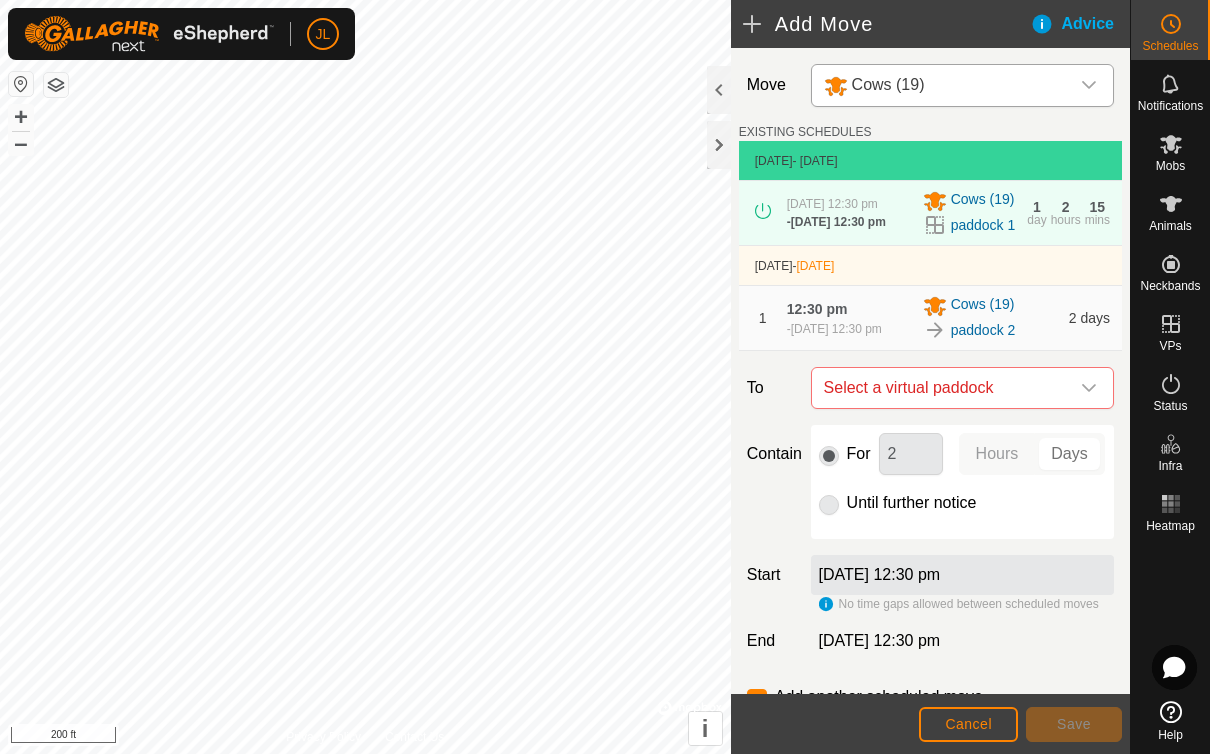 click at bounding box center (1089, 85) 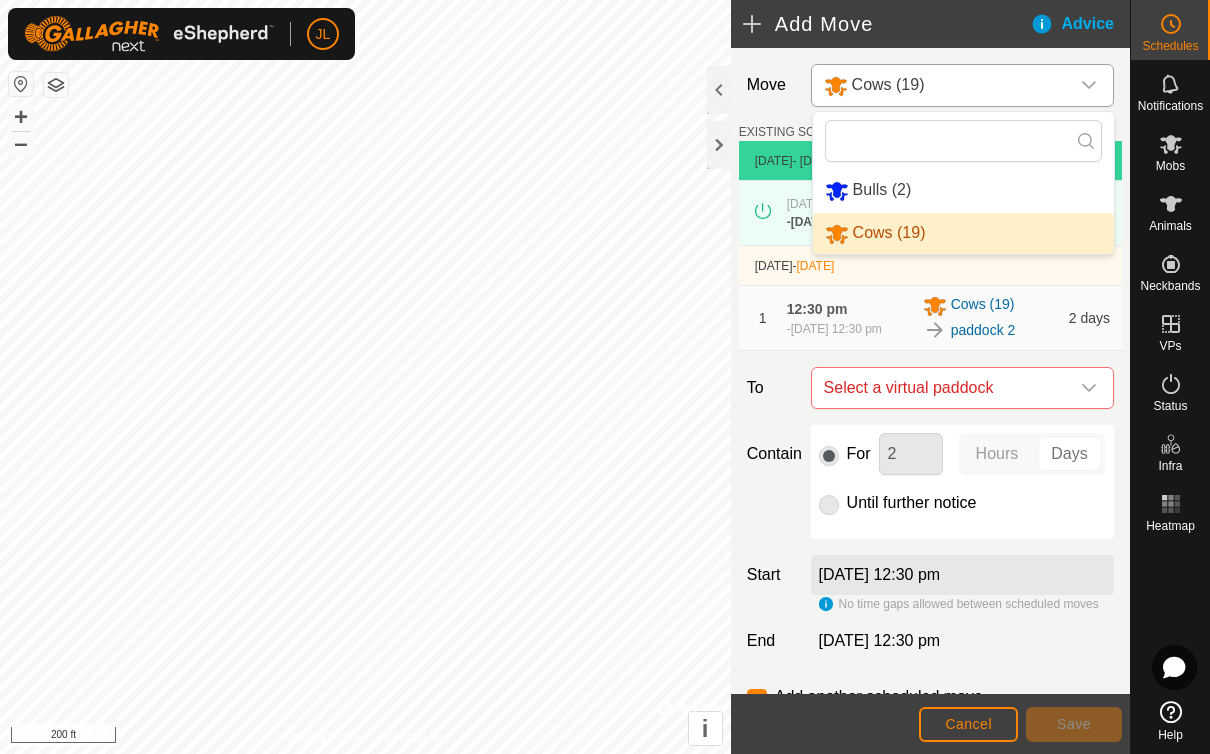 click 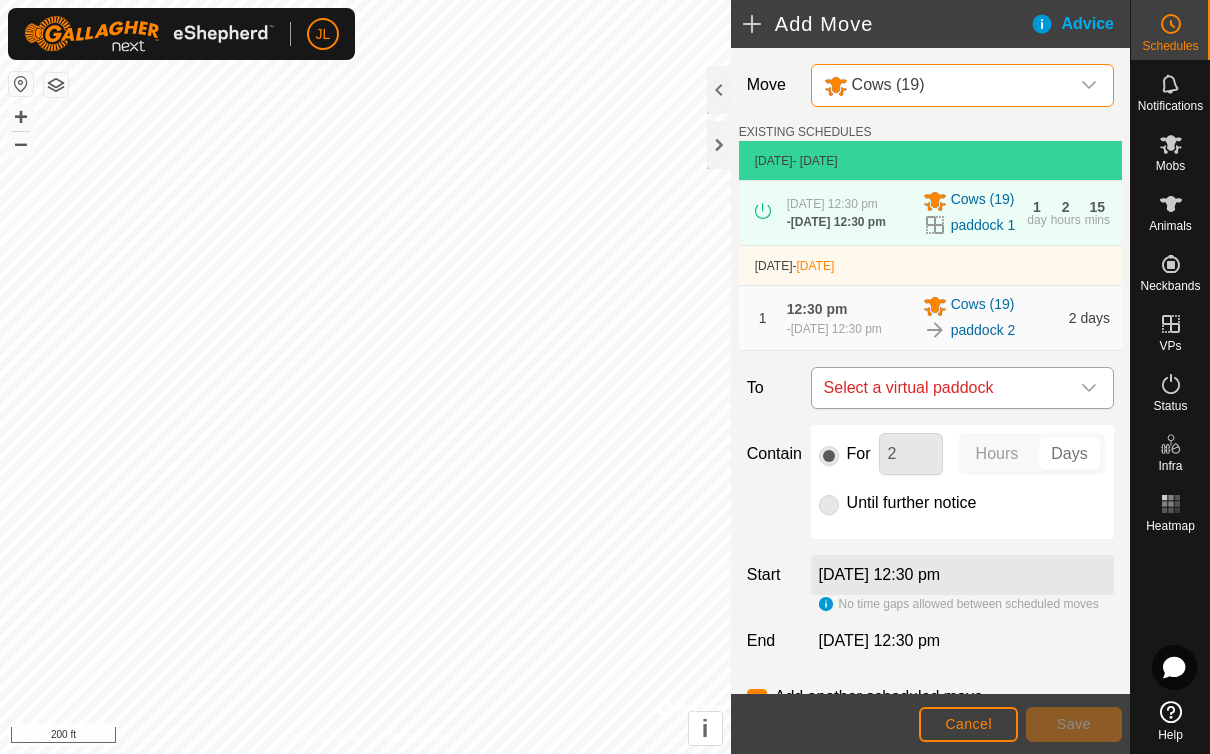 click 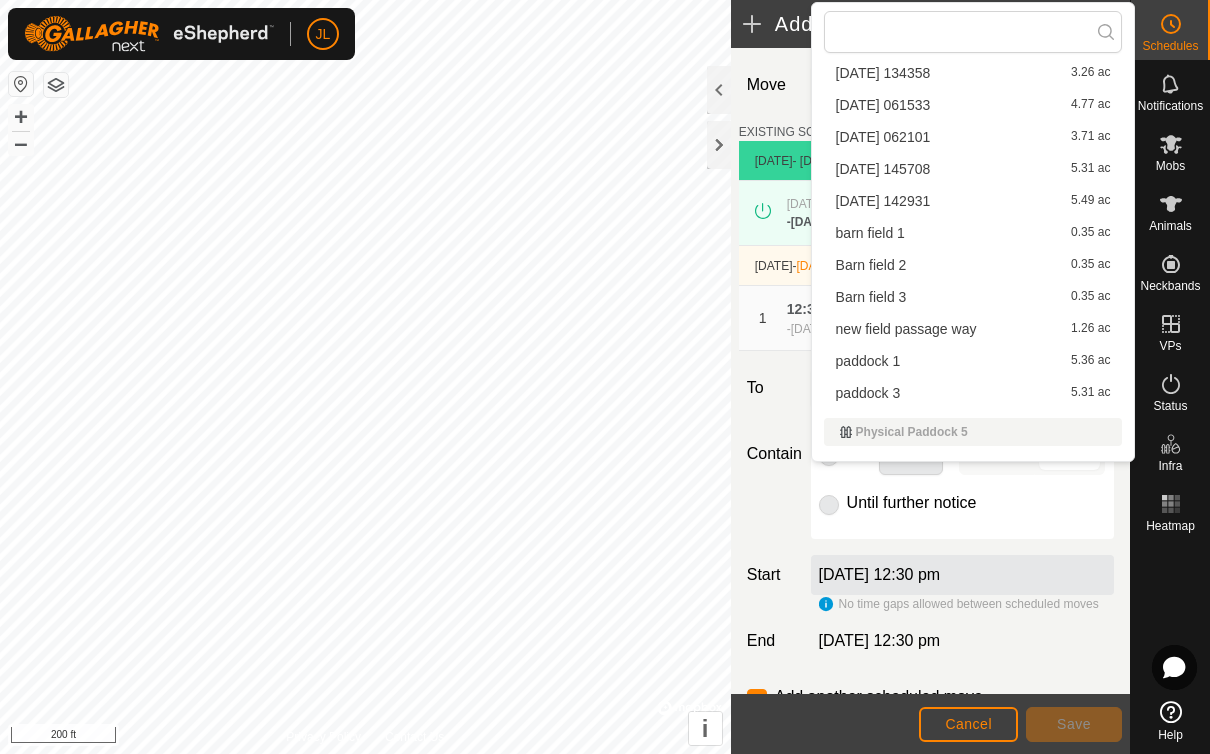 scroll, scrollTop: 320, scrollLeft: 0, axis: vertical 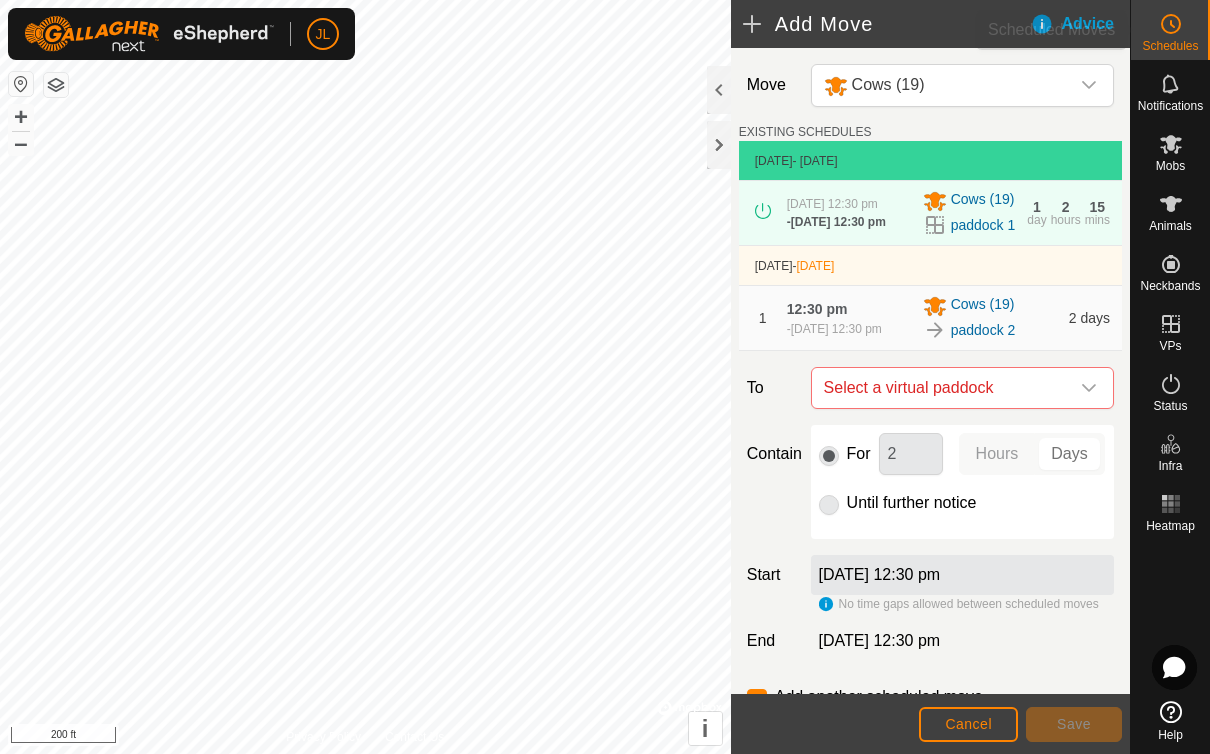 click 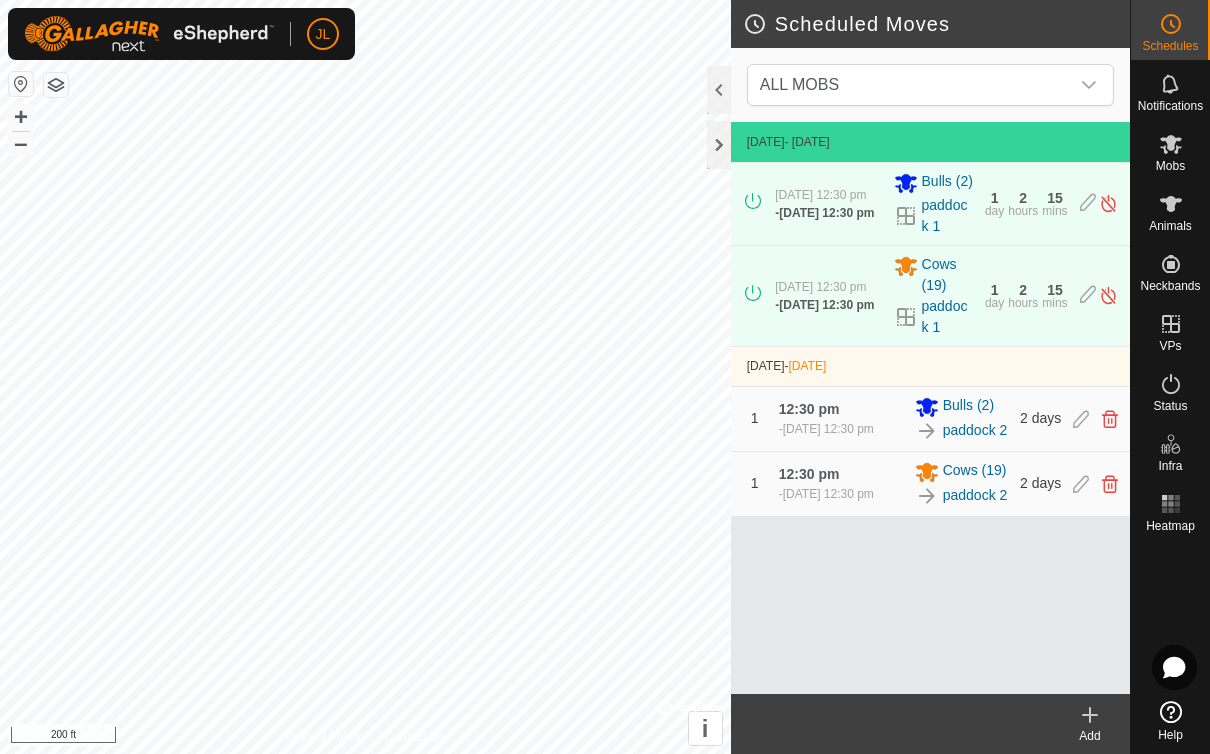 click 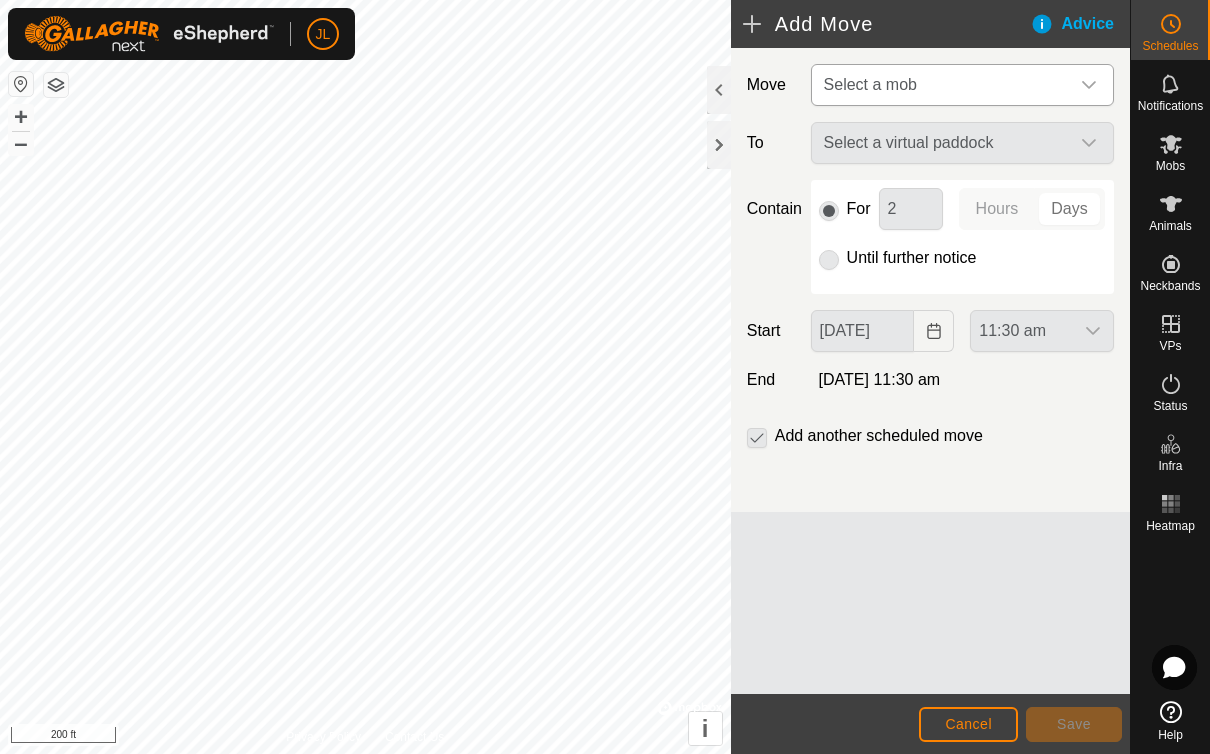 click 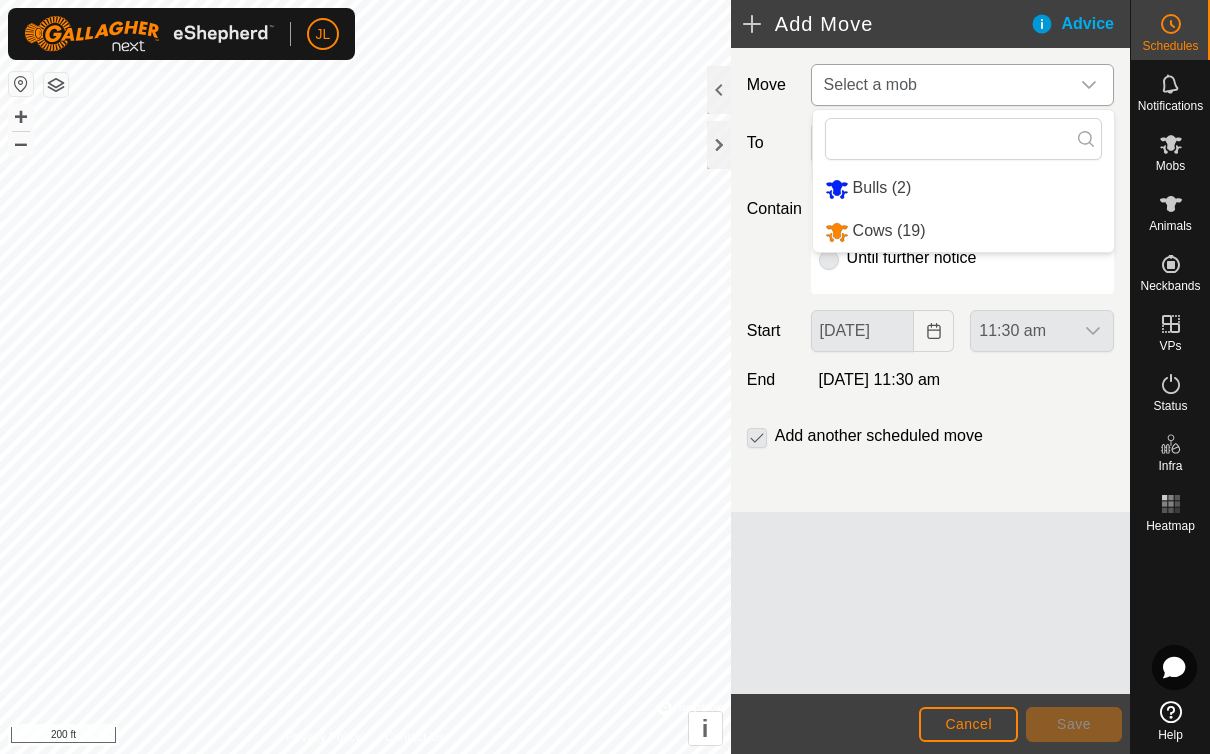 click on "Bulls (2)" at bounding box center (963, 188) 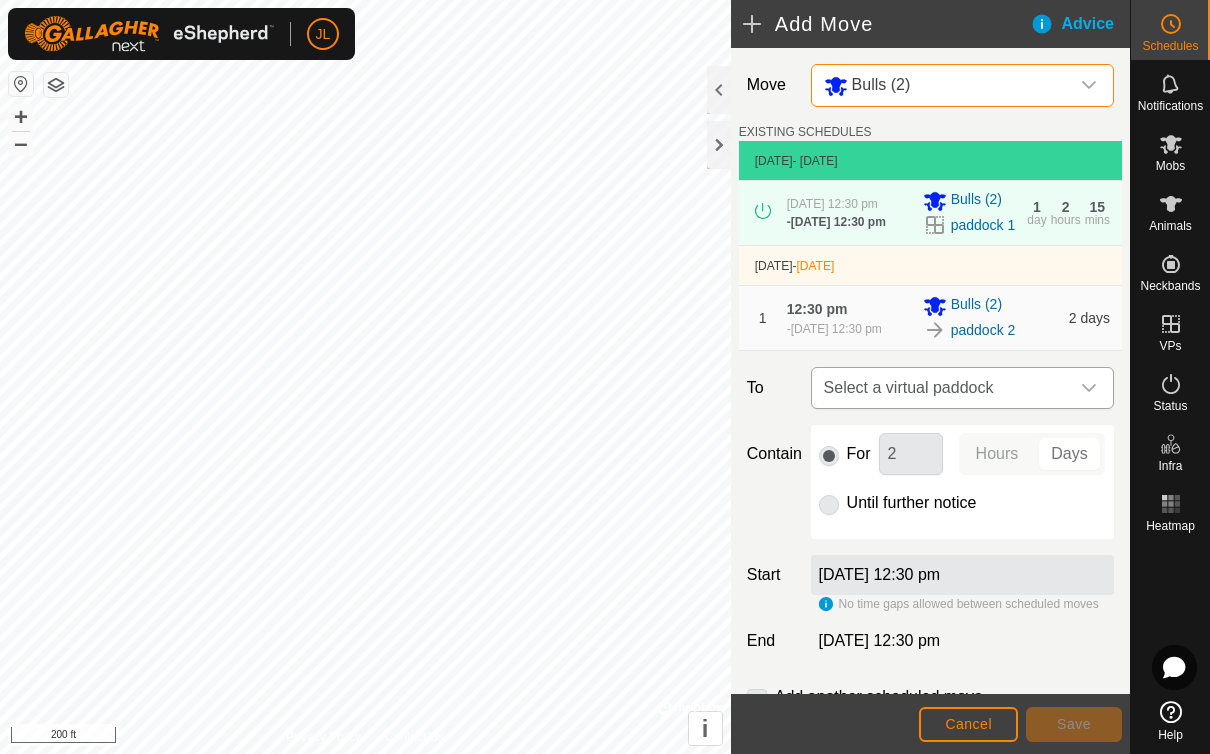 click 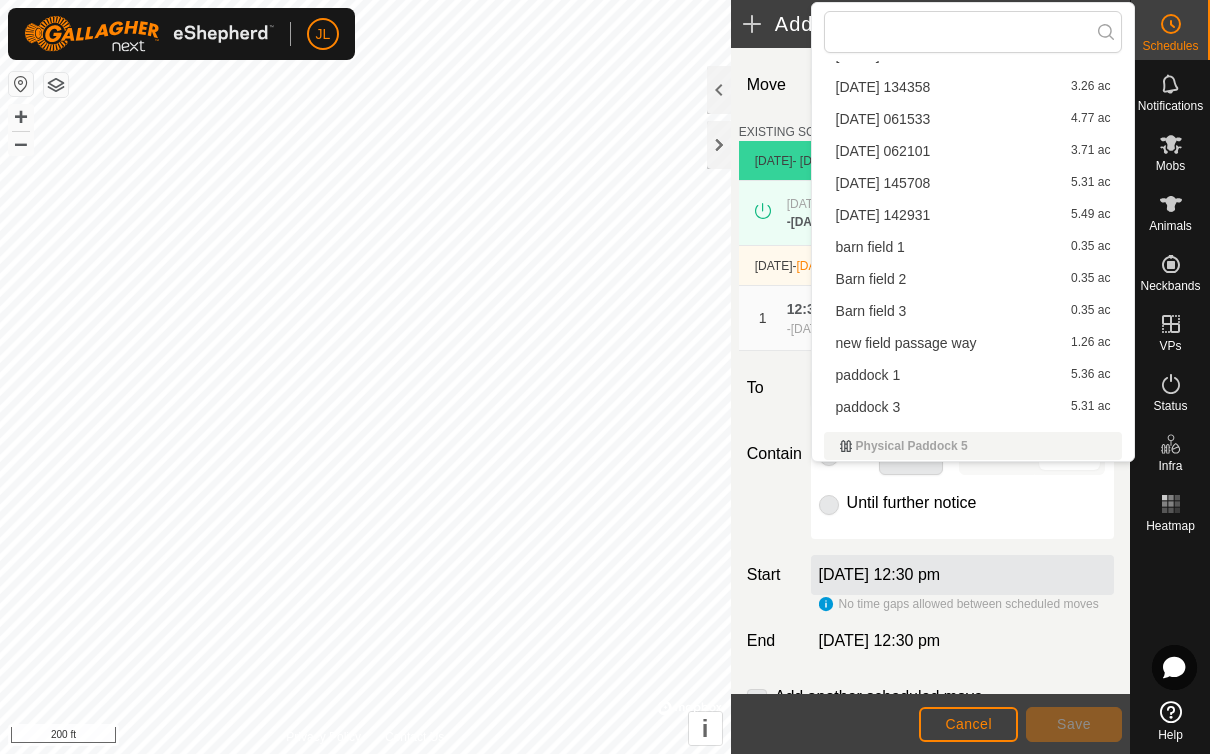 scroll, scrollTop: 306, scrollLeft: 0, axis: vertical 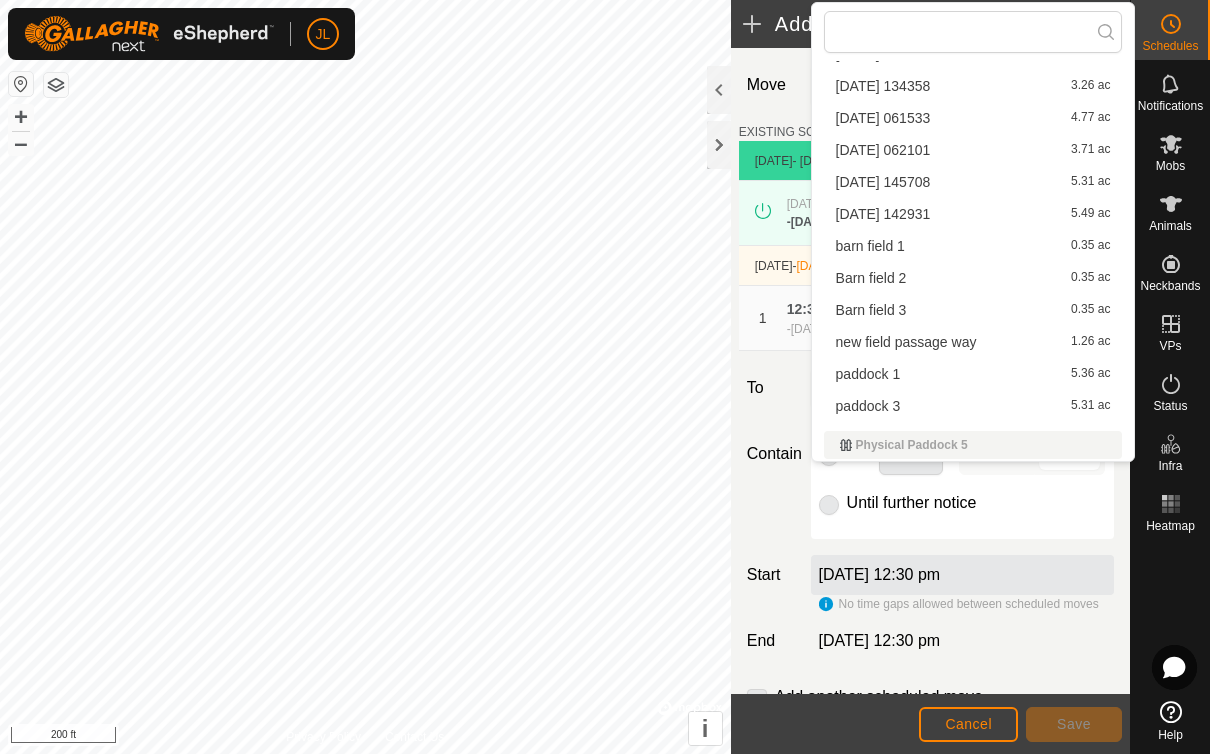 click on "paddock 3" at bounding box center [868, 406] 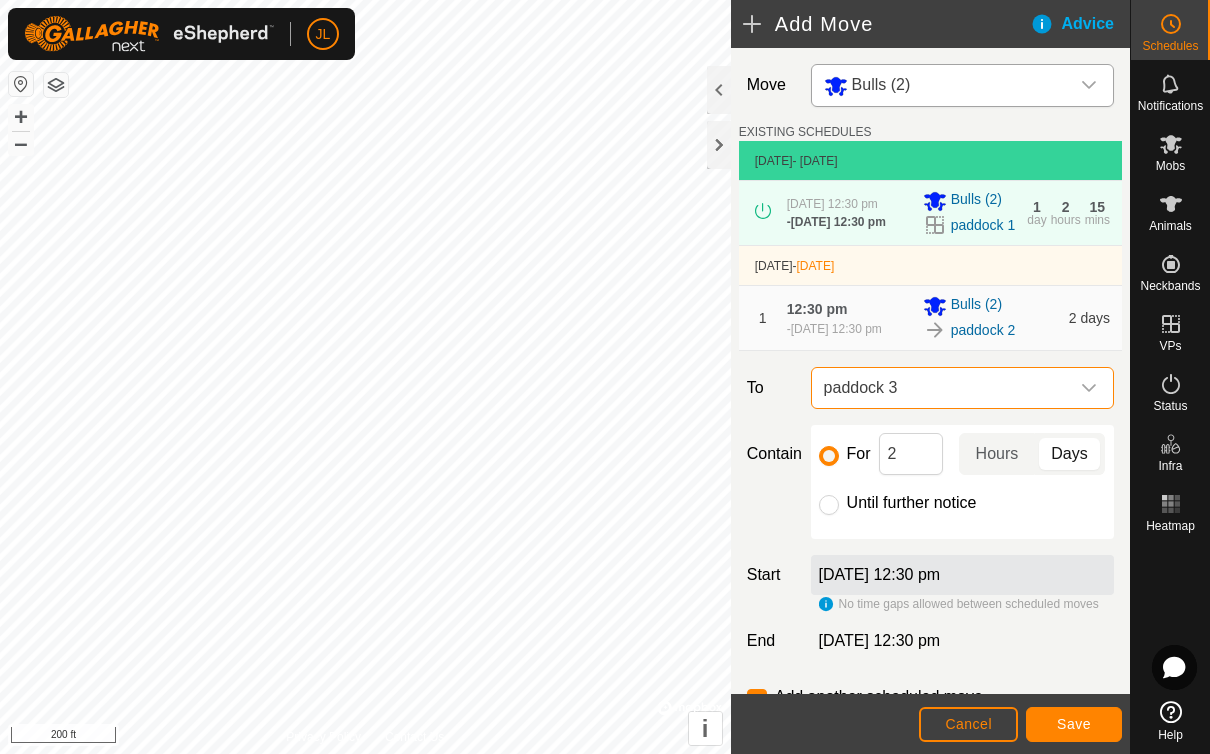 click on "Save" 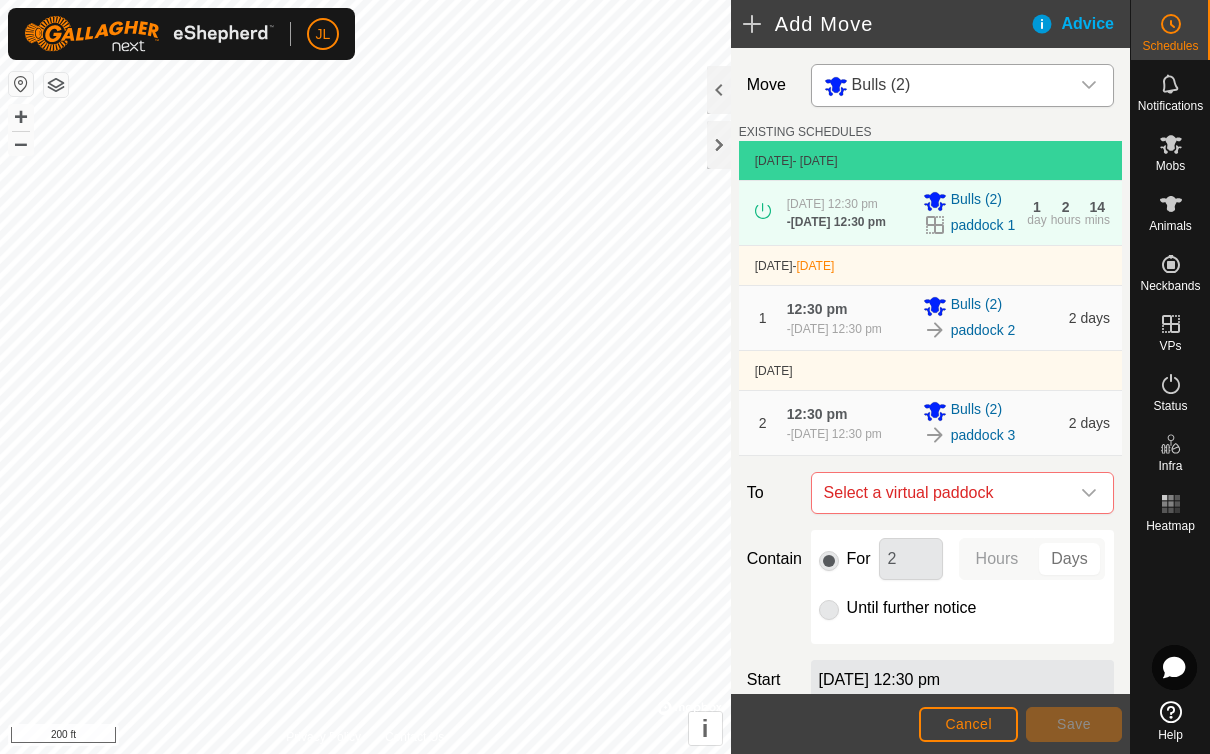 click at bounding box center (1089, 85) 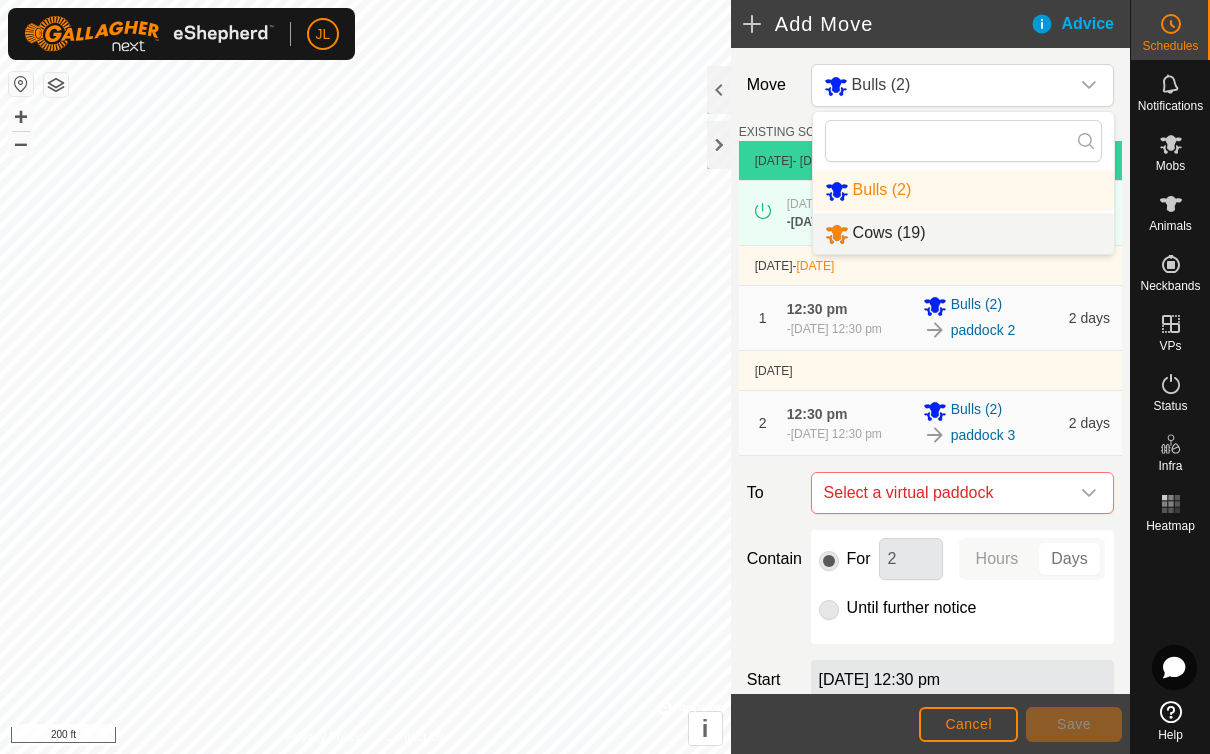 click on "Cows (19)" at bounding box center (963, 233) 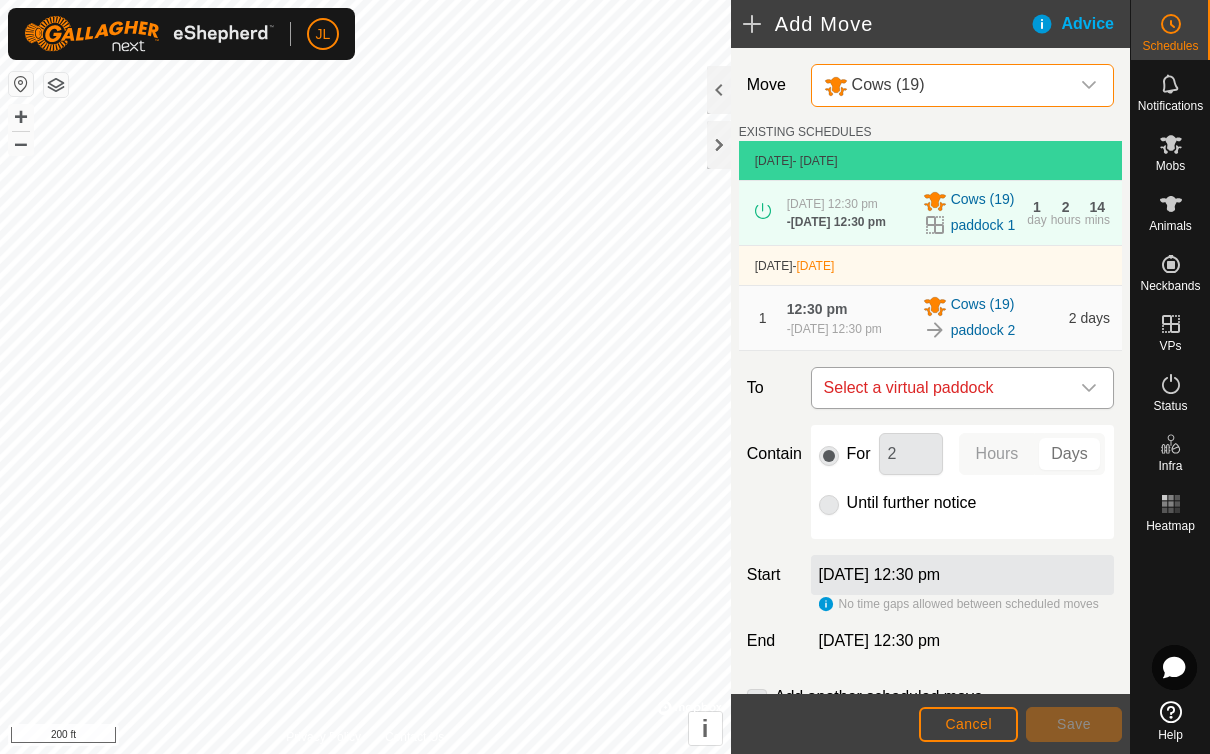 click at bounding box center [1089, 388] 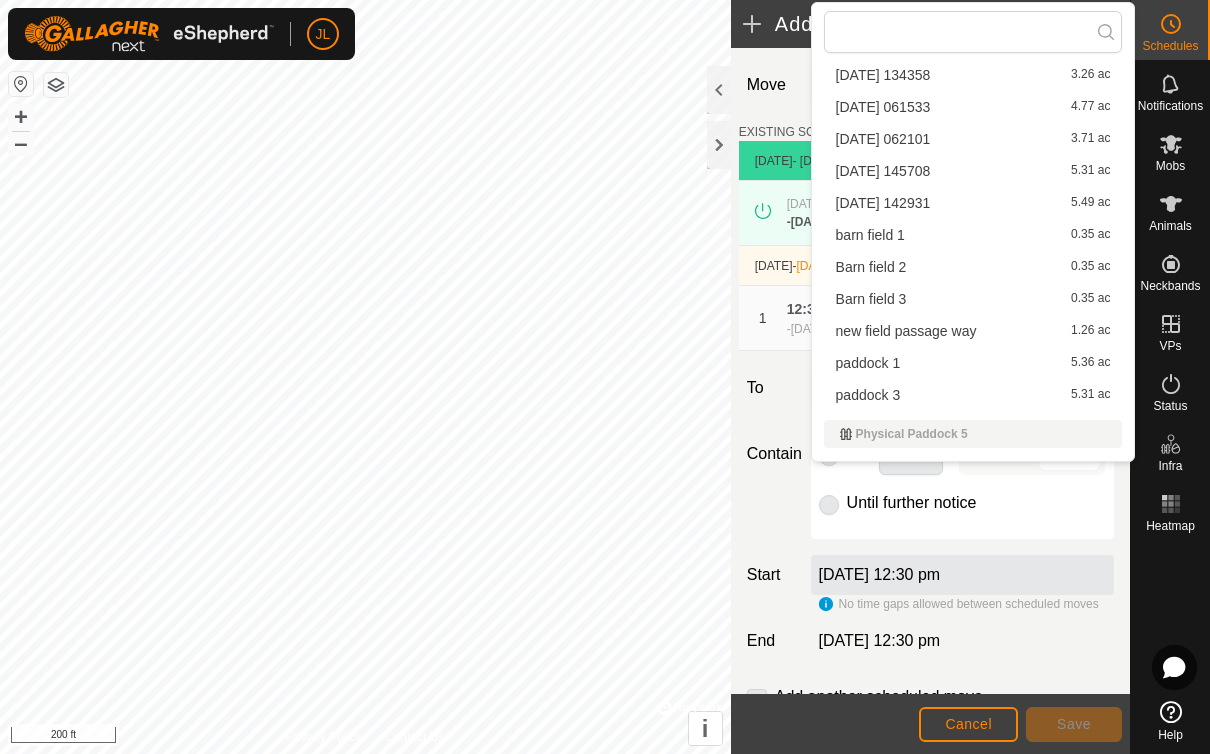 scroll, scrollTop: 319, scrollLeft: 0, axis: vertical 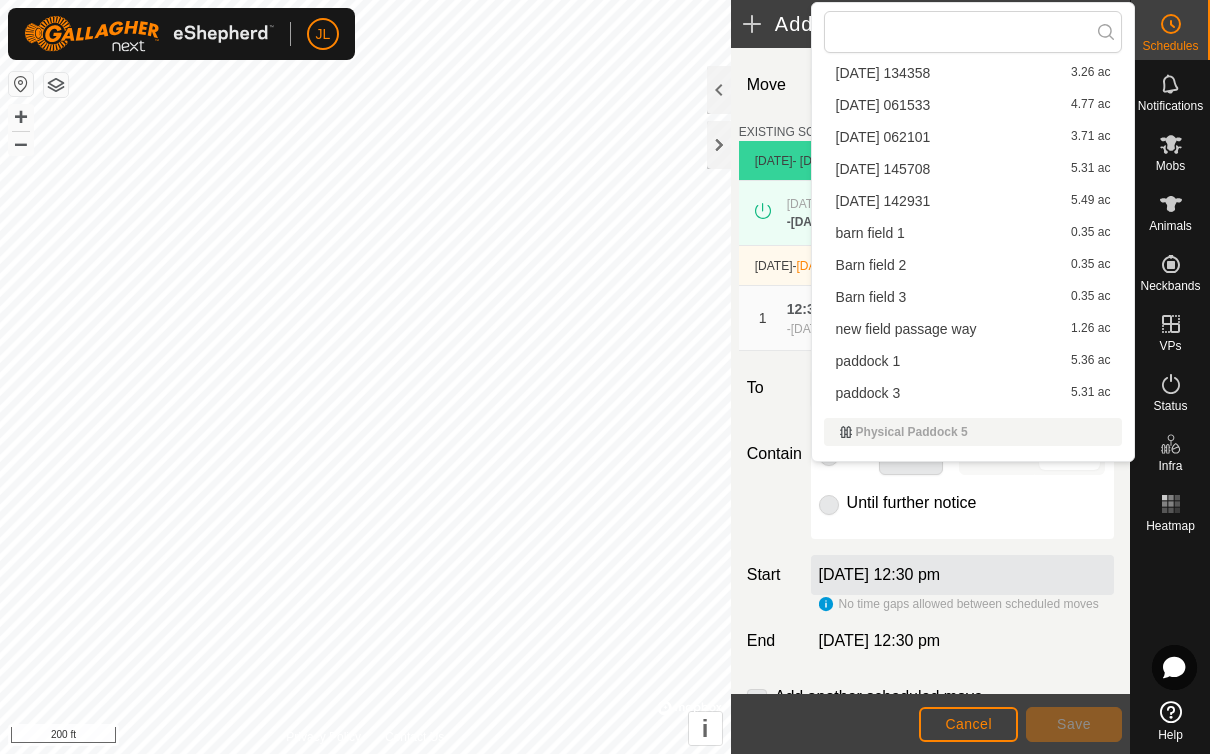 click on "paddock 3  5.31 ac" at bounding box center (973, 393) 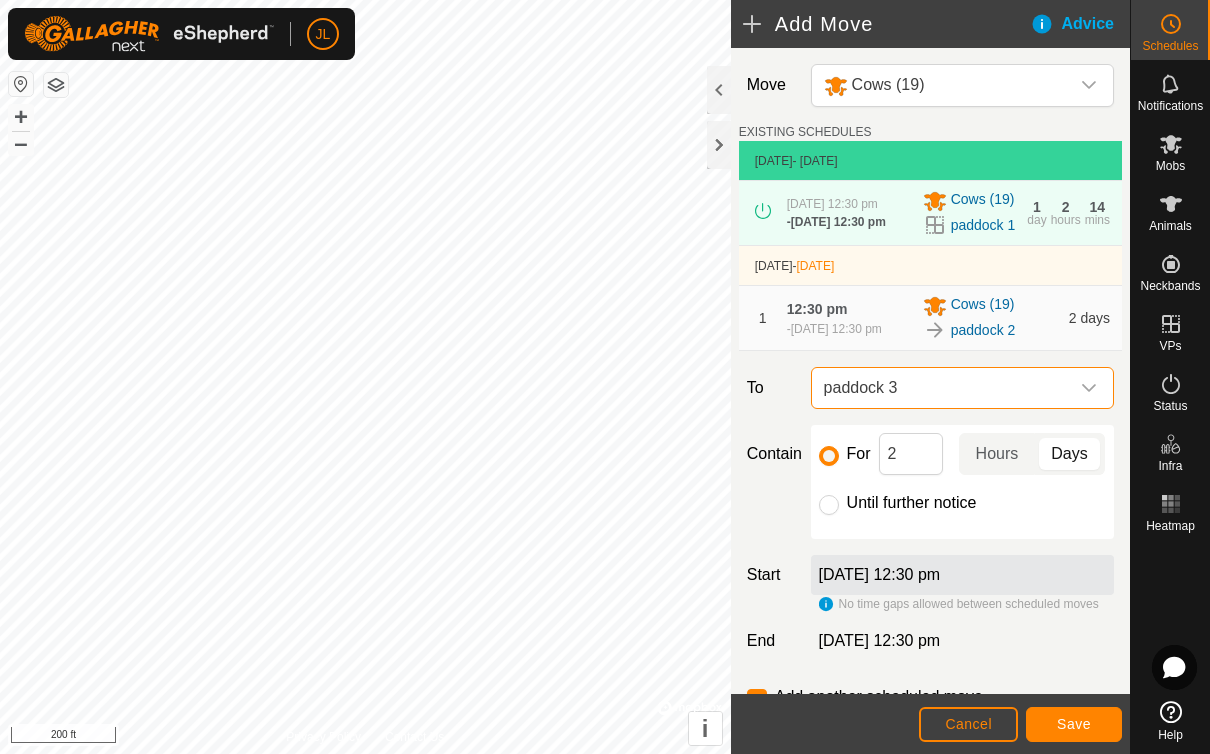 click on "Save" 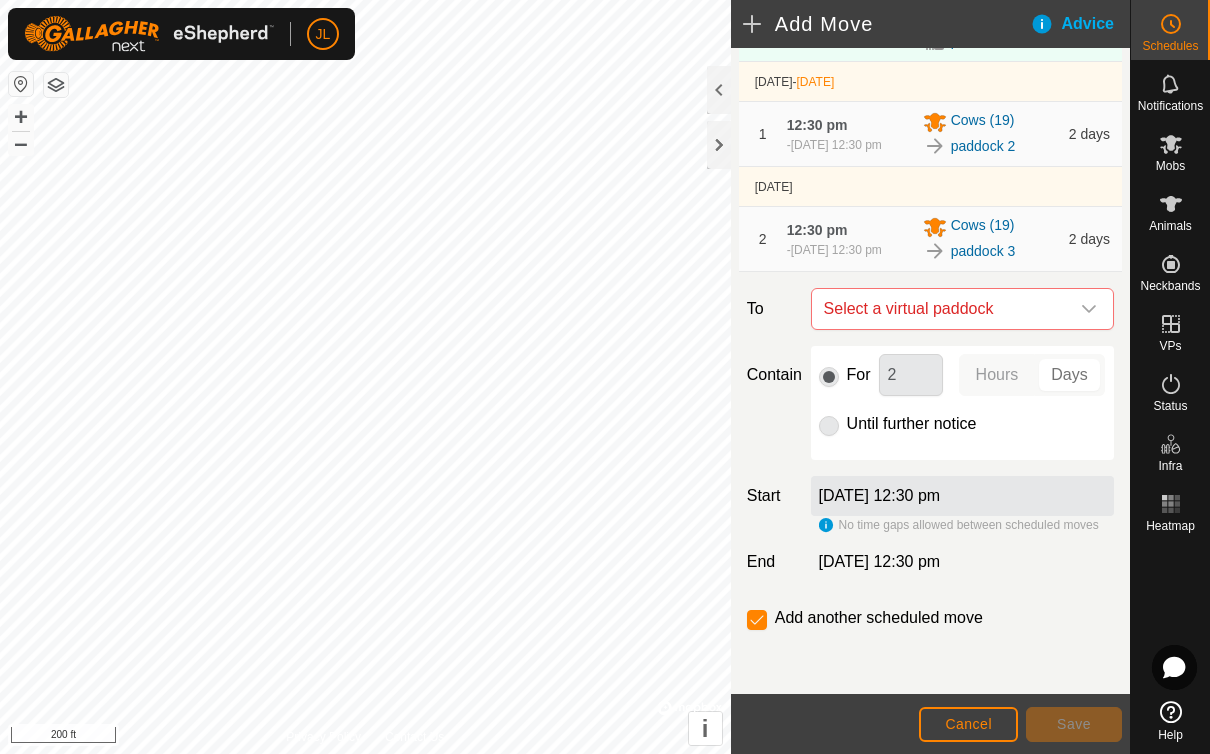 scroll, scrollTop: 227, scrollLeft: 0, axis: vertical 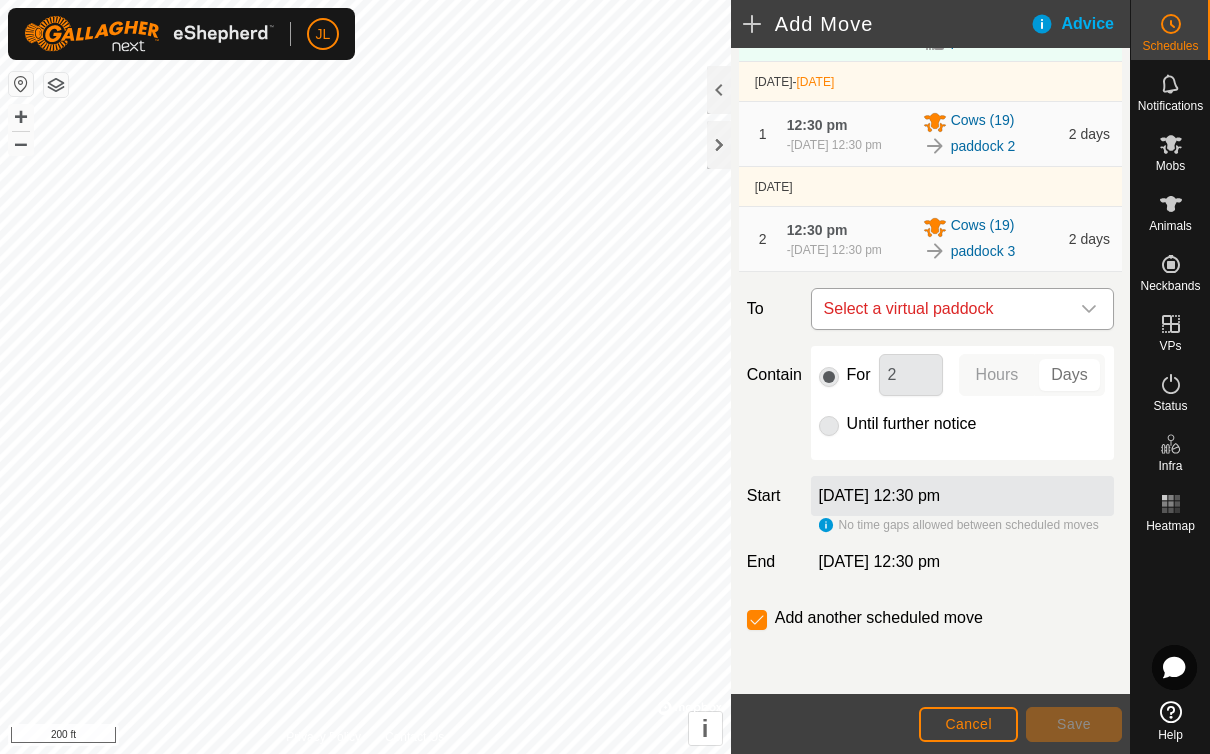 click at bounding box center [1089, 309] 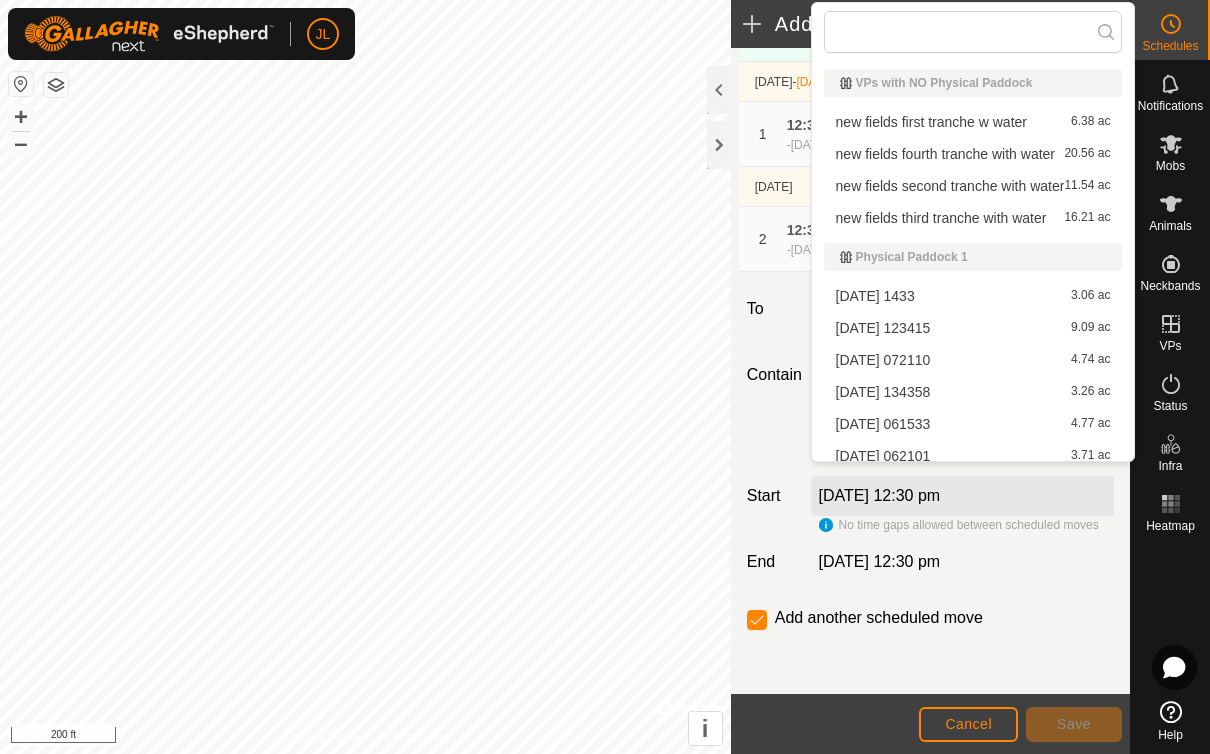 scroll, scrollTop: 29, scrollLeft: 0, axis: vertical 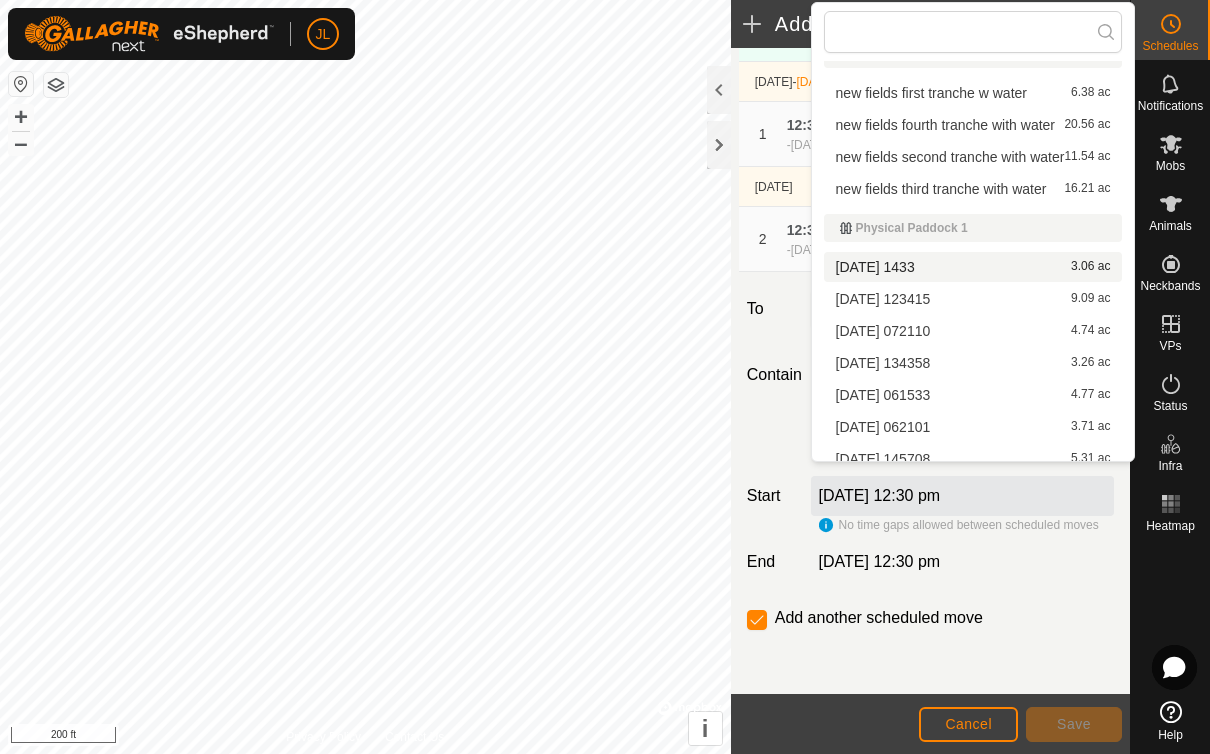 click on "[DATE] 1433" at bounding box center [875, 267] 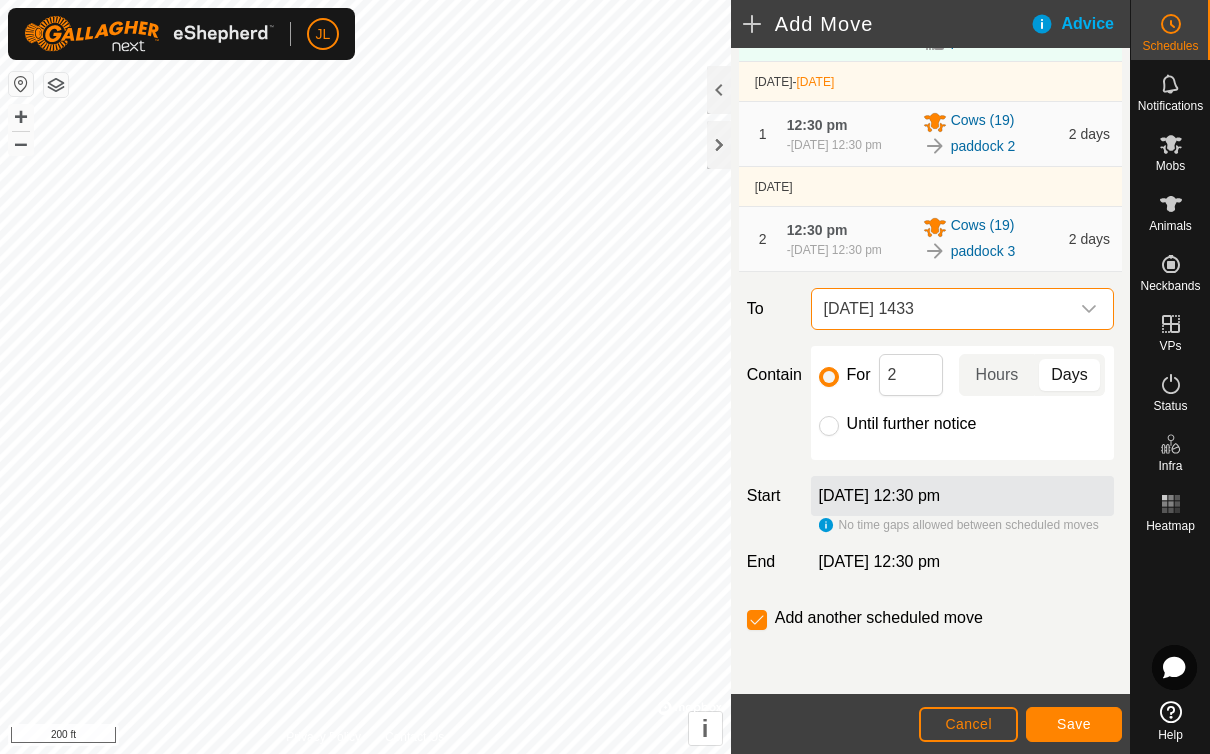 click 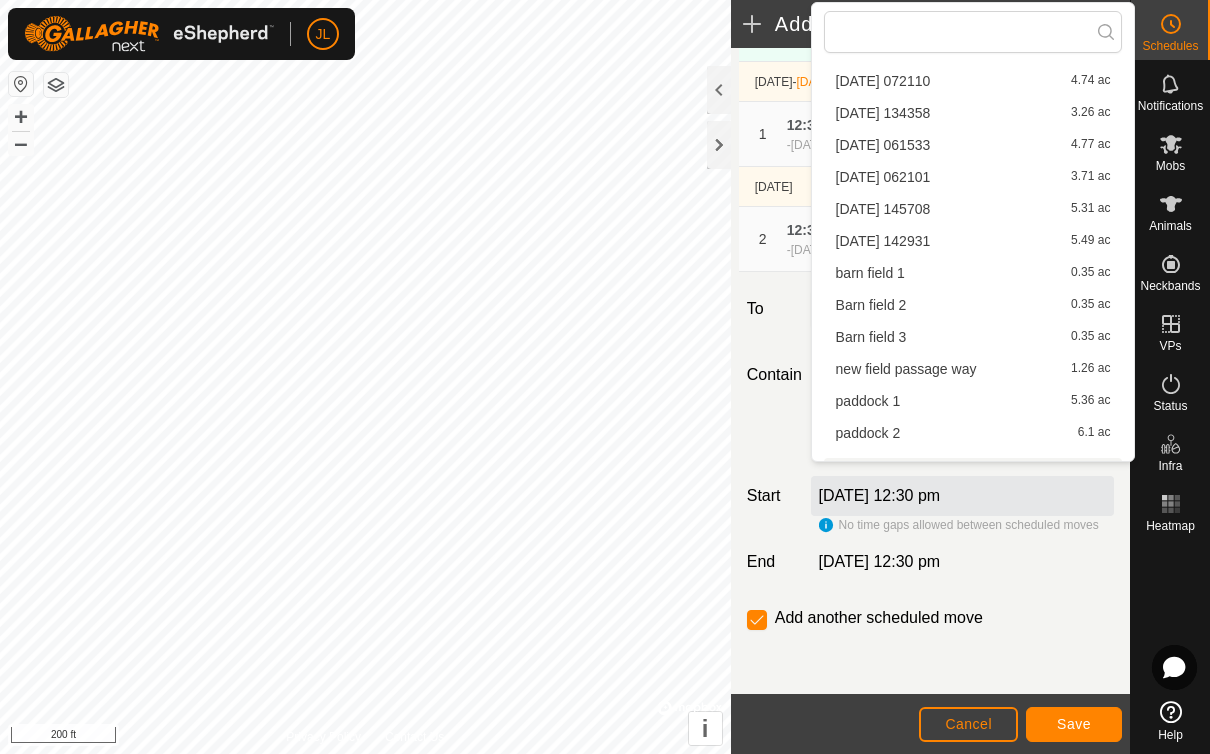 scroll, scrollTop: 265, scrollLeft: 0, axis: vertical 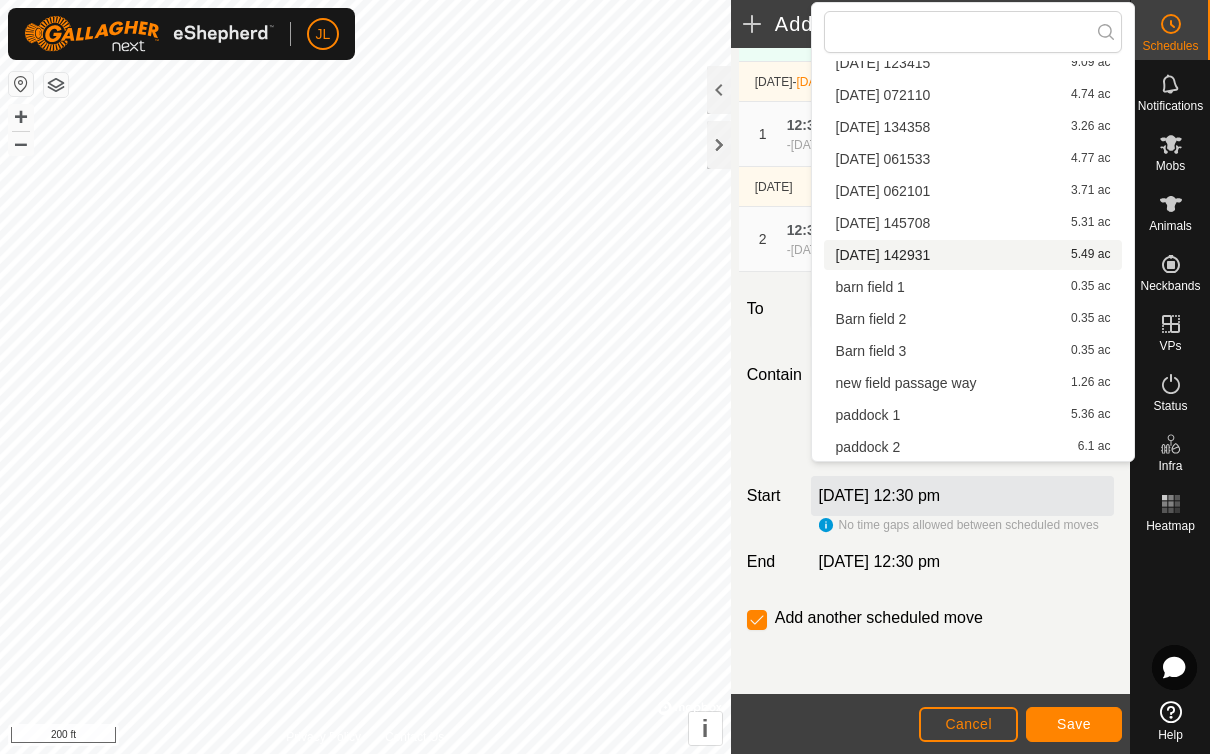 click on "[DATE] 142931  5.49 ac" at bounding box center (973, 255) 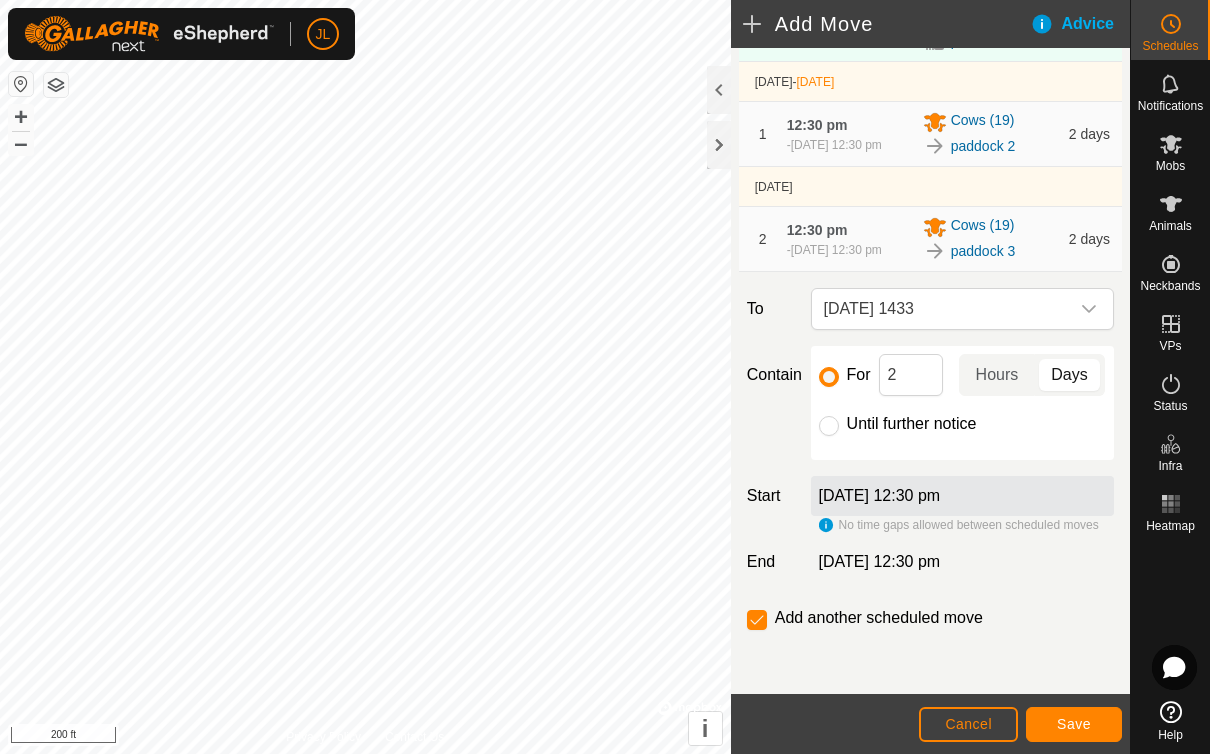 scroll, scrollTop: 220, scrollLeft: 0, axis: vertical 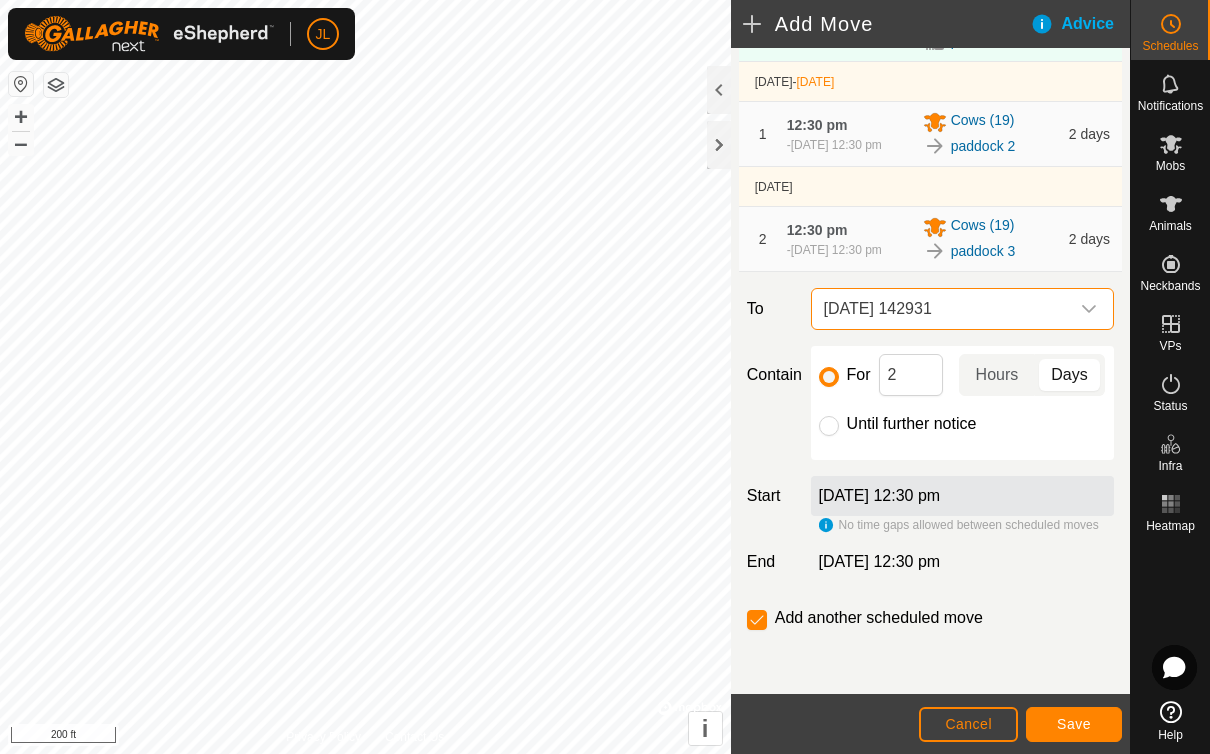 click on "Save" 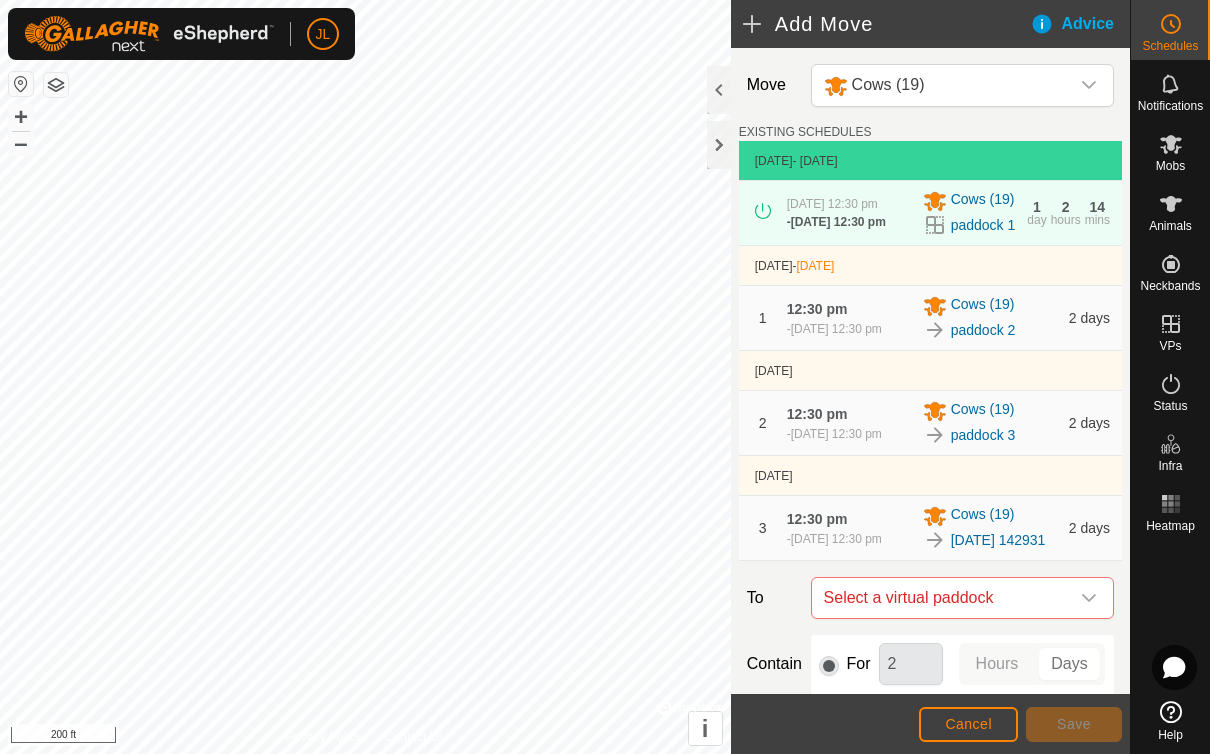 scroll, scrollTop: 0, scrollLeft: 0, axis: both 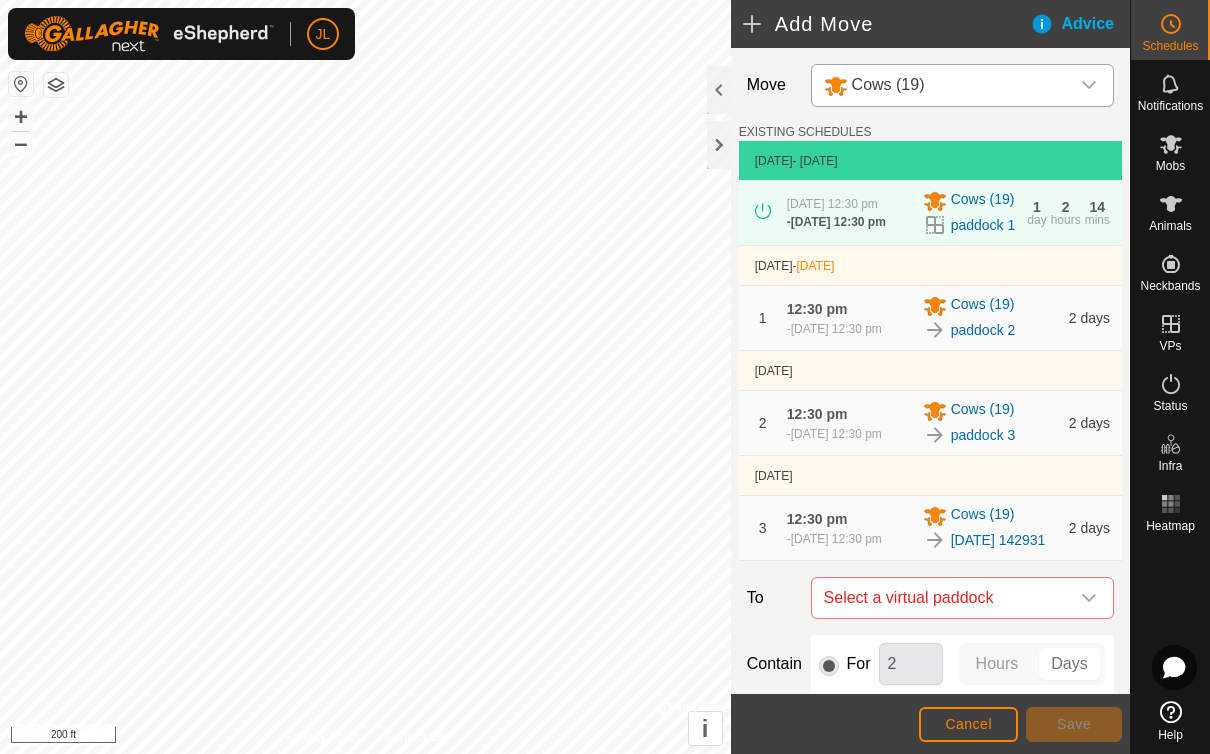 click at bounding box center [1089, 85] 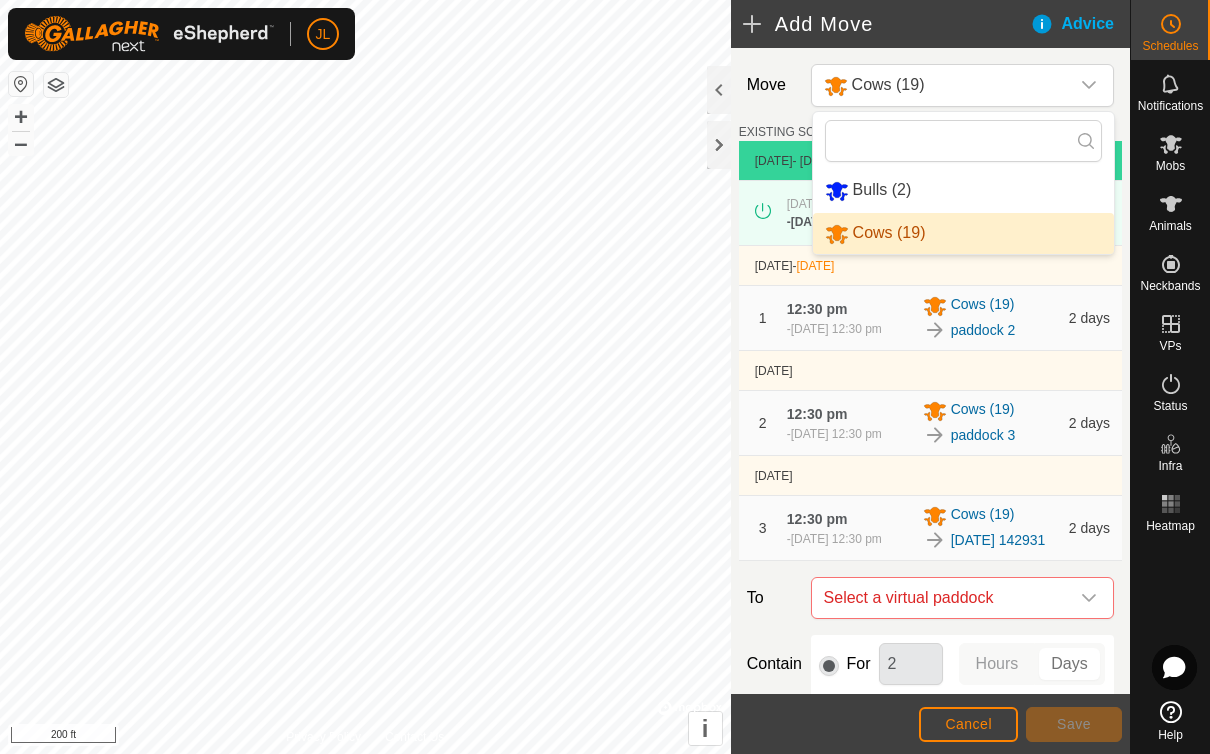 click on "Bulls (2)" at bounding box center [963, 190] 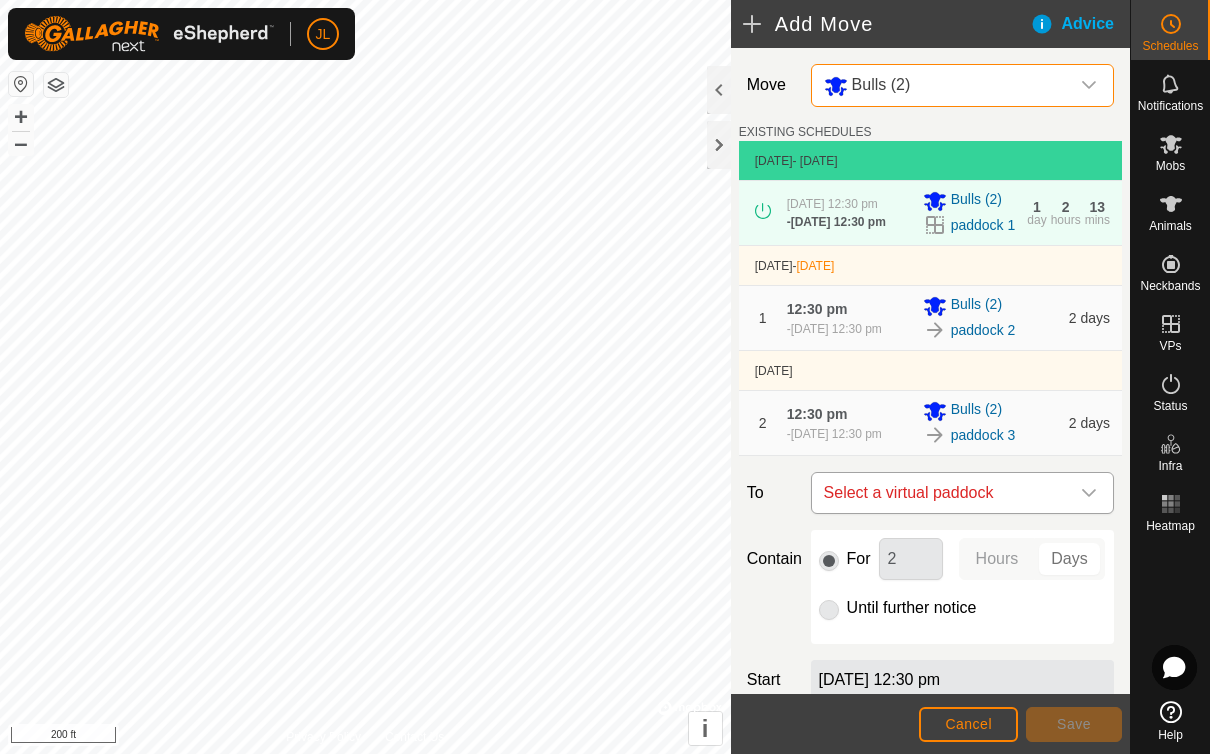 click 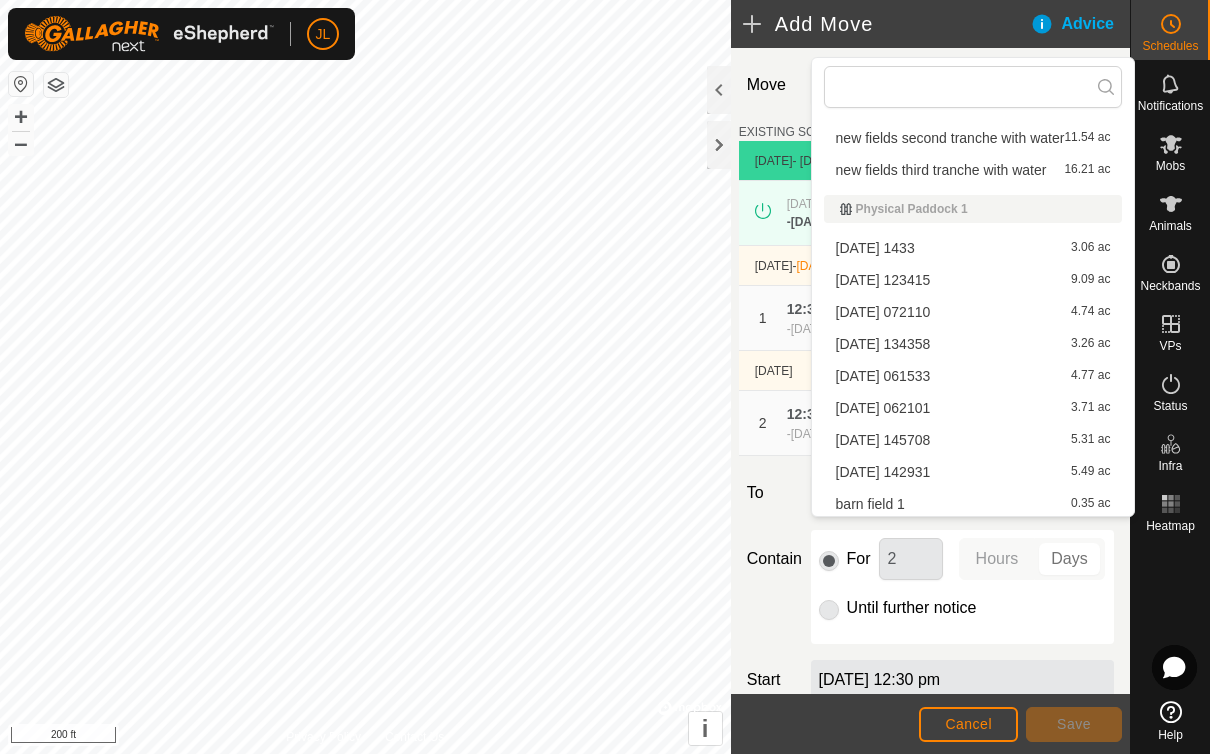 scroll, scrollTop: 104, scrollLeft: 0, axis: vertical 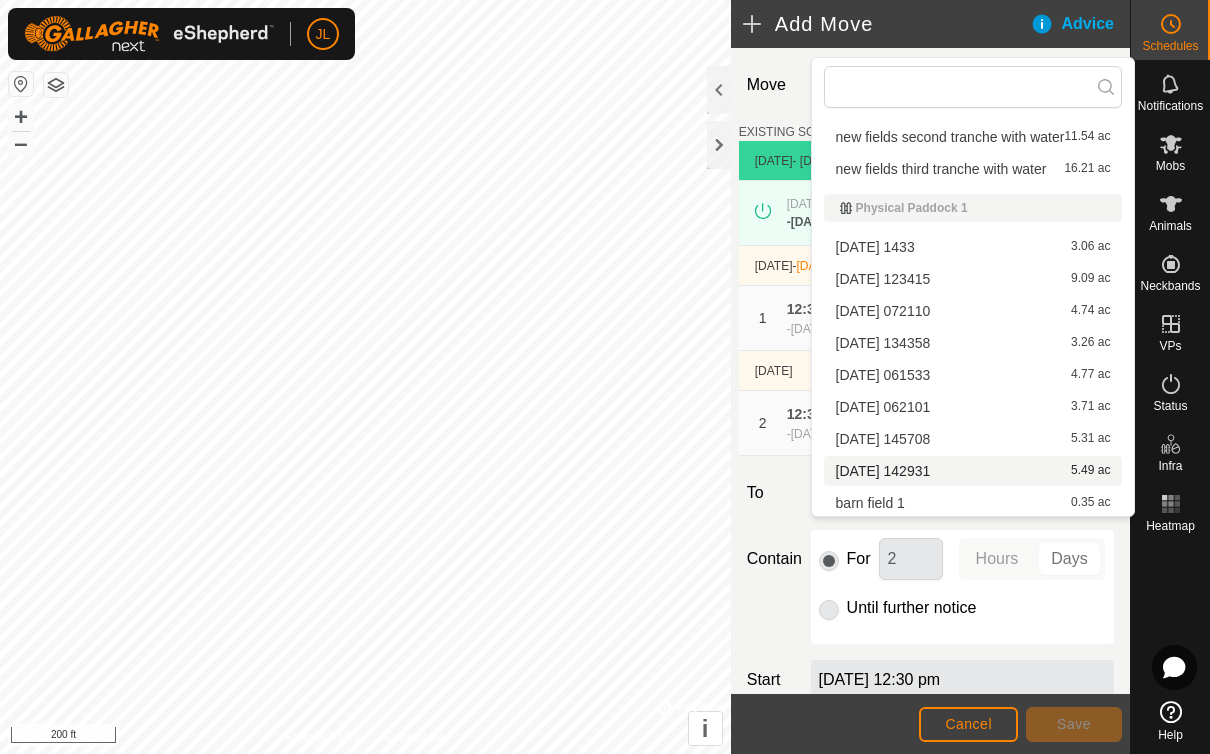 click on "[DATE] 142931" at bounding box center (883, 471) 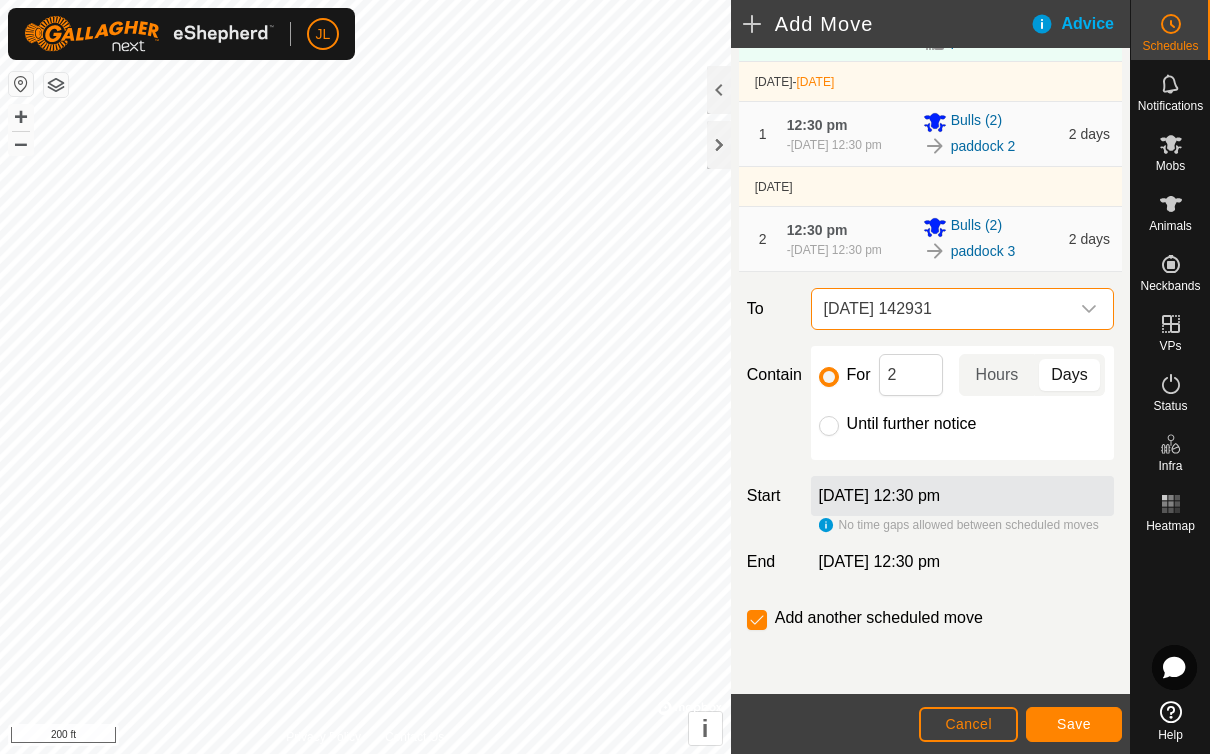 scroll, scrollTop: 227, scrollLeft: 0, axis: vertical 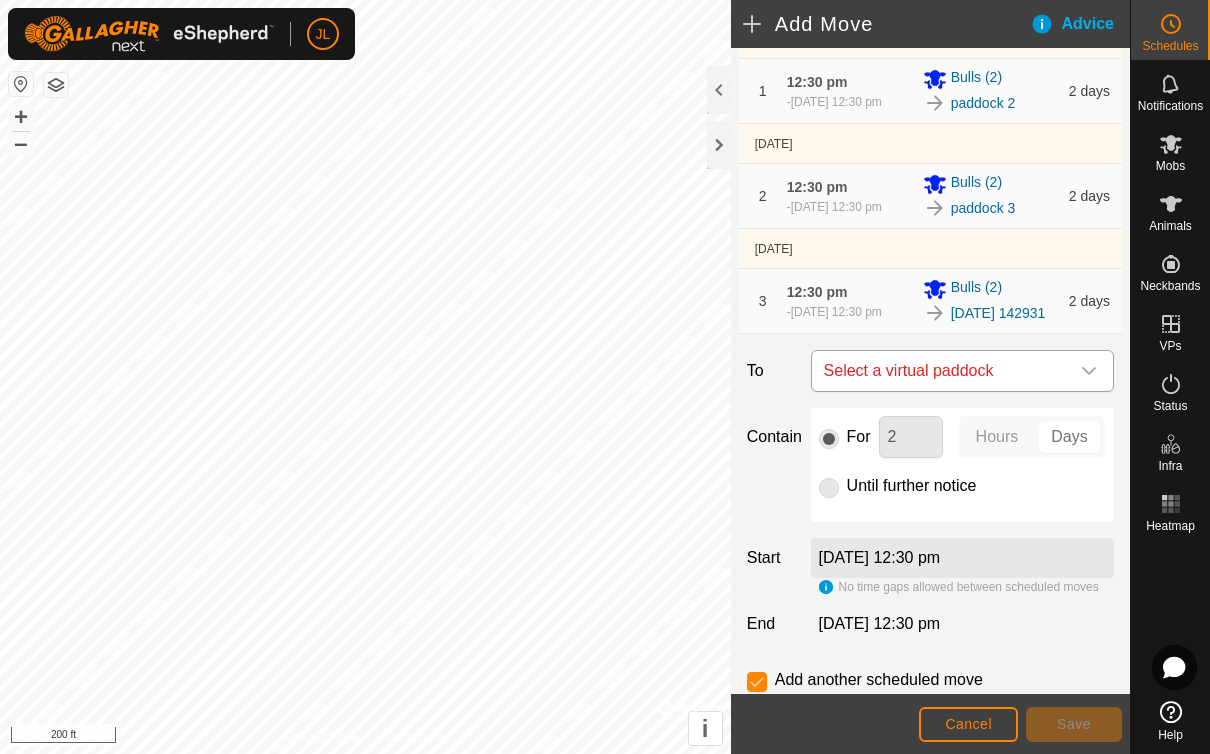 click 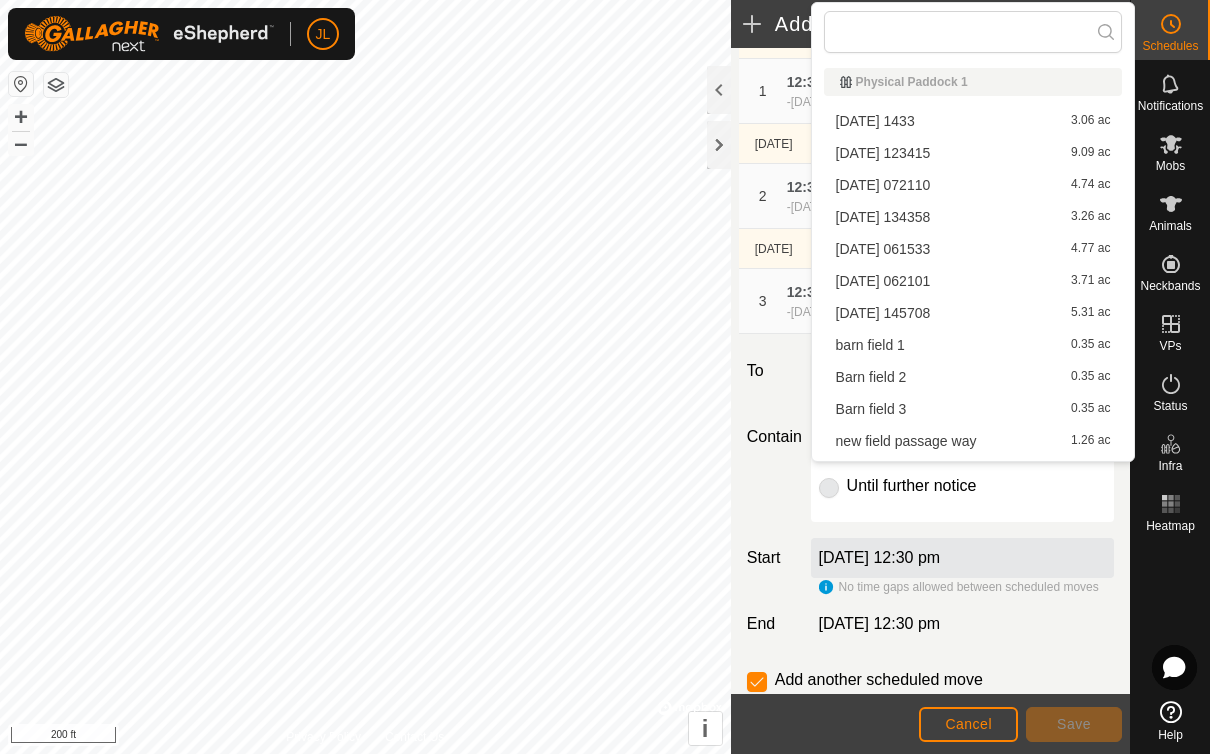scroll, scrollTop: 176, scrollLeft: 0, axis: vertical 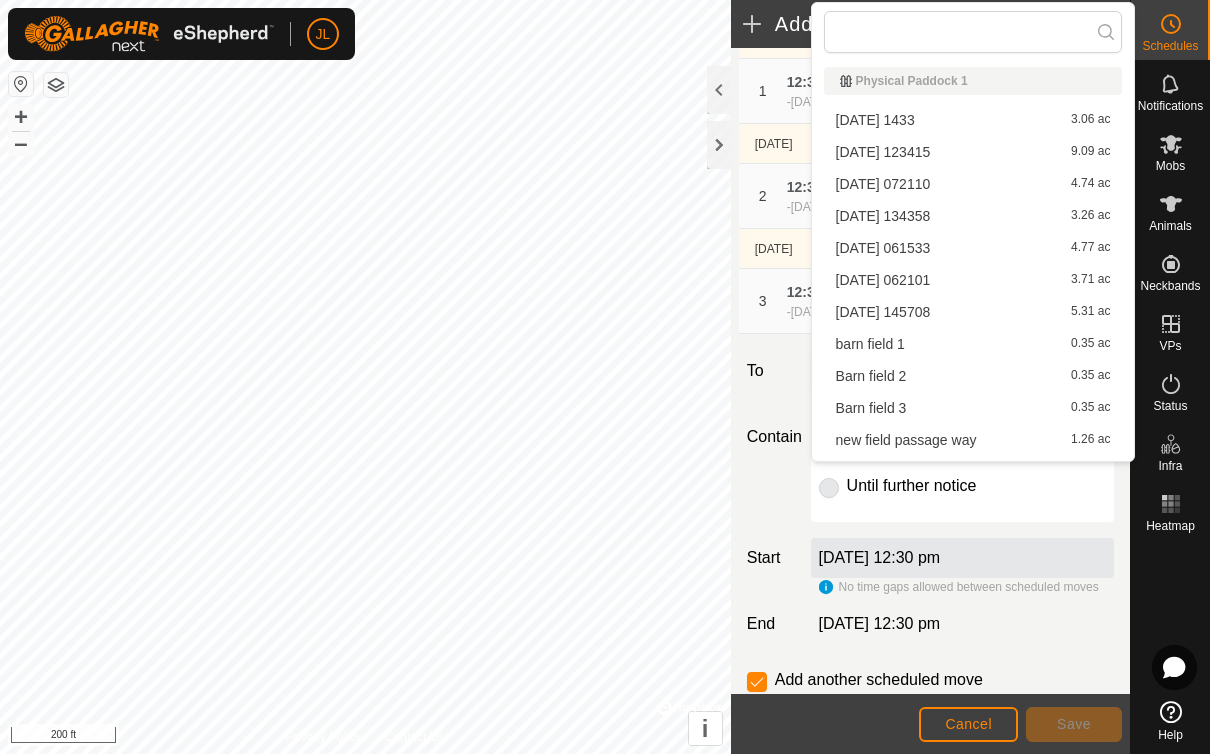 click on "[DATE] 145708  5.31 ac" at bounding box center [973, 312] 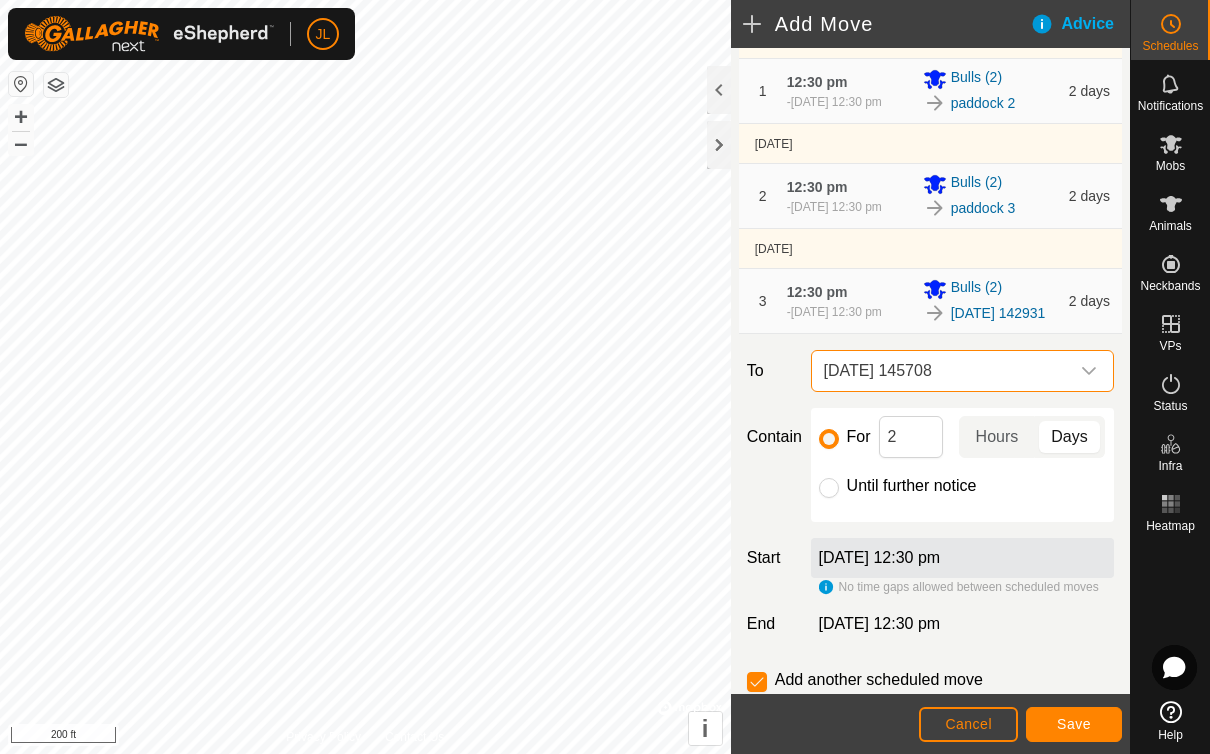 click 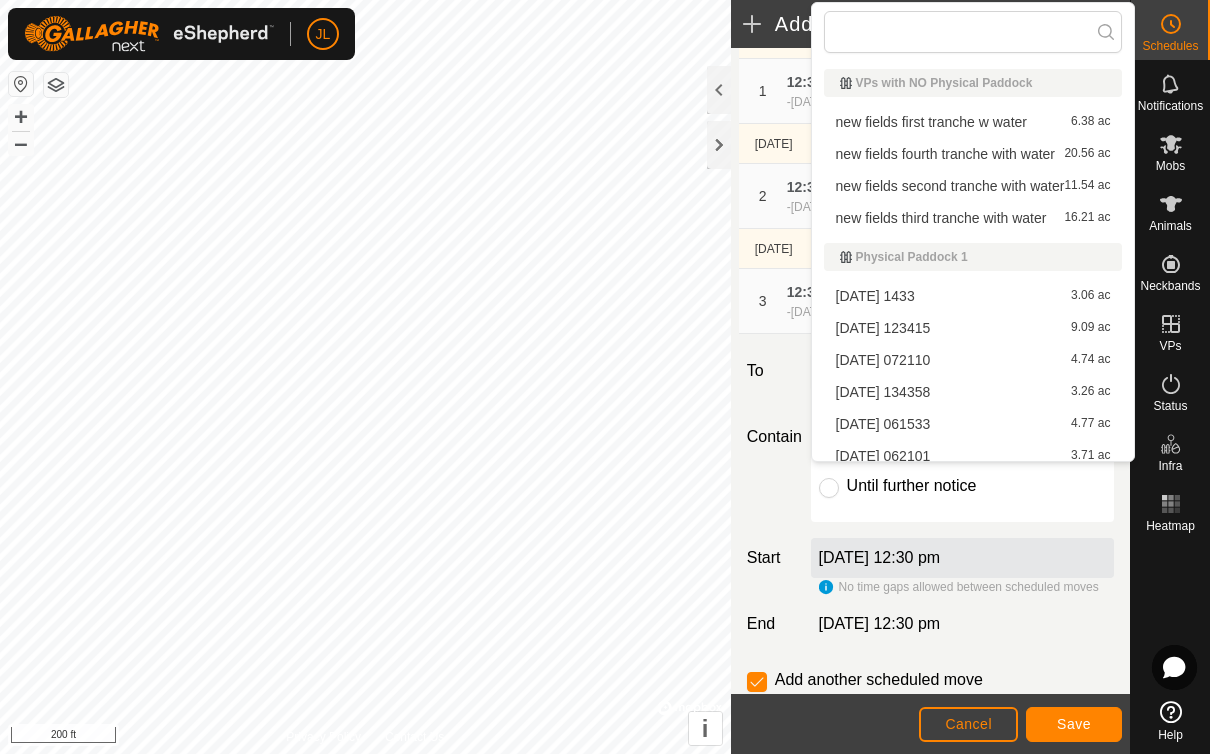 scroll, scrollTop: 42, scrollLeft: 0, axis: vertical 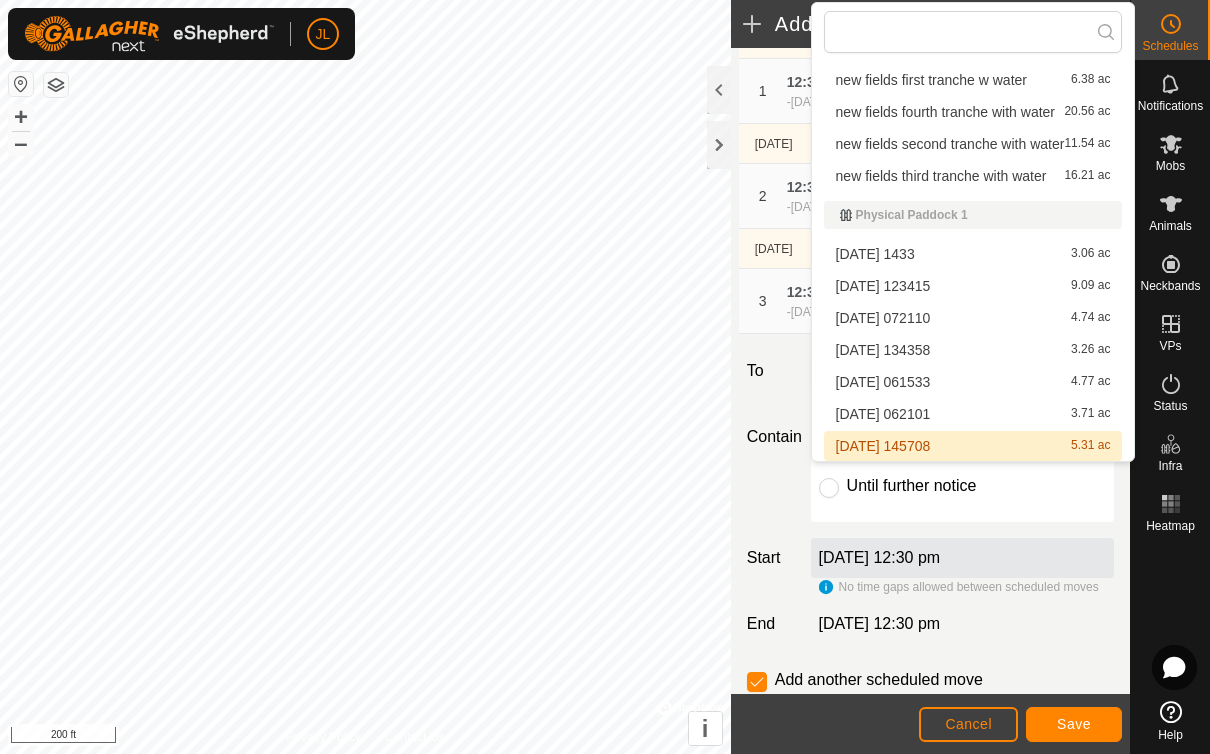 click on "[DATE] 062101  3.71 ac" at bounding box center (973, 414) 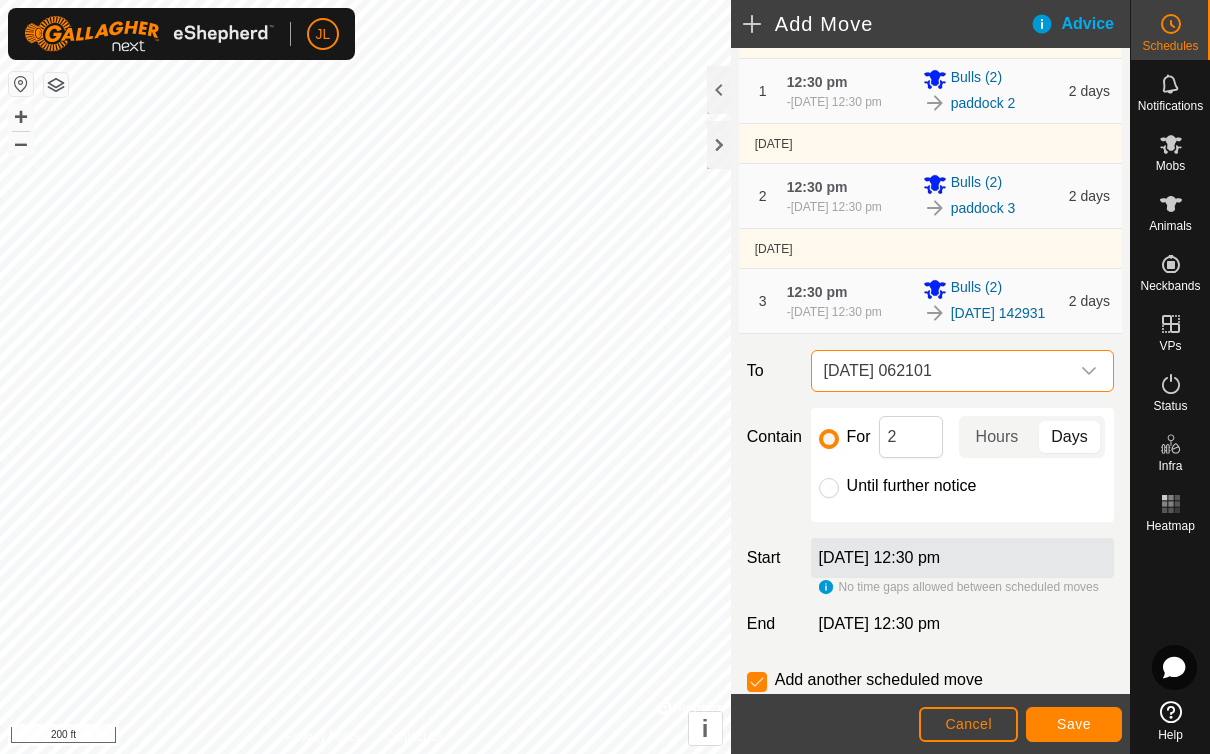 click at bounding box center (1089, 371) 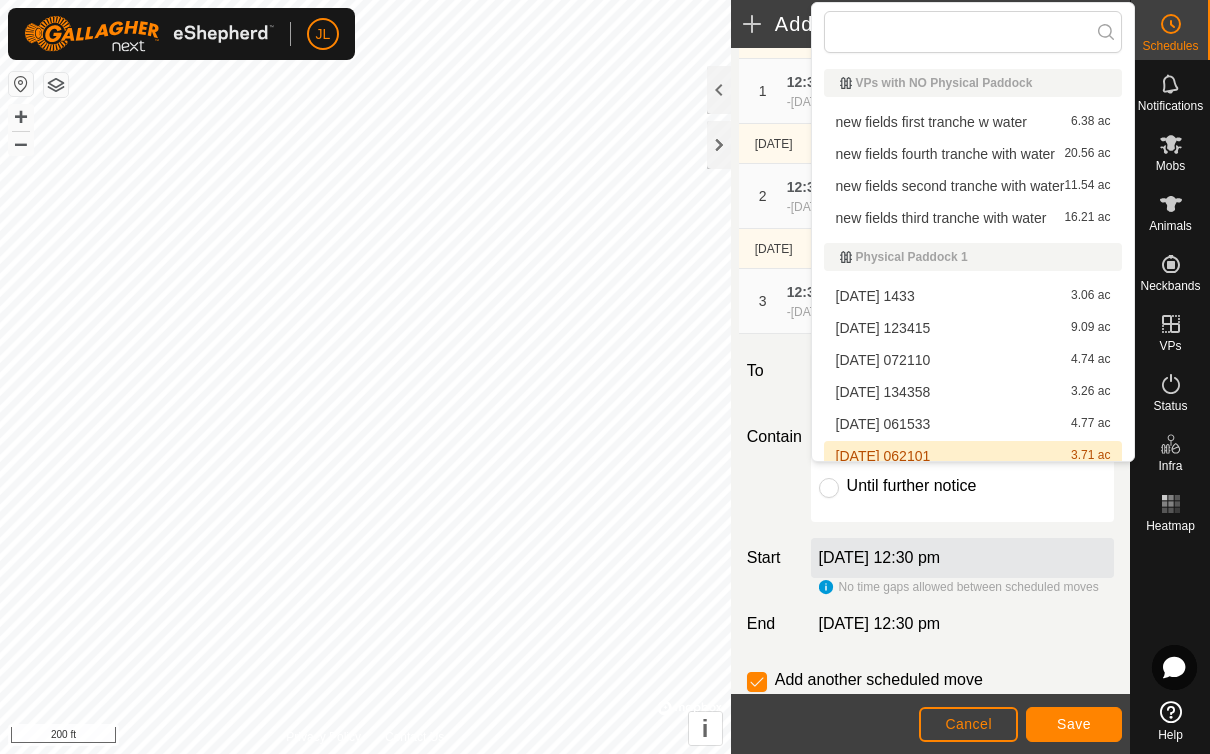 scroll, scrollTop: 10, scrollLeft: 0, axis: vertical 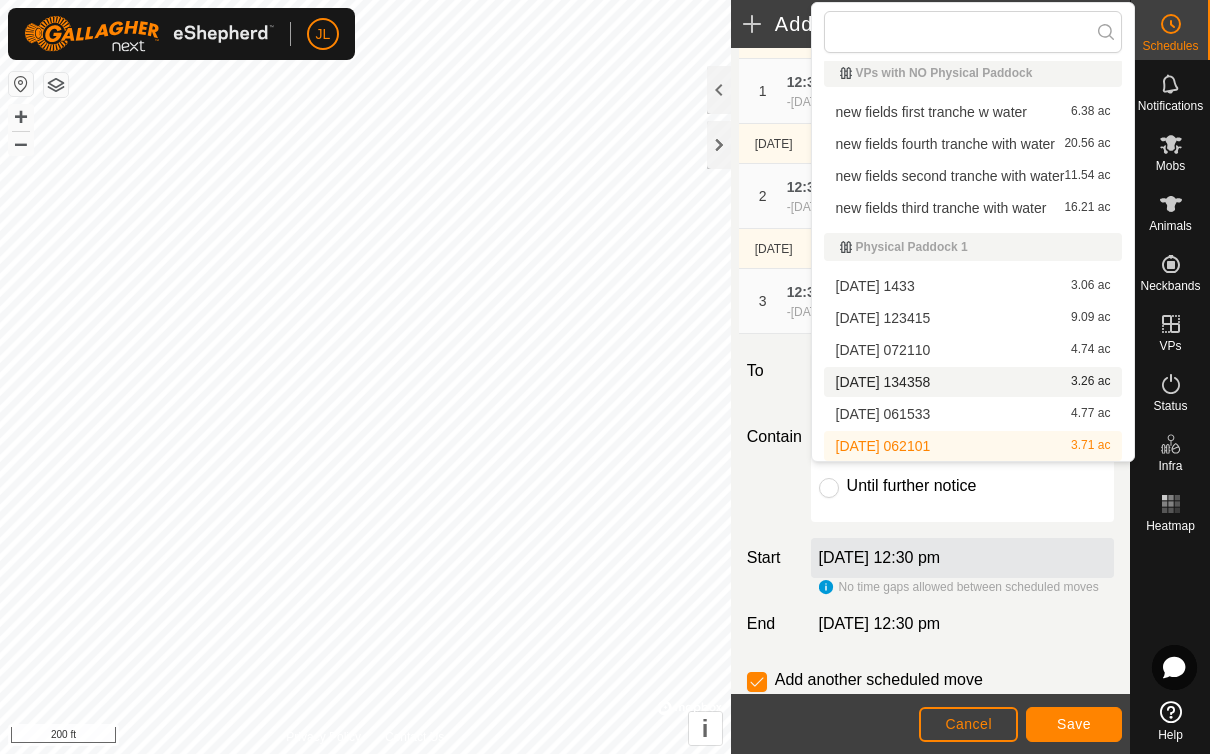 click on "[DATE] 134358" at bounding box center [883, 382] 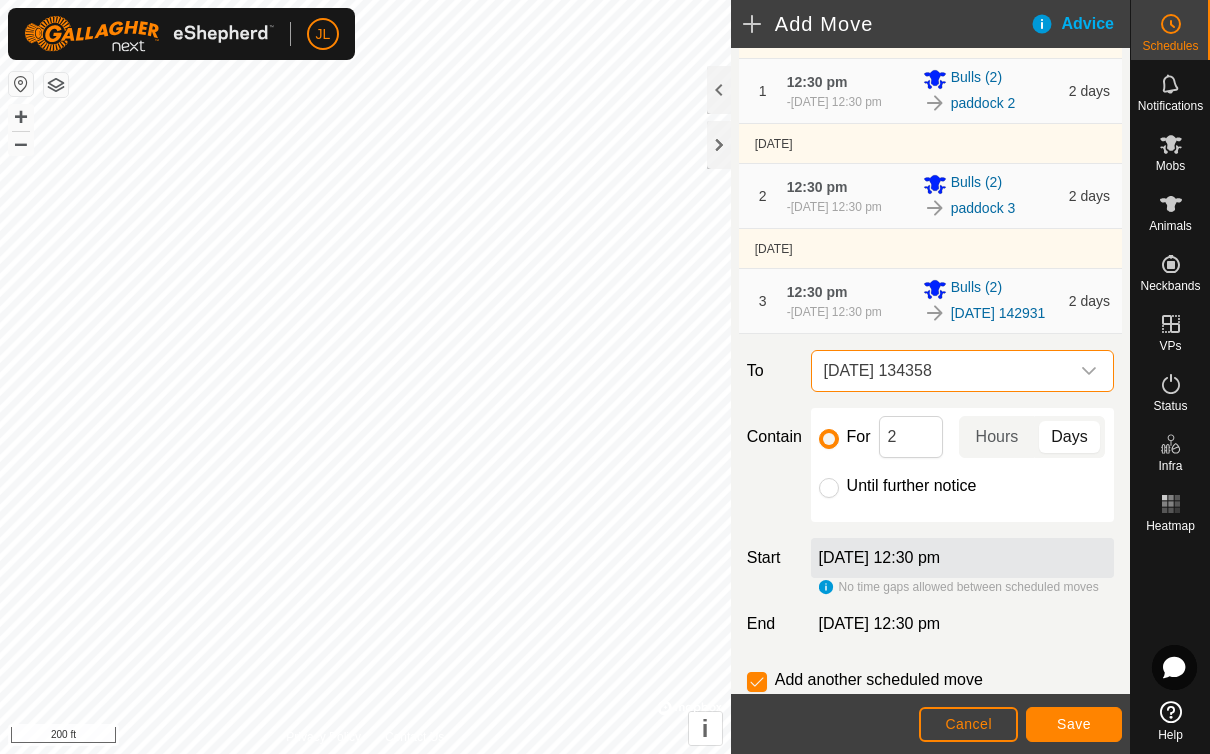 click at bounding box center [1089, 371] 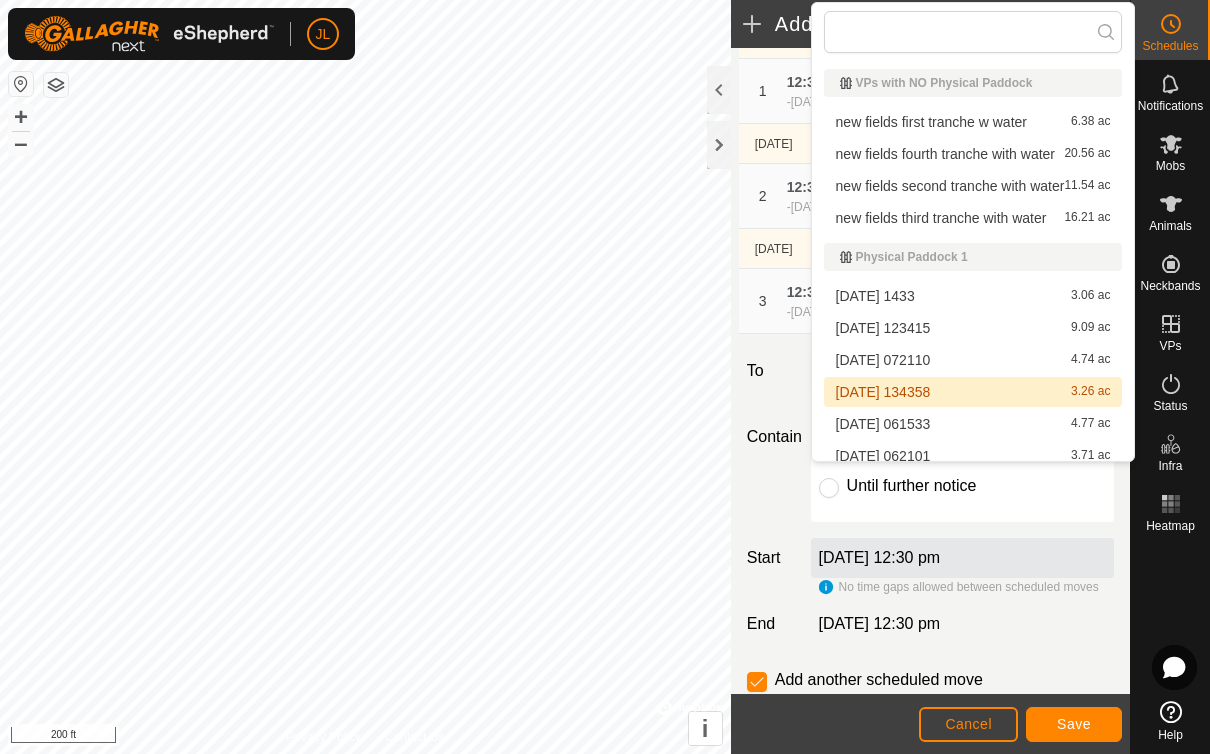 click on "[DATE] 072110" at bounding box center (883, 360) 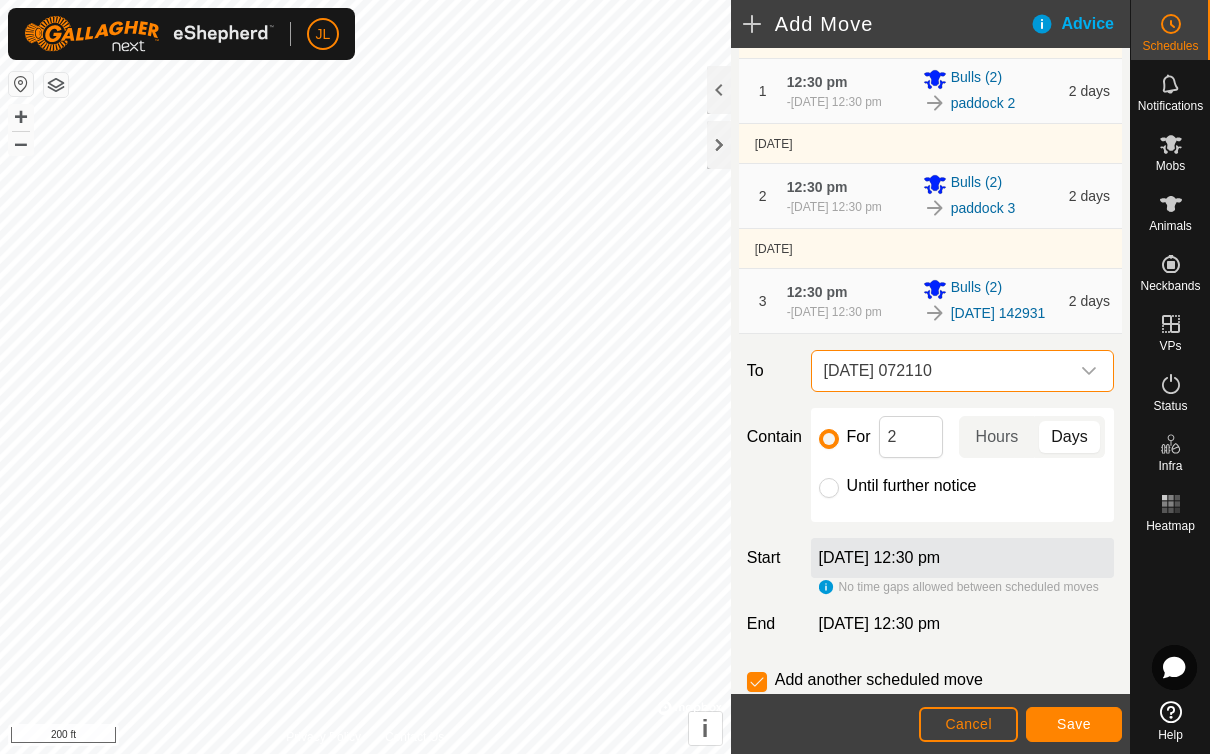 click 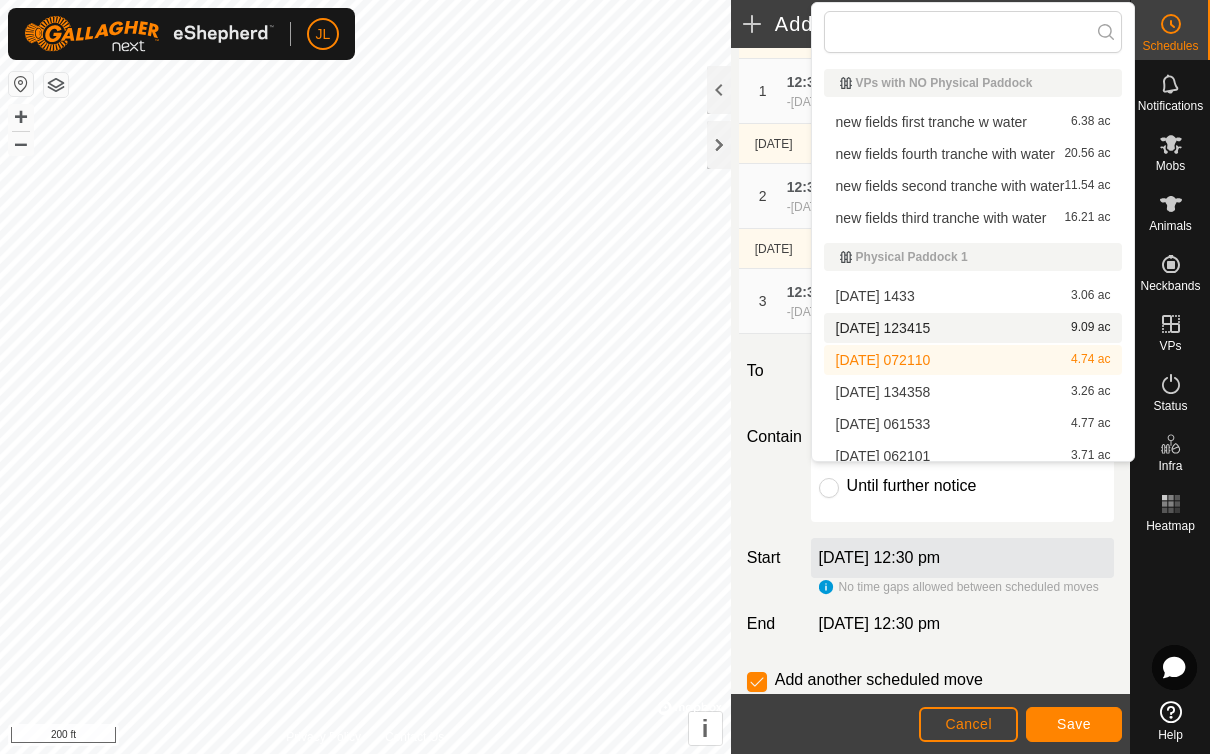 click on "[DATE] 123415" at bounding box center (883, 328) 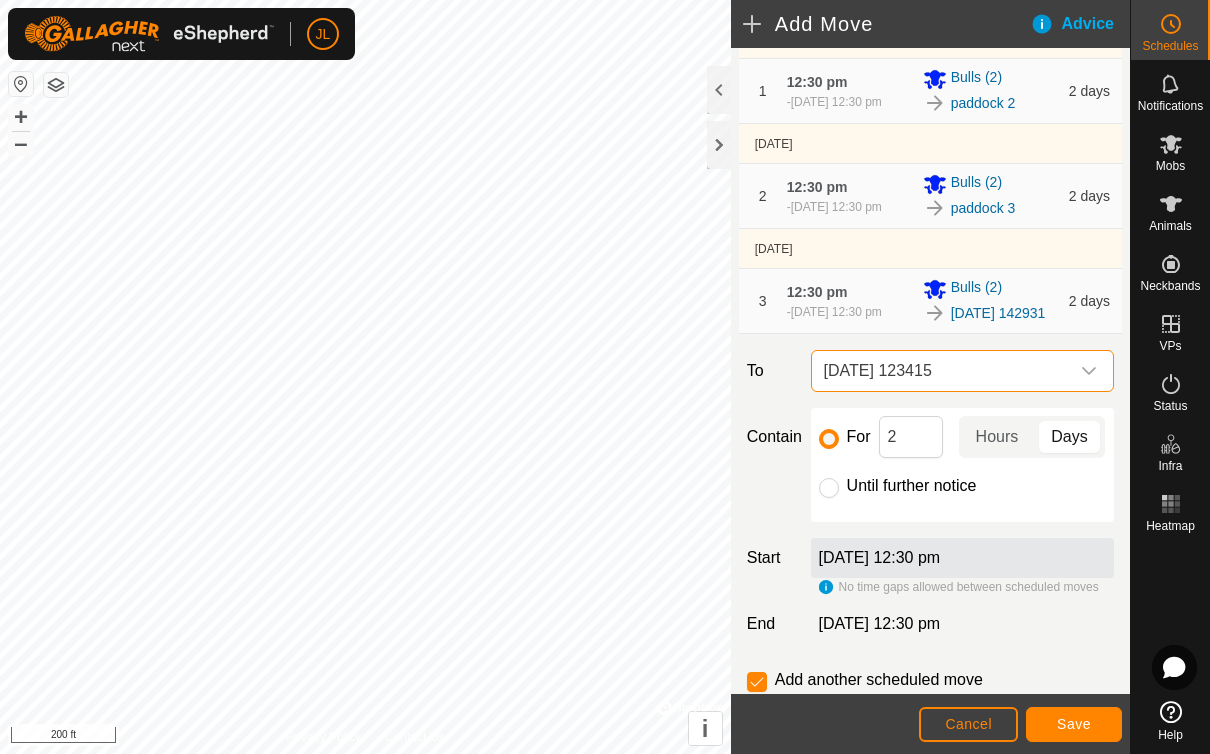 click at bounding box center [1089, 371] 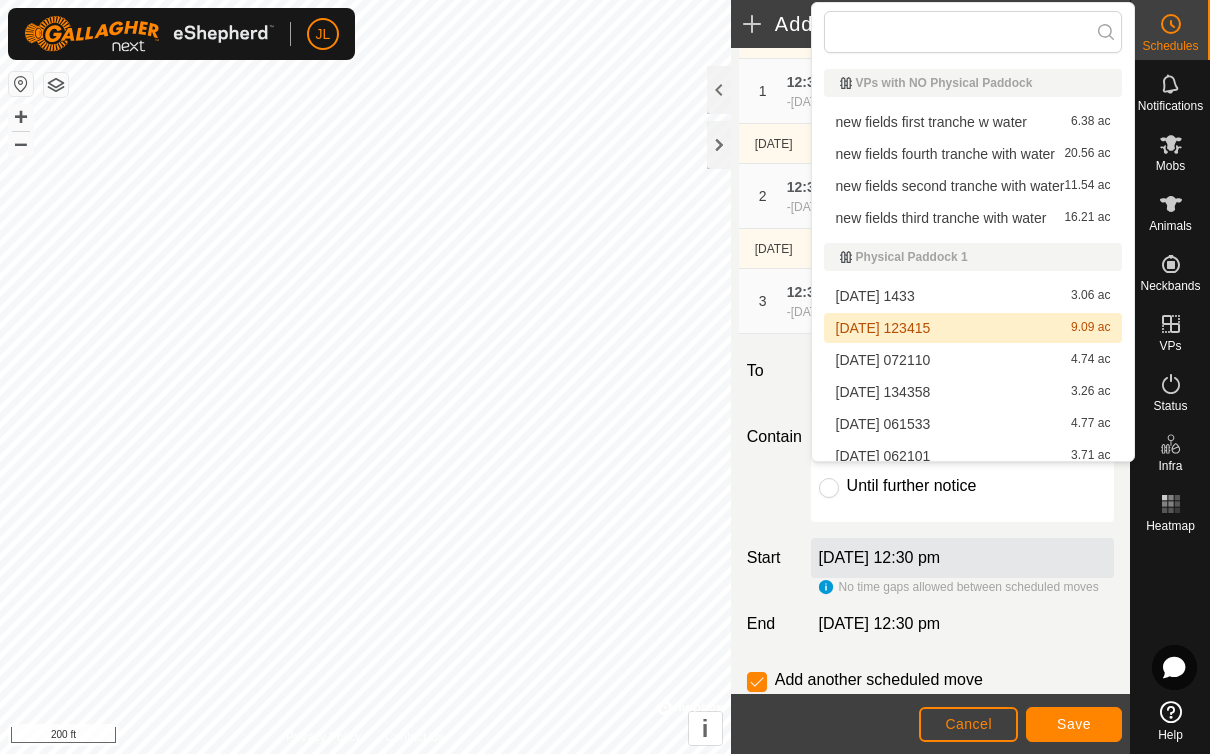 click on "[DATE] 1433" at bounding box center (875, 296) 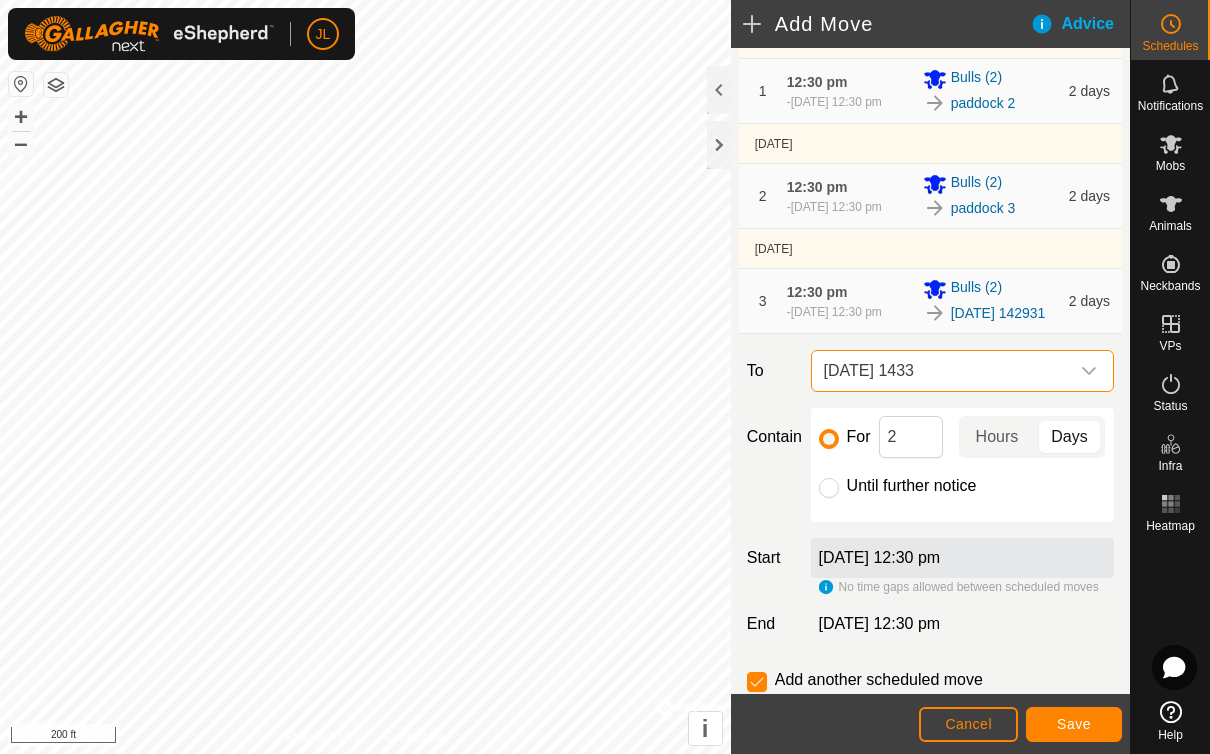 click at bounding box center [1089, 371] 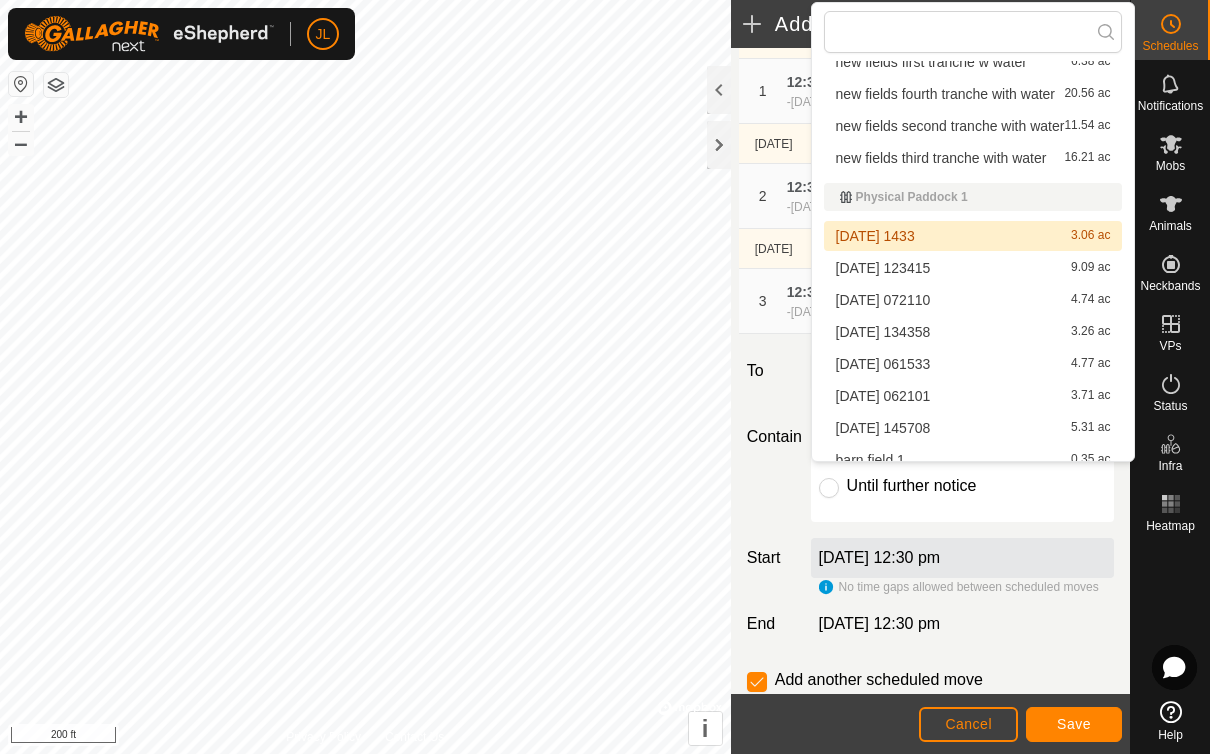 scroll, scrollTop: 79, scrollLeft: 0, axis: vertical 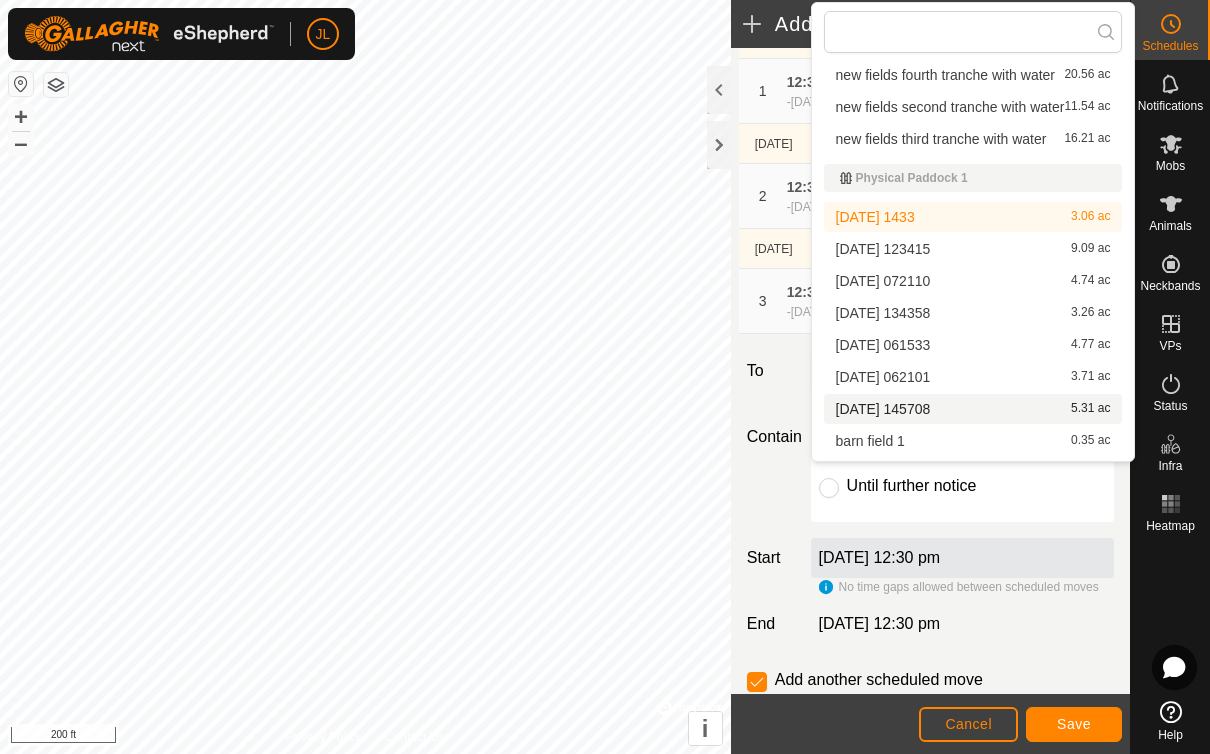 click on "[DATE] 145708" at bounding box center [883, 409] 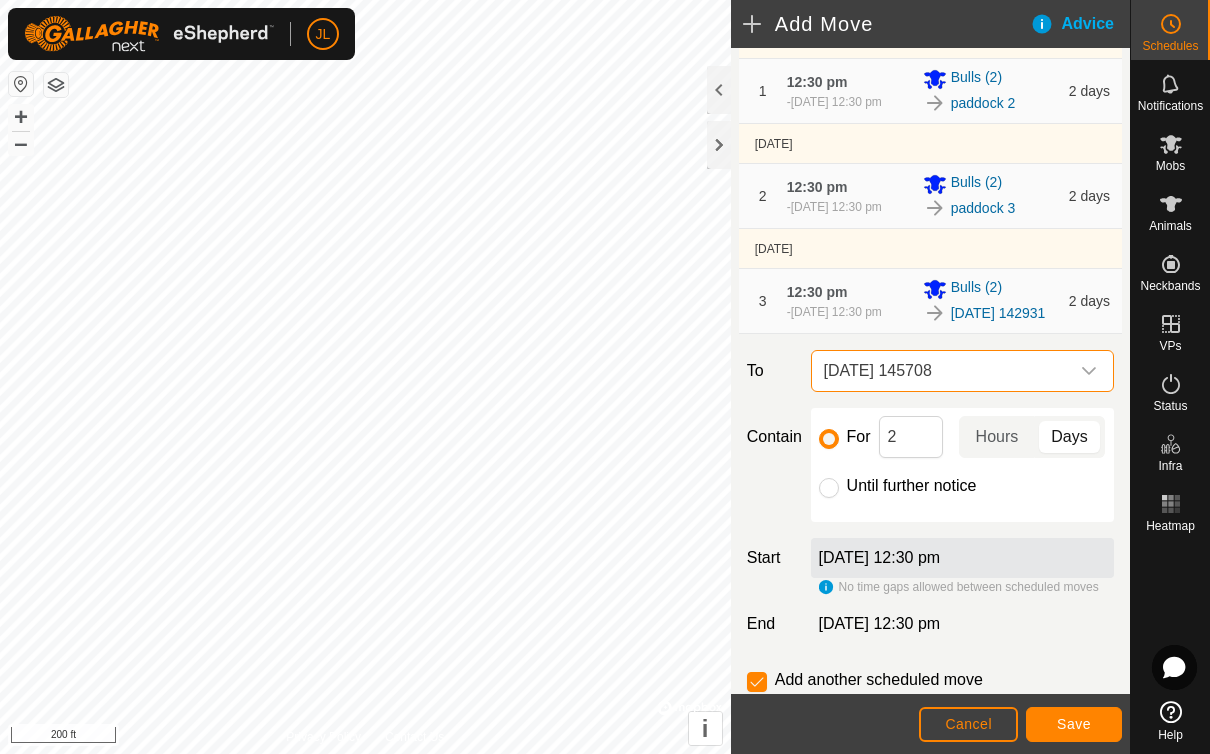 click at bounding box center [1089, 371] 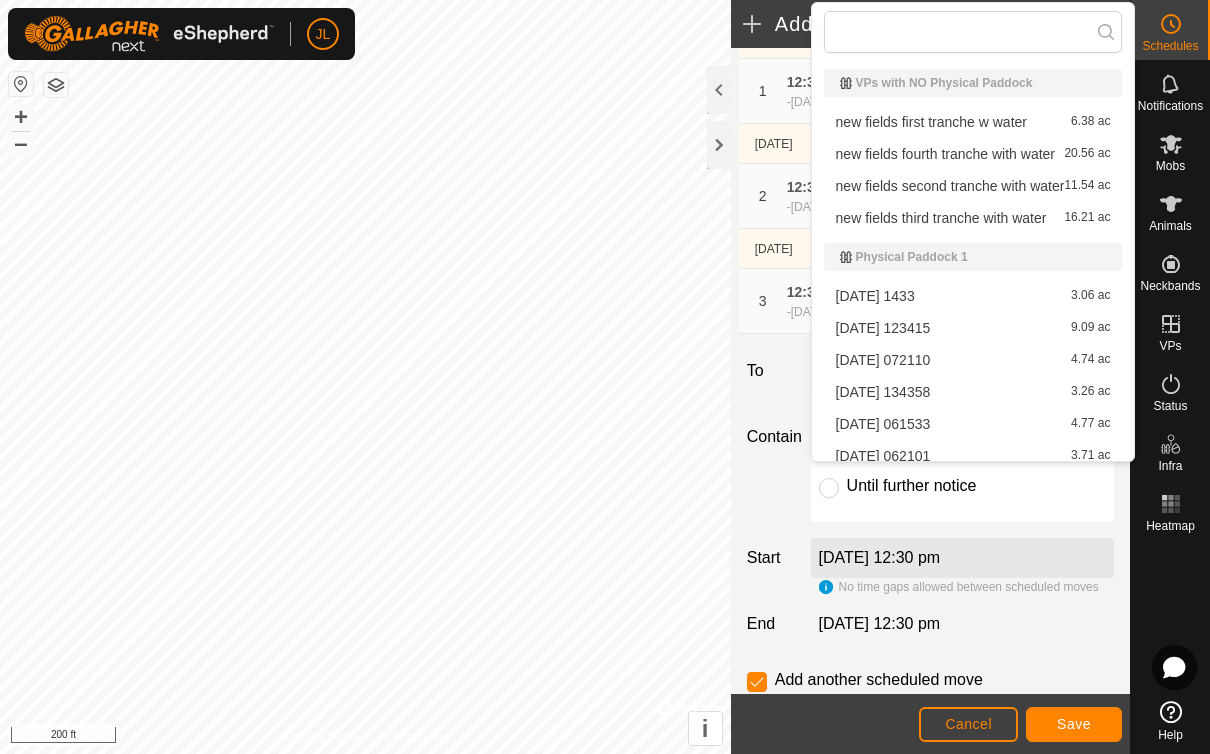 scroll, scrollTop: 42, scrollLeft: 0, axis: vertical 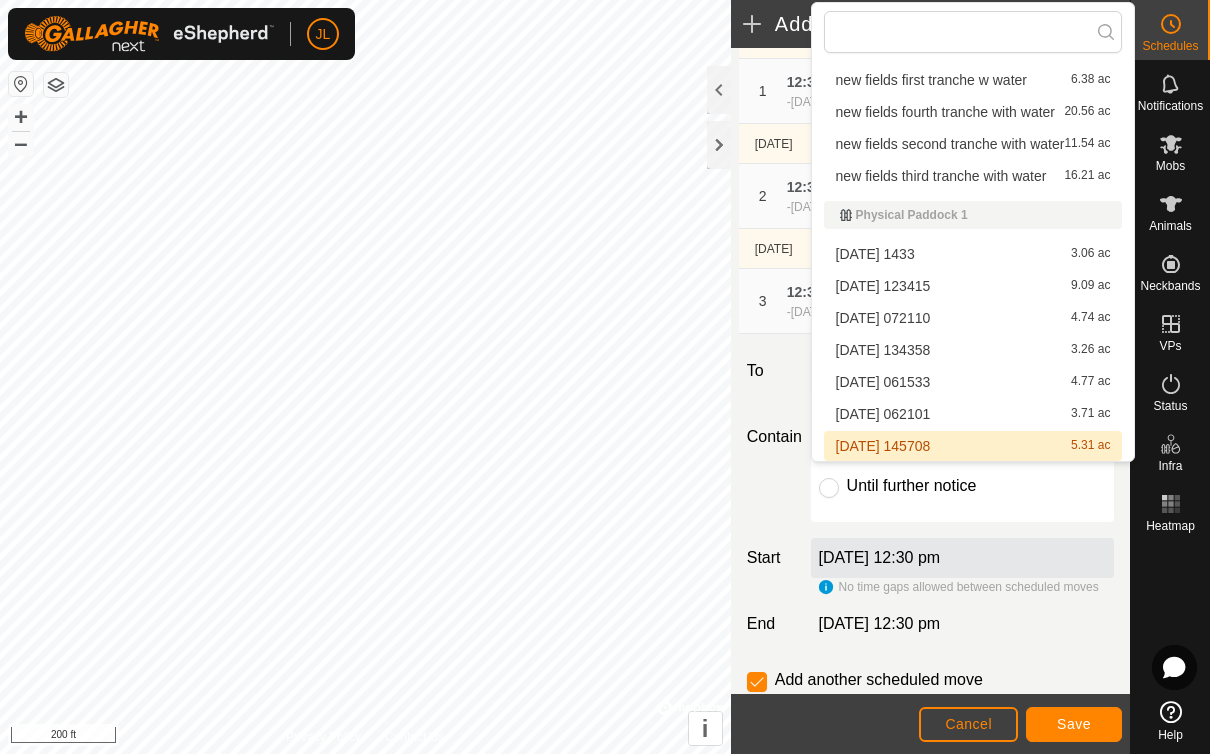 click on "[DATE] 062101" at bounding box center (883, 414) 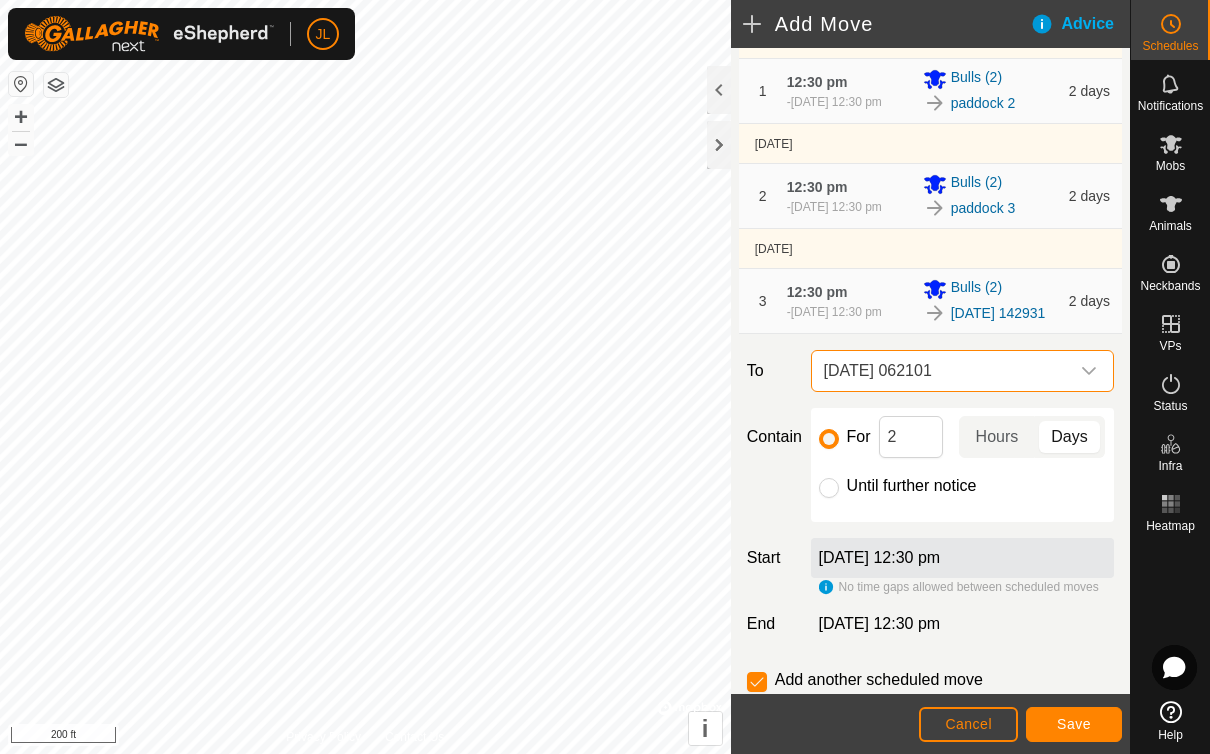 click 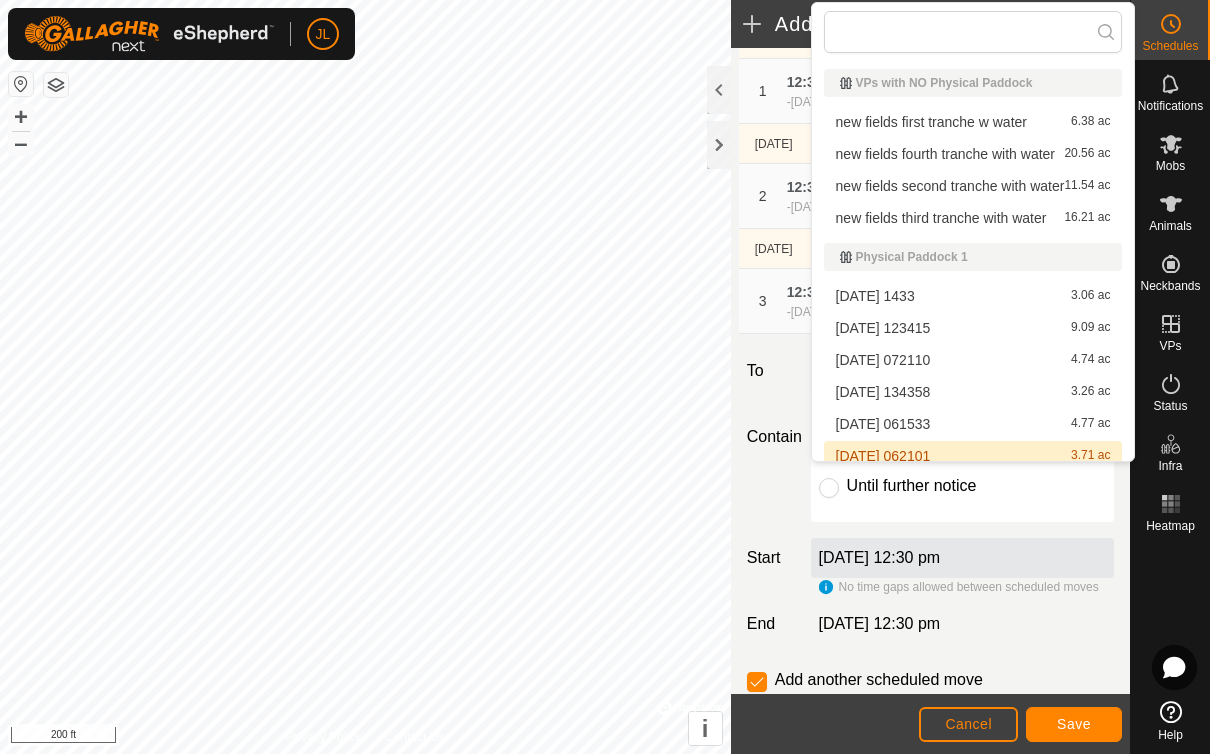 scroll, scrollTop: 10, scrollLeft: 0, axis: vertical 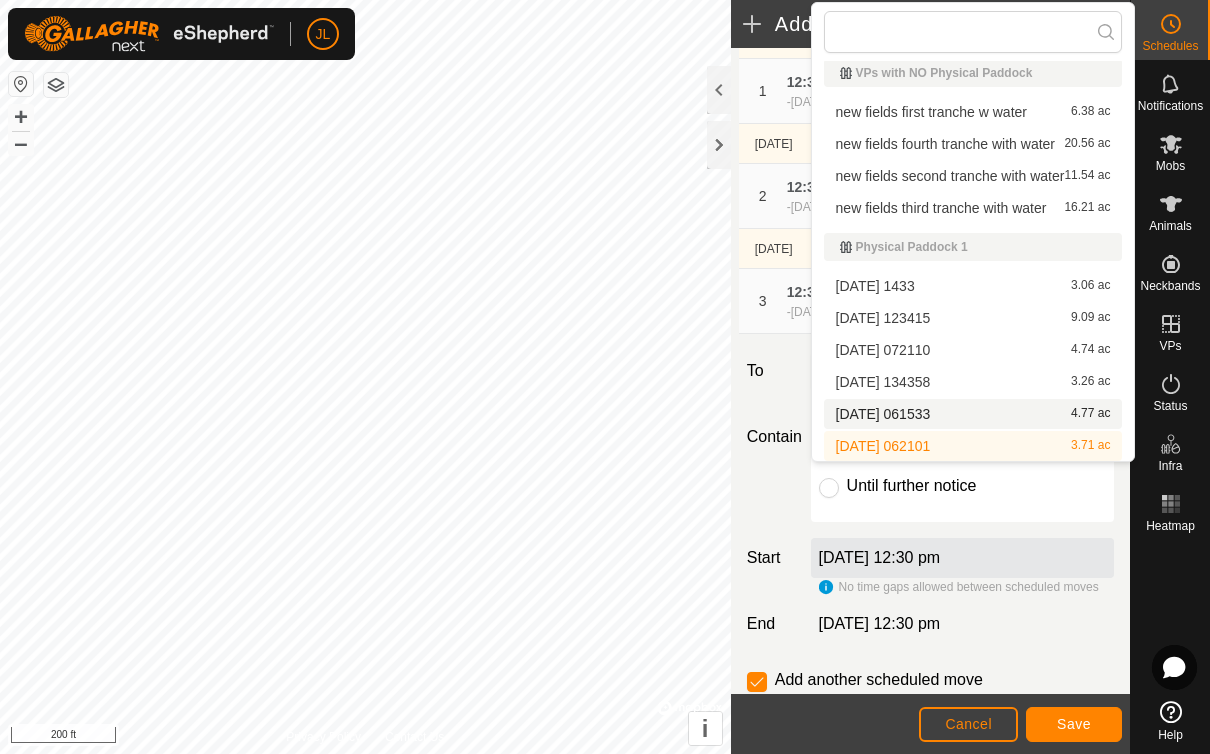 click on "[DATE] 061533" at bounding box center [883, 414] 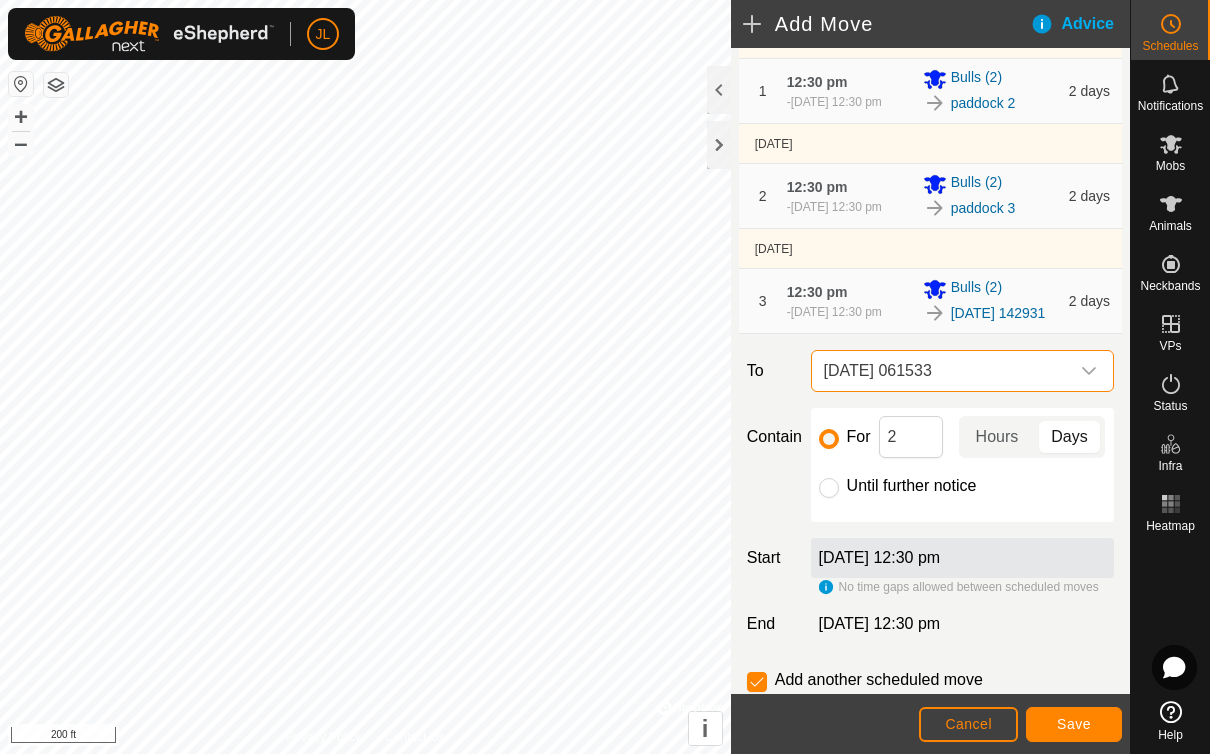 click on "Save" 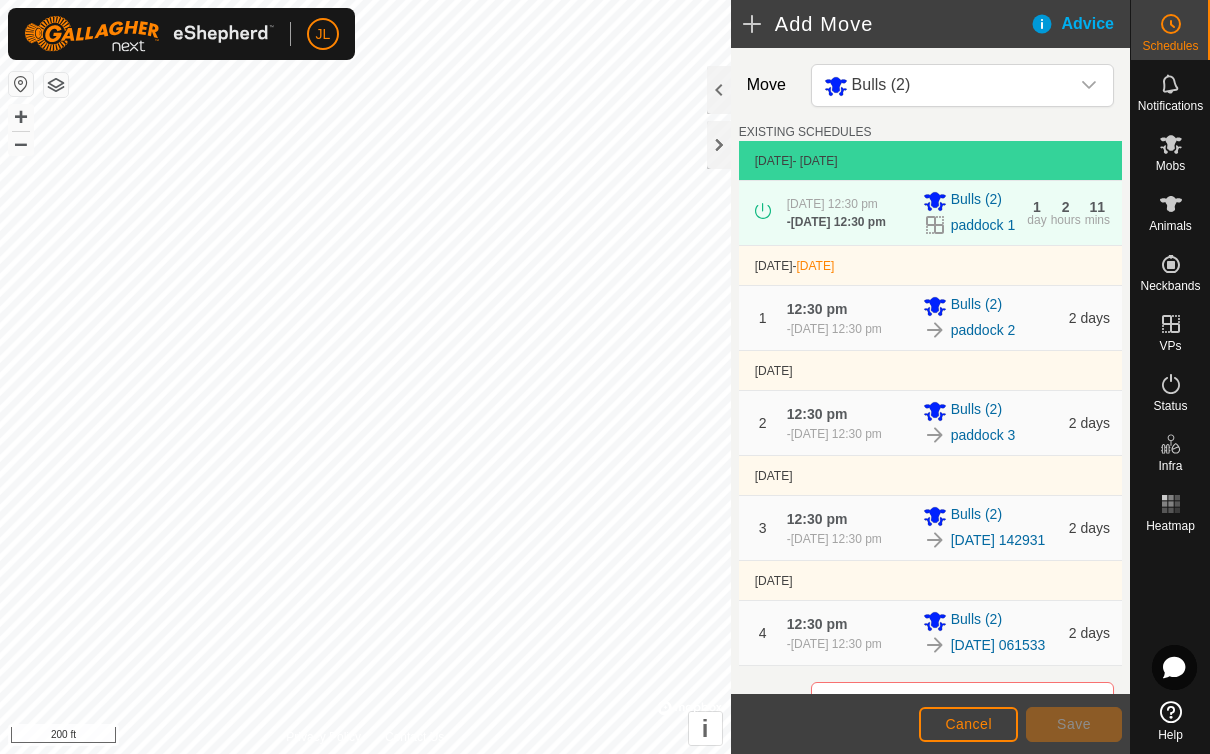 scroll, scrollTop: 0, scrollLeft: 0, axis: both 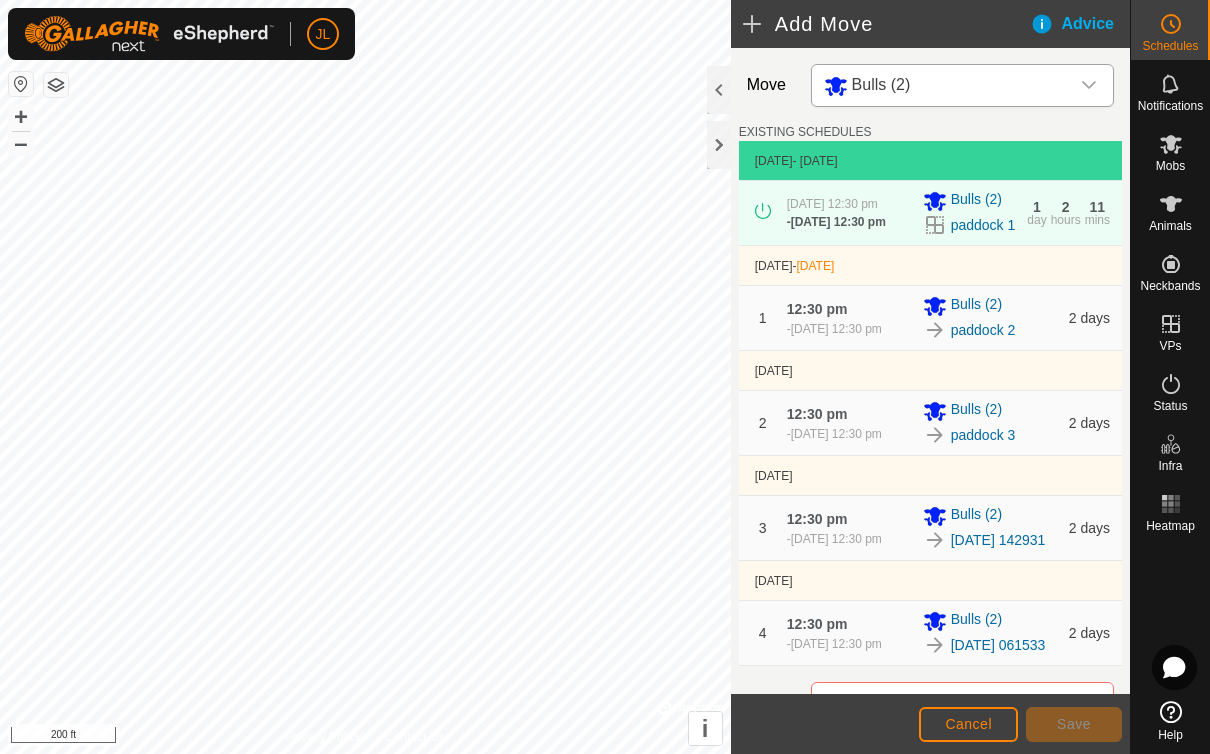 click 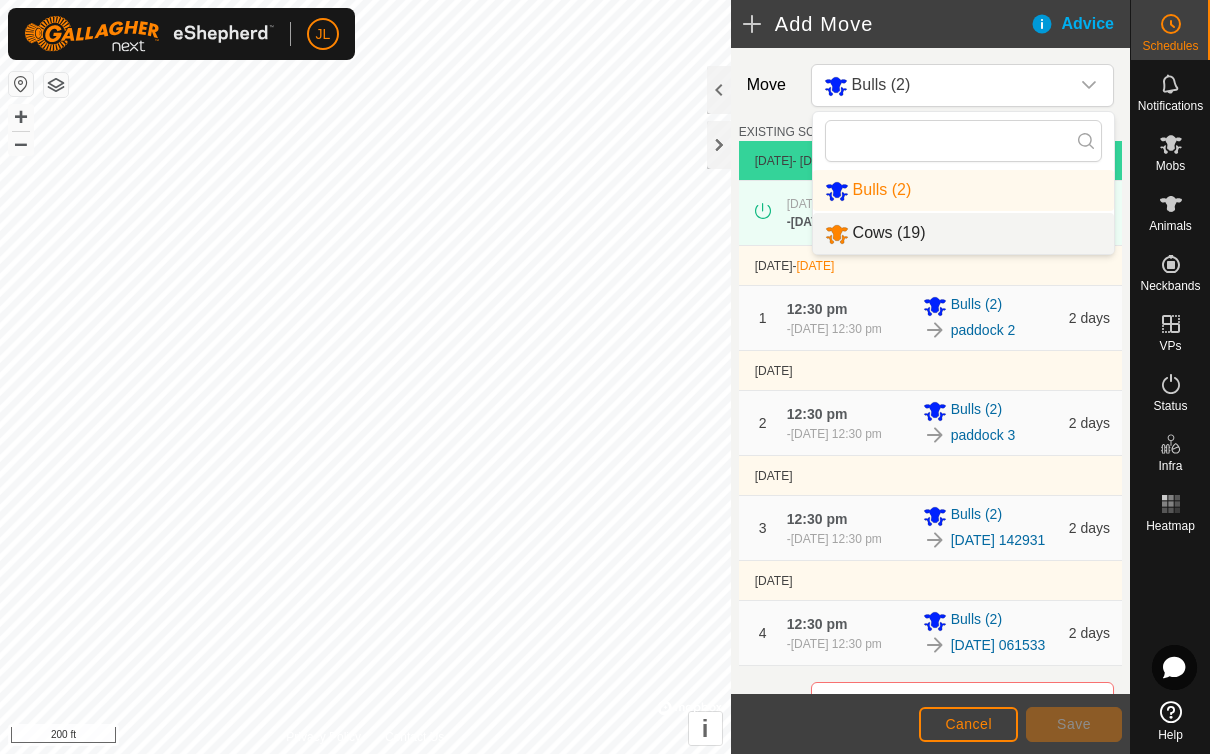 click on "Cows (19)" at bounding box center (963, 233) 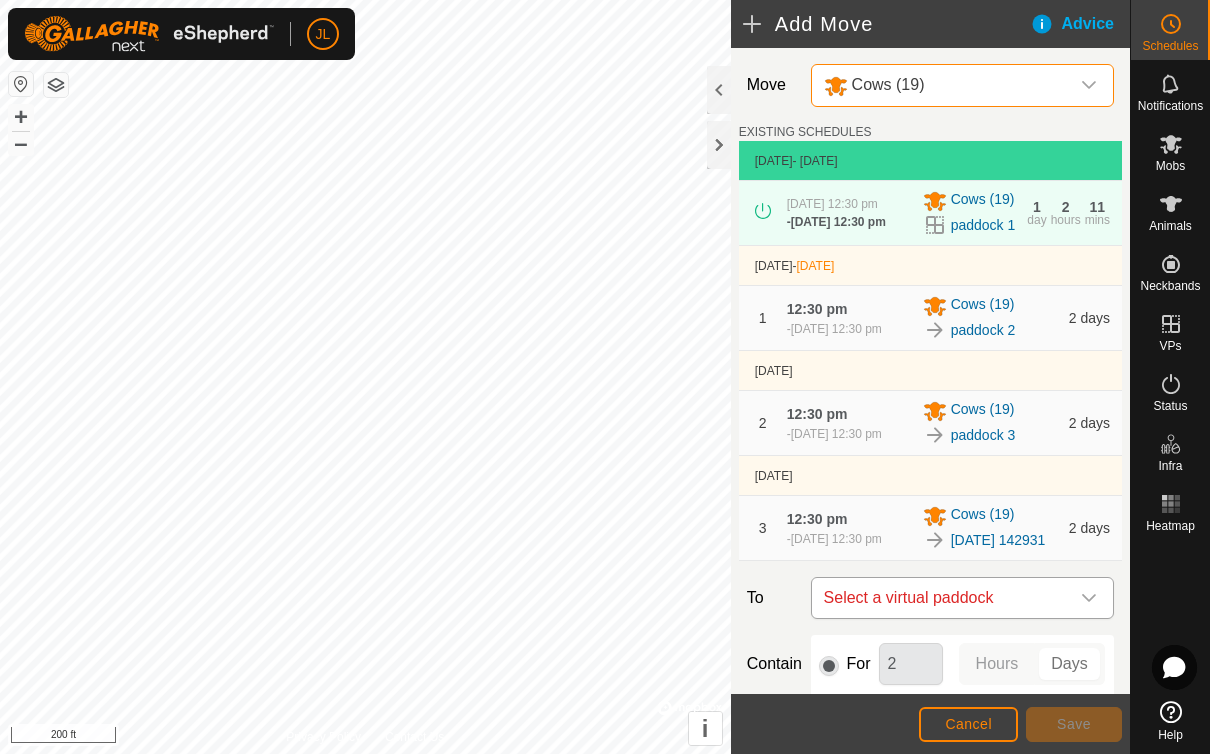 click 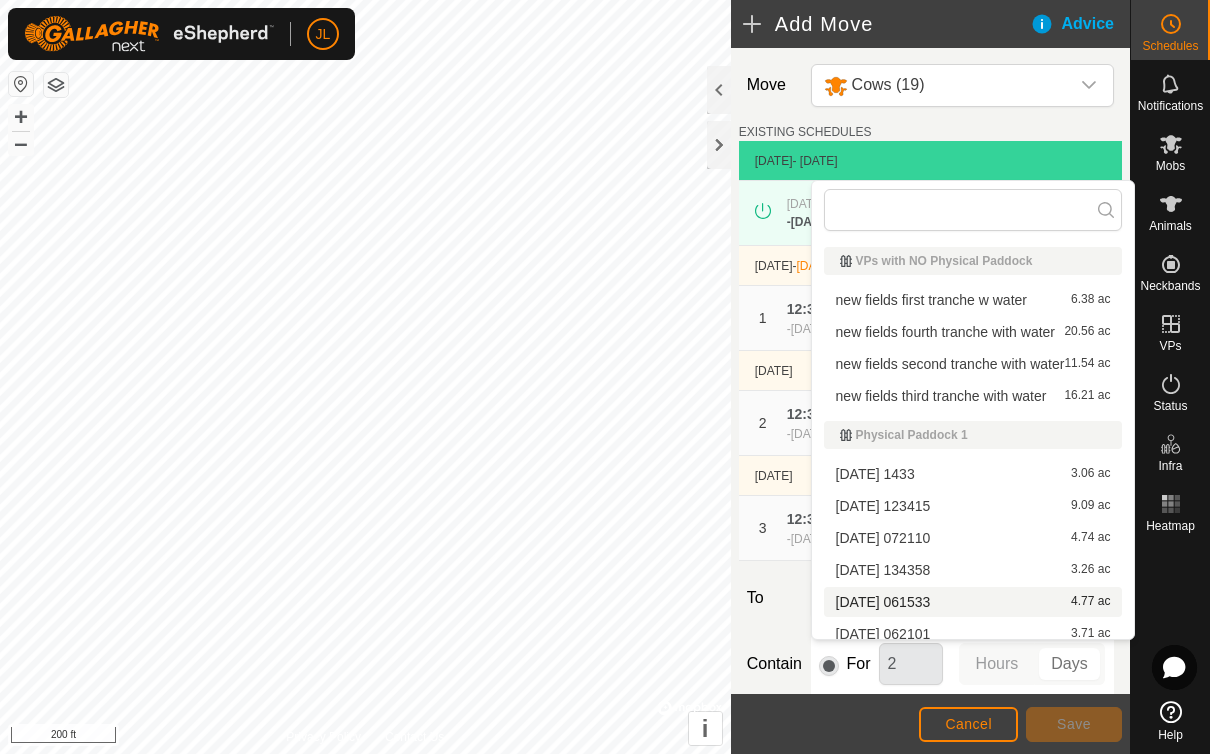 click on "[DATE] 061533" at bounding box center (883, 602) 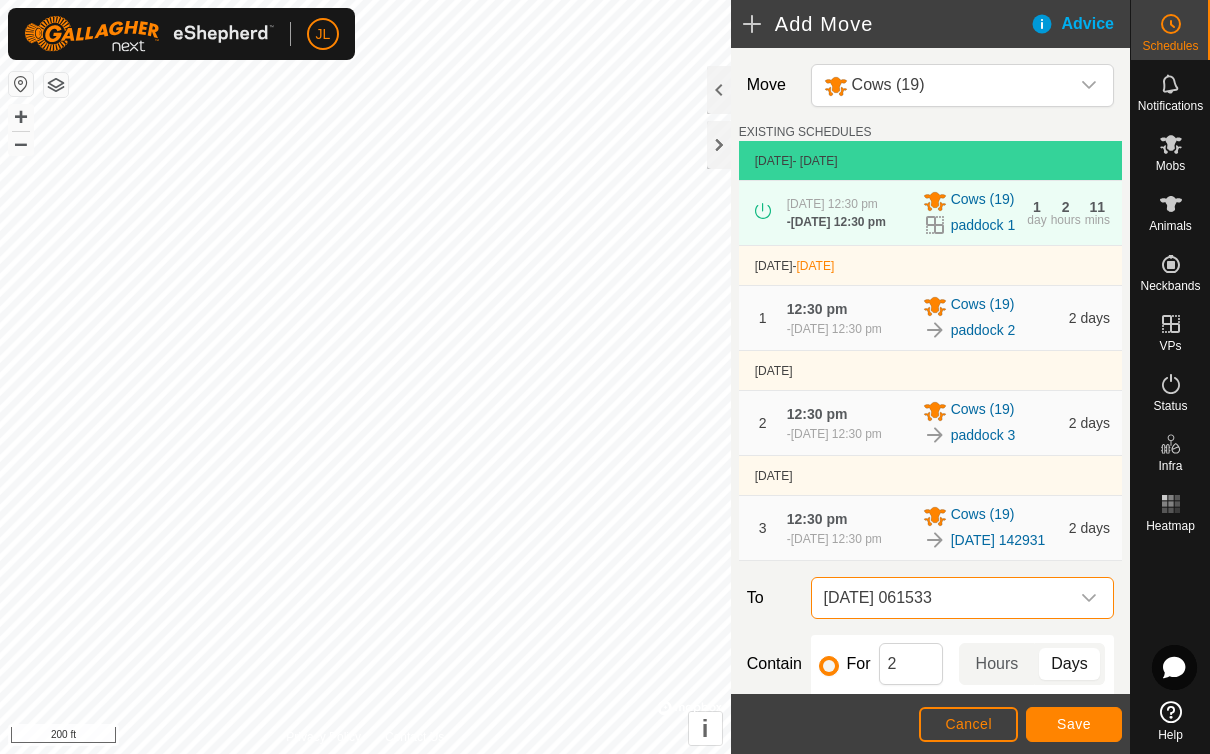 click on "Save" 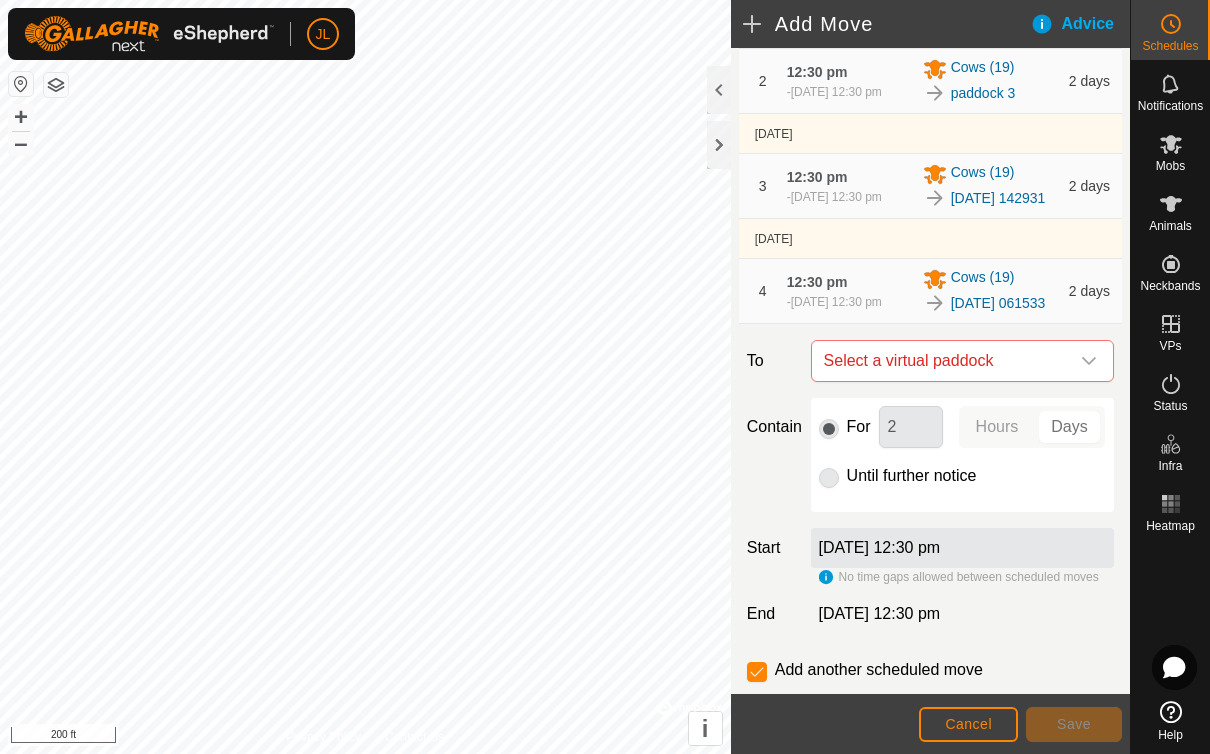 scroll, scrollTop: 349, scrollLeft: 0, axis: vertical 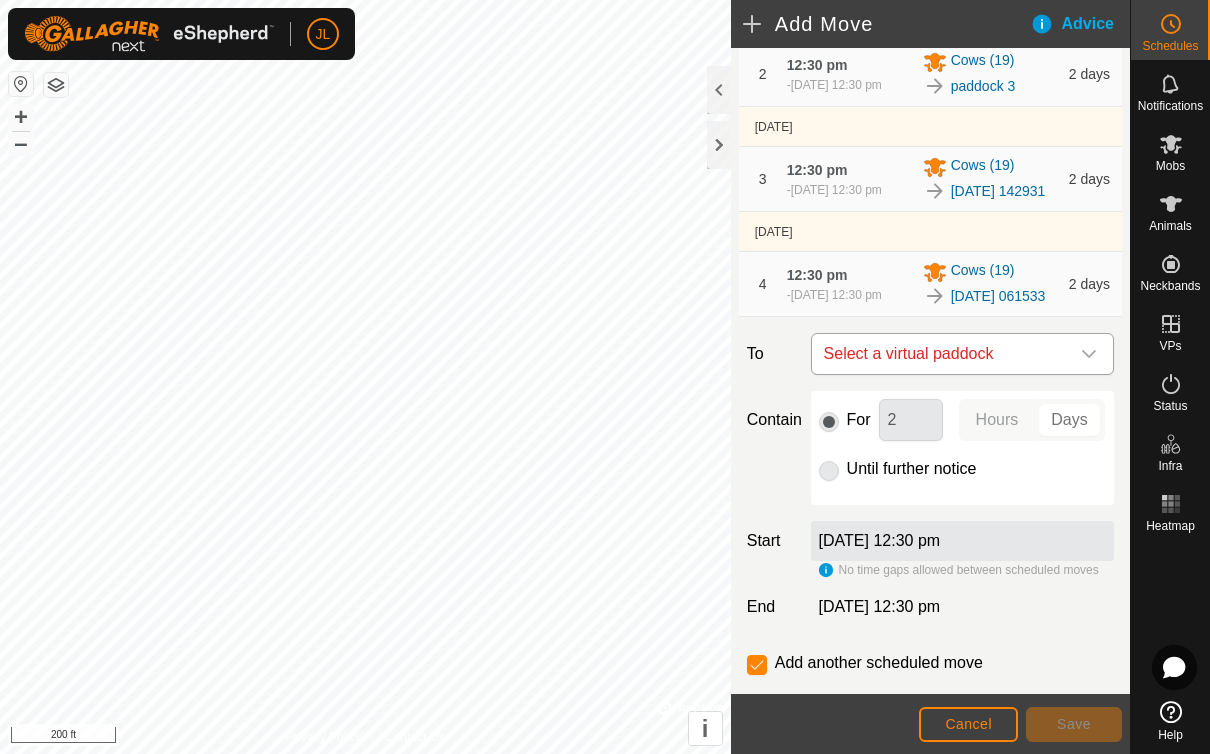 click at bounding box center [1089, 354] 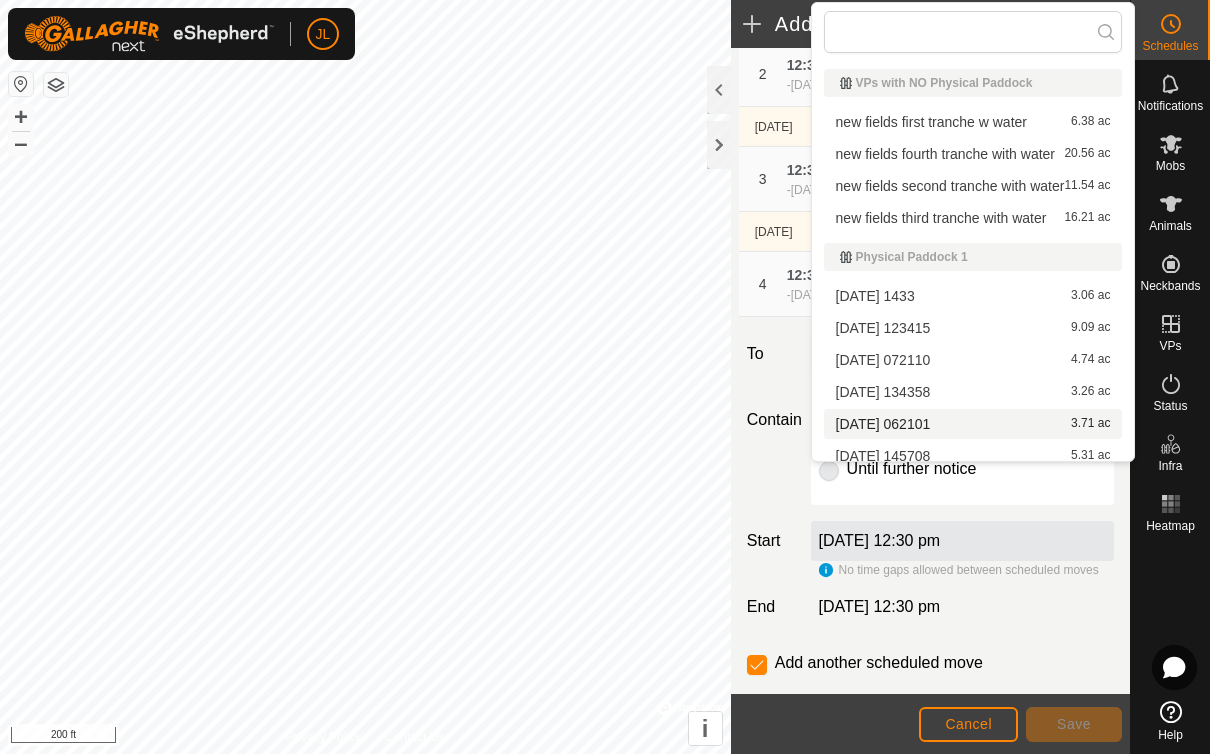 click on "[DATE] 062101" at bounding box center (883, 424) 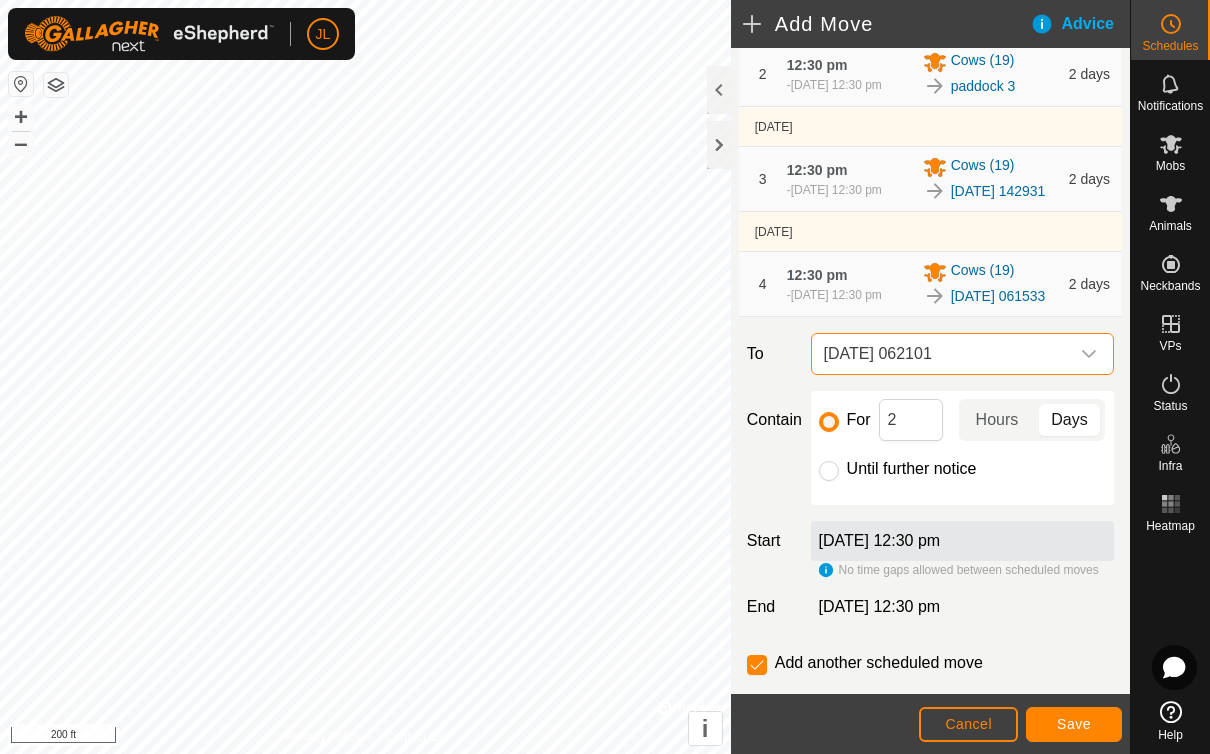 click on "Save" 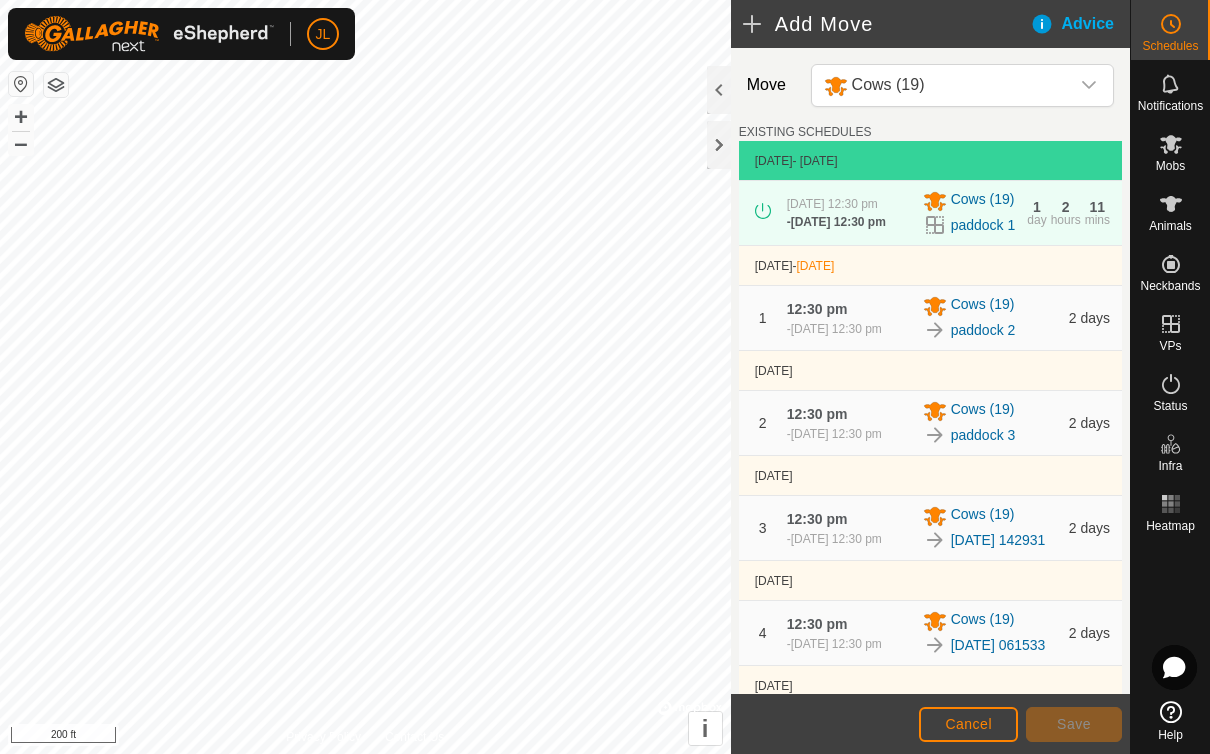 scroll, scrollTop: 0, scrollLeft: 0, axis: both 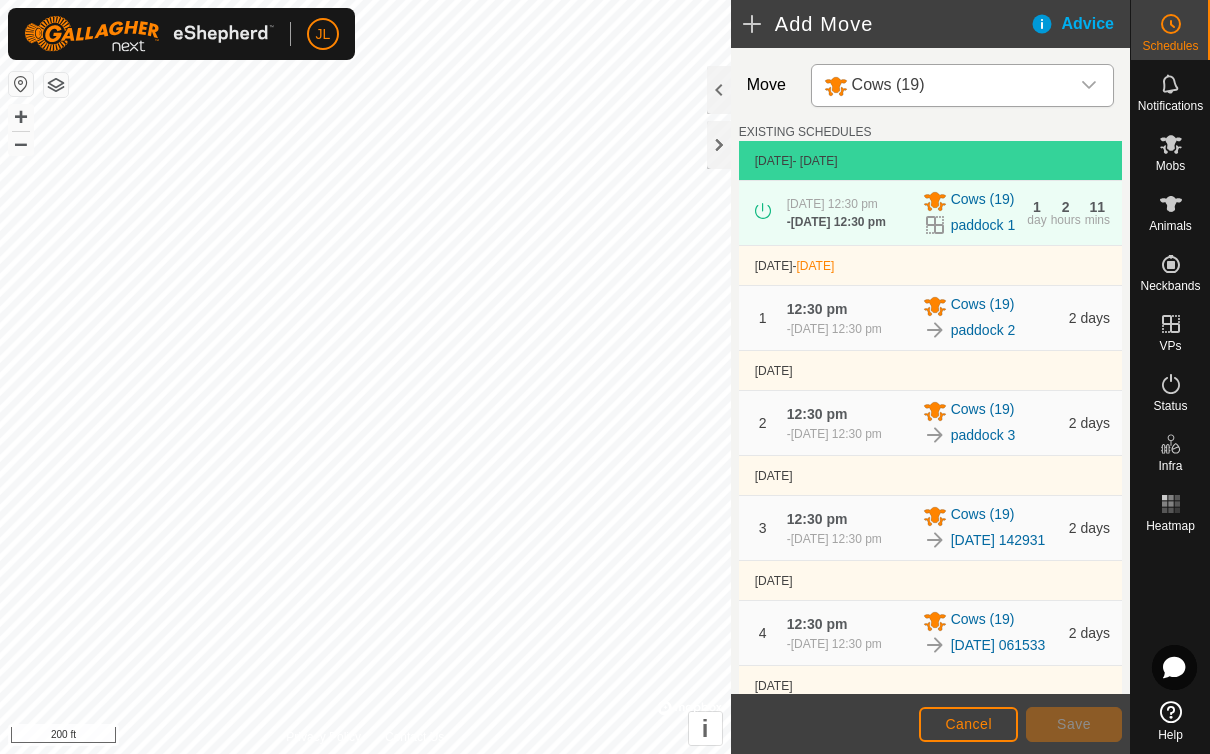 click 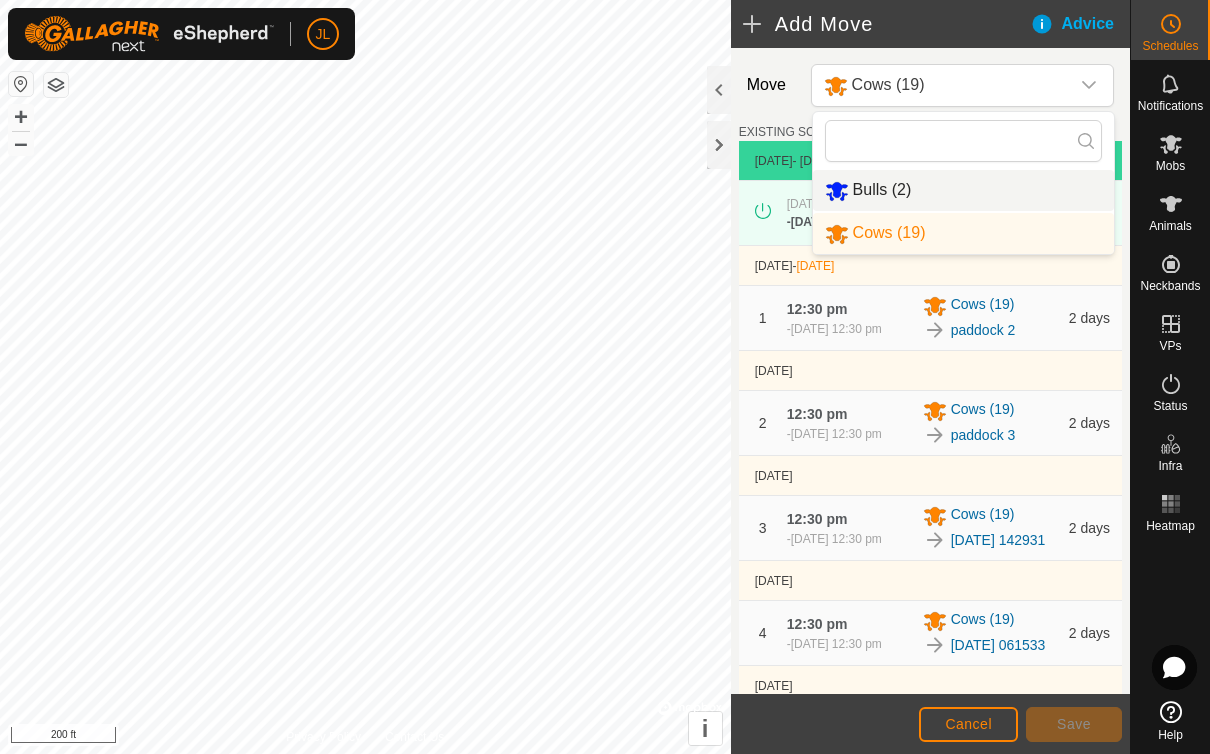 click on "Bulls (2)" at bounding box center (963, 190) 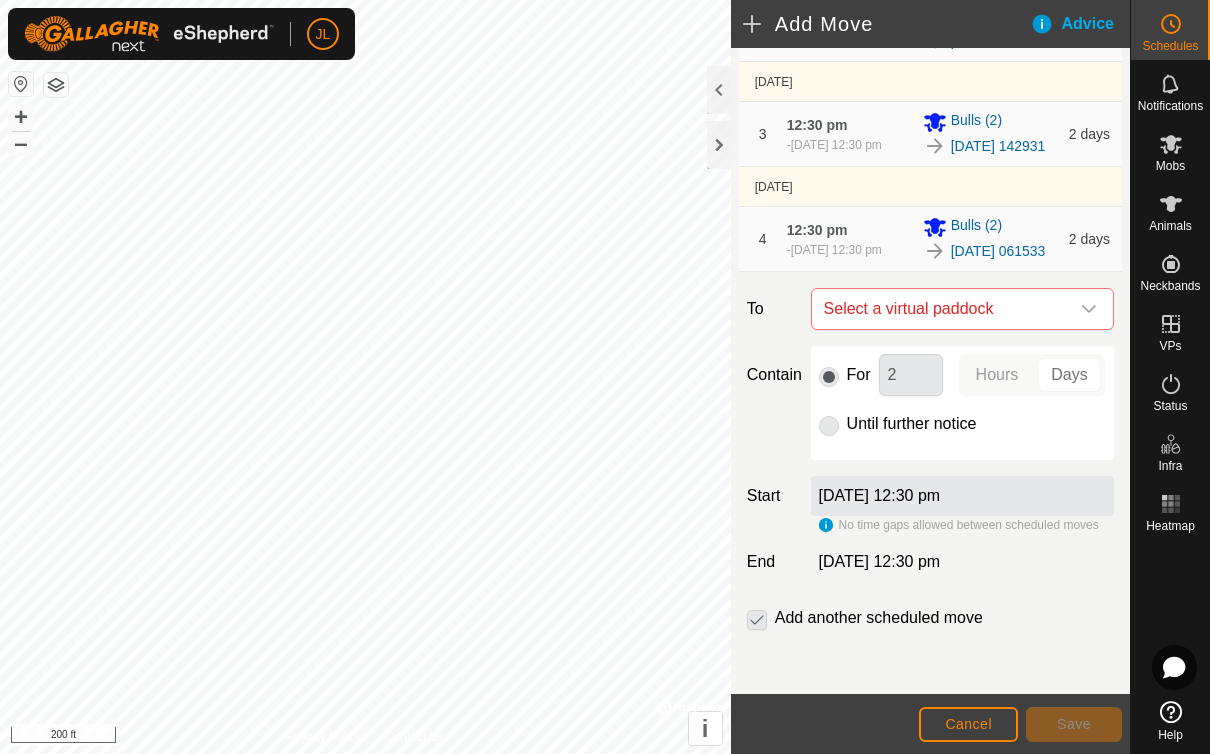 scroll, scrollTop: 473, scrollLeft: 0, axis: vertical 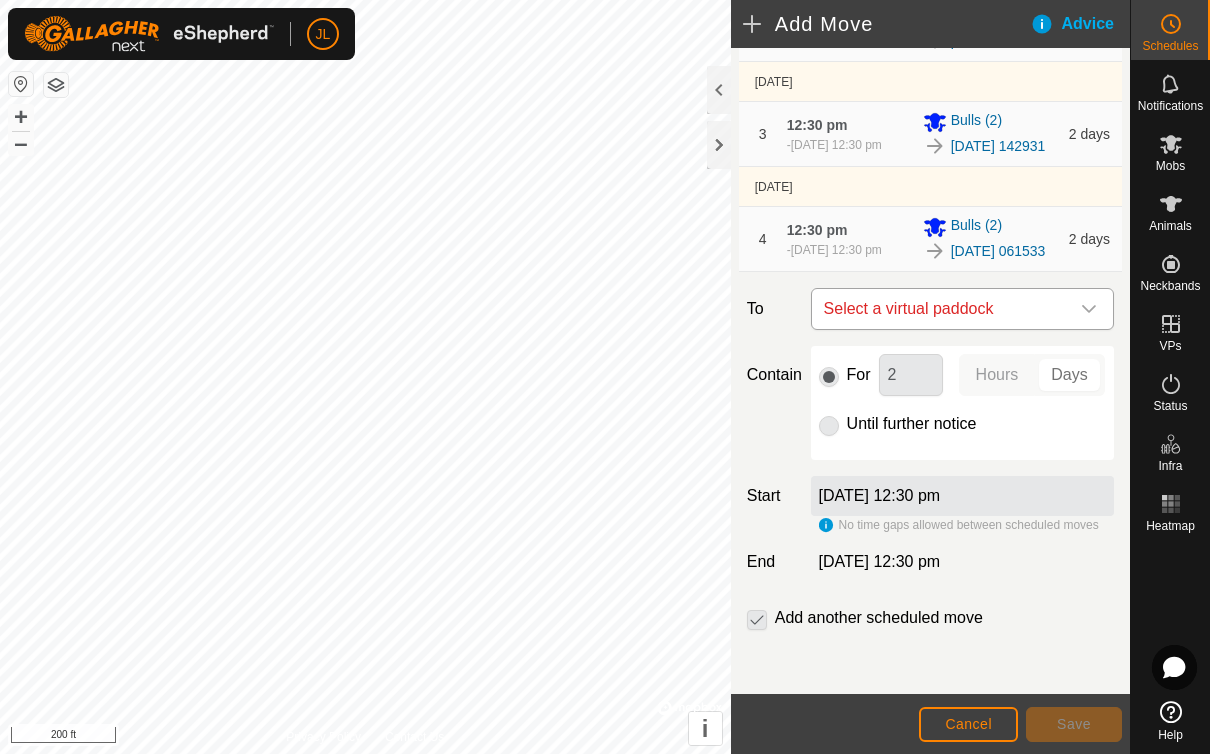 click 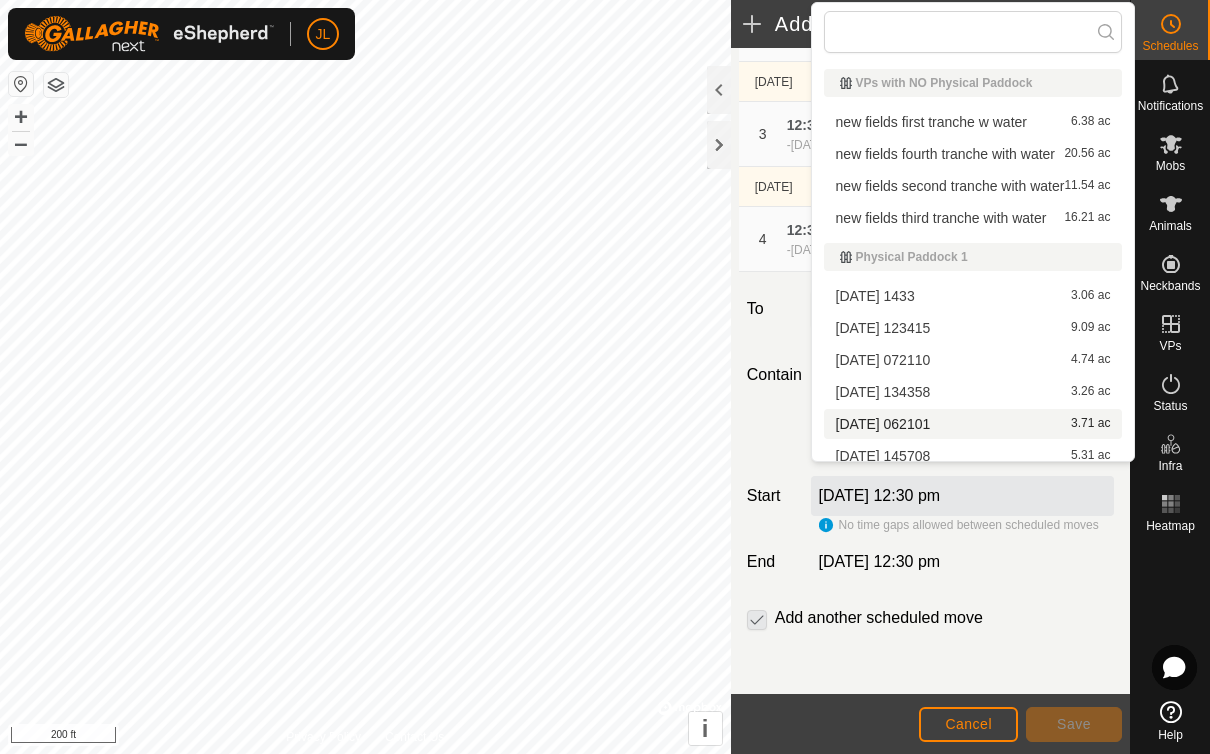 click on "[DATE] 062101" at bounding box center (883, 424) 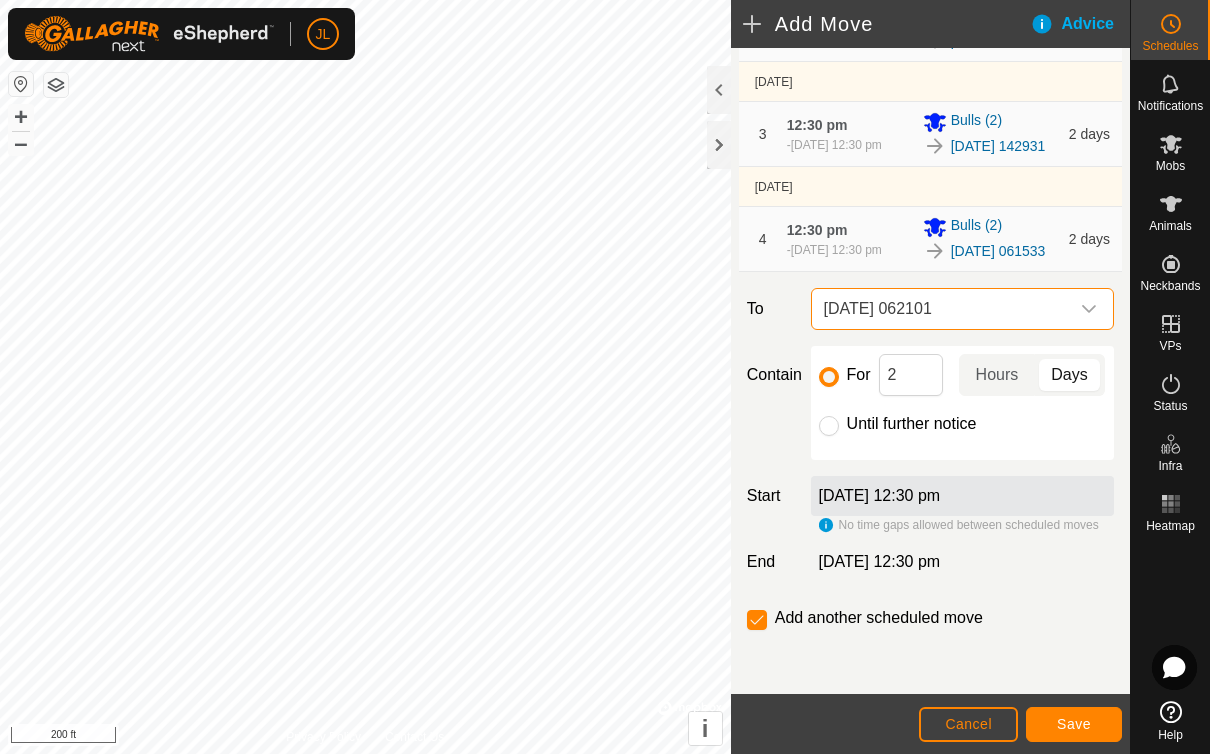 click on "Save" 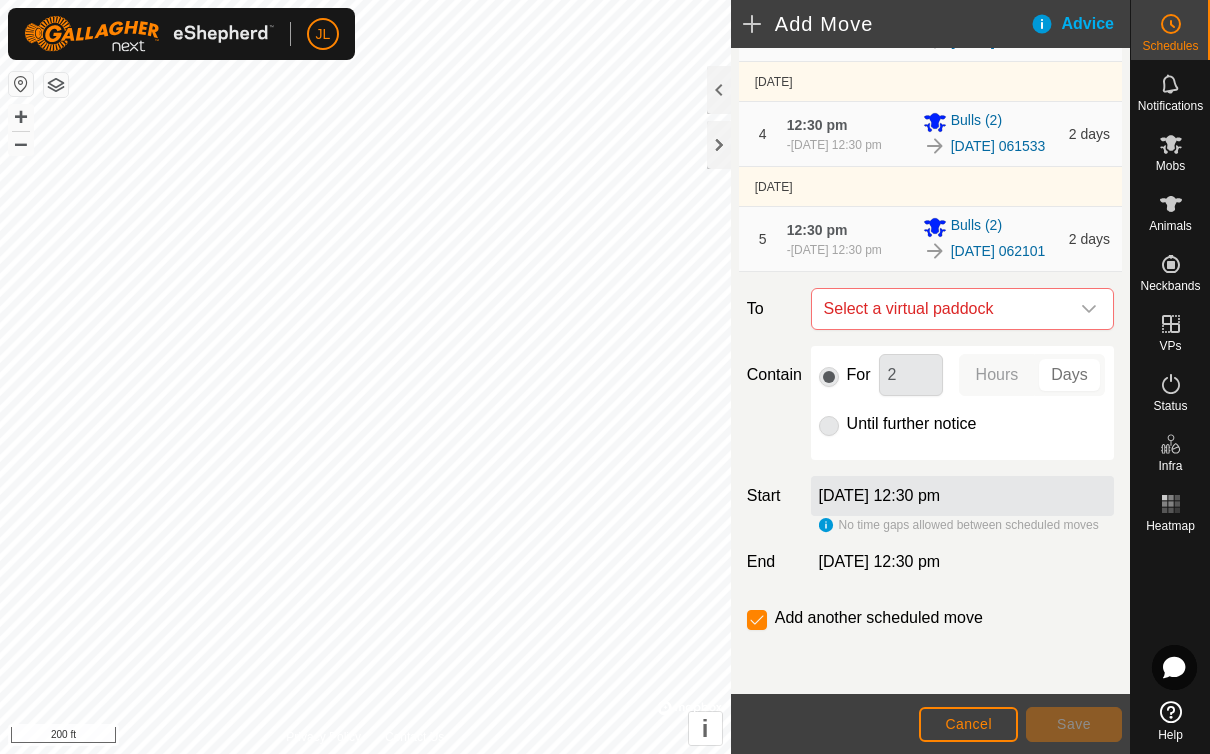 scroll, scrollTop: 538, scrollLeft: 0, axis: vertical 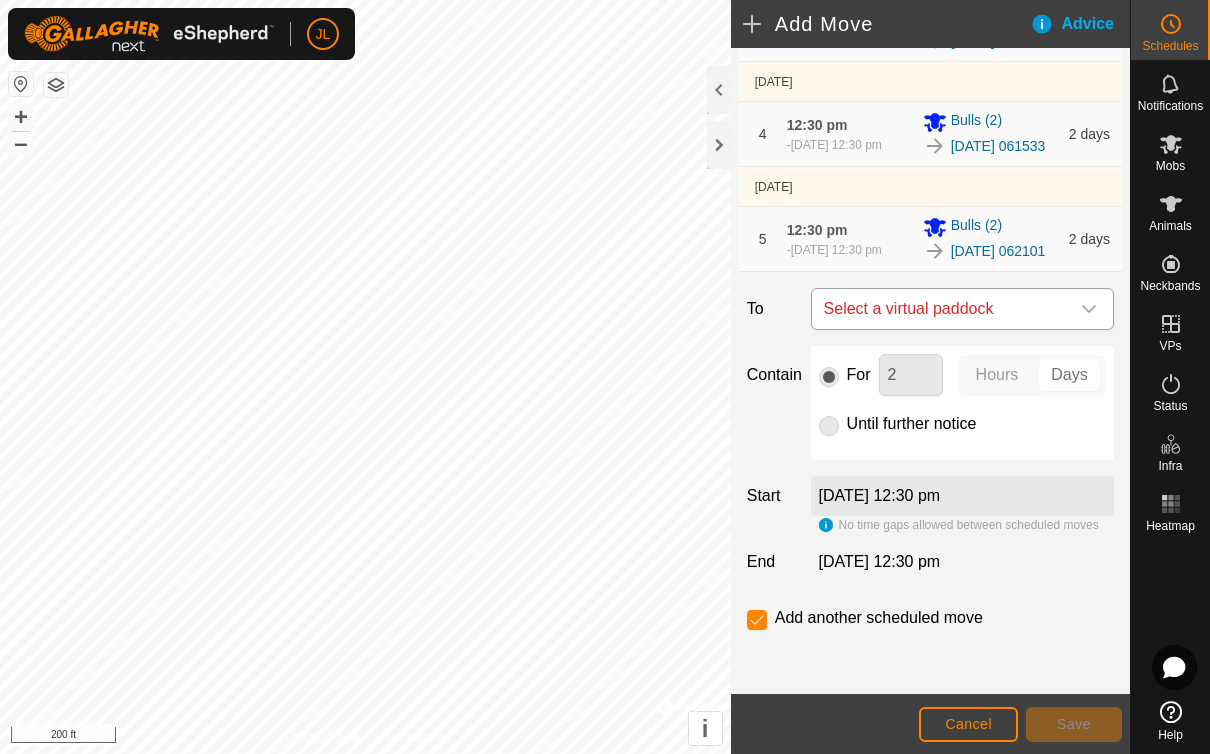 click at bounding box center (1089, 309) 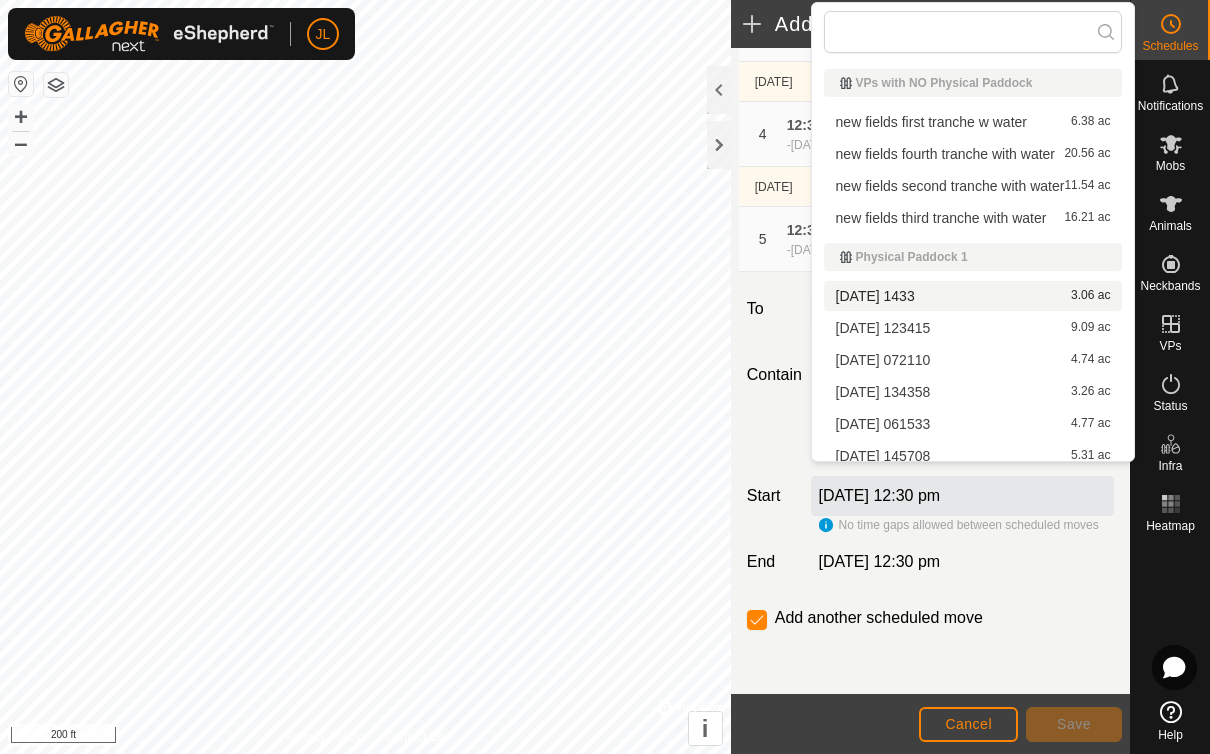 click on "[DATE] 1433" at bounding box center (875, 296) 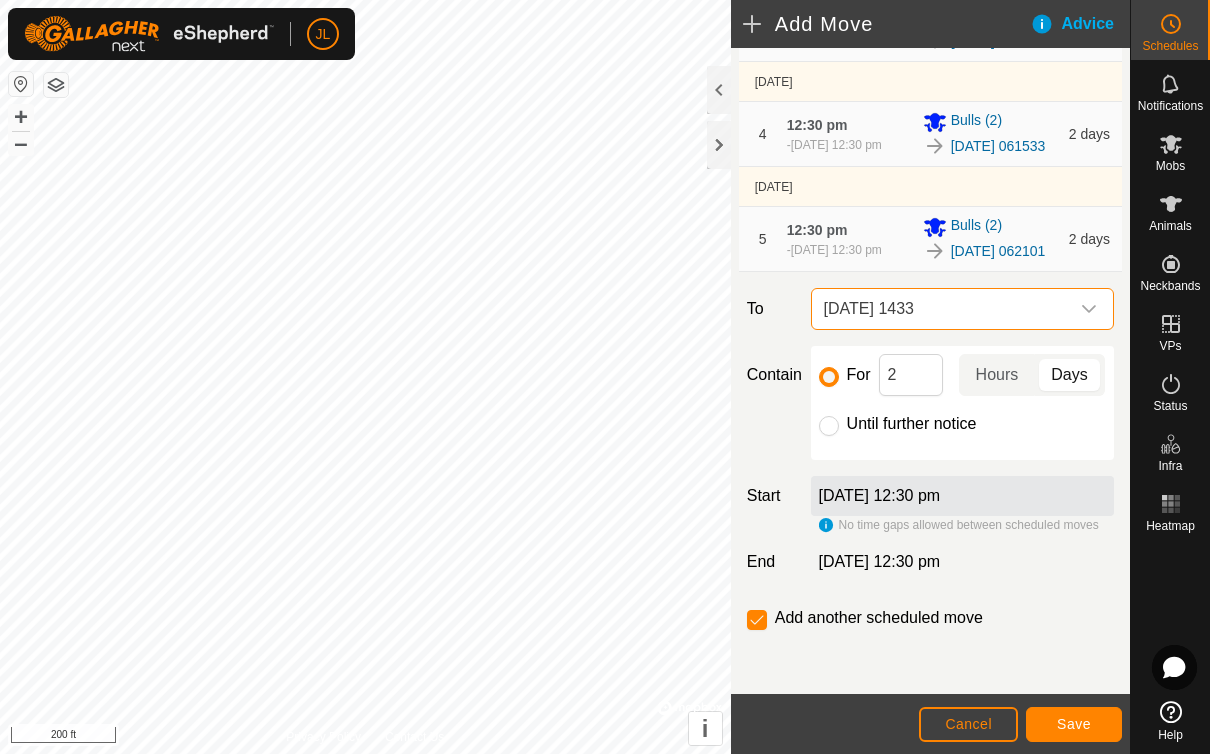 click at bounding box center [1089, 309] 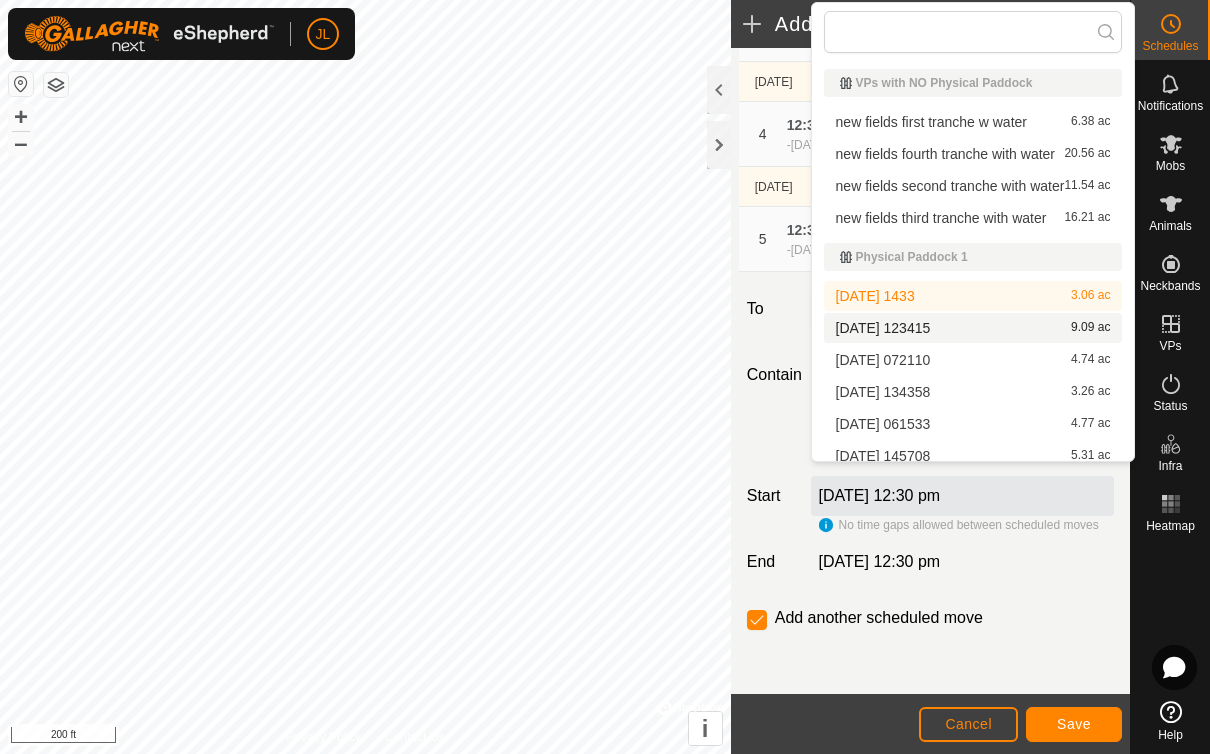 click on "[DATE] 123415" at bounding box center (883, 328) 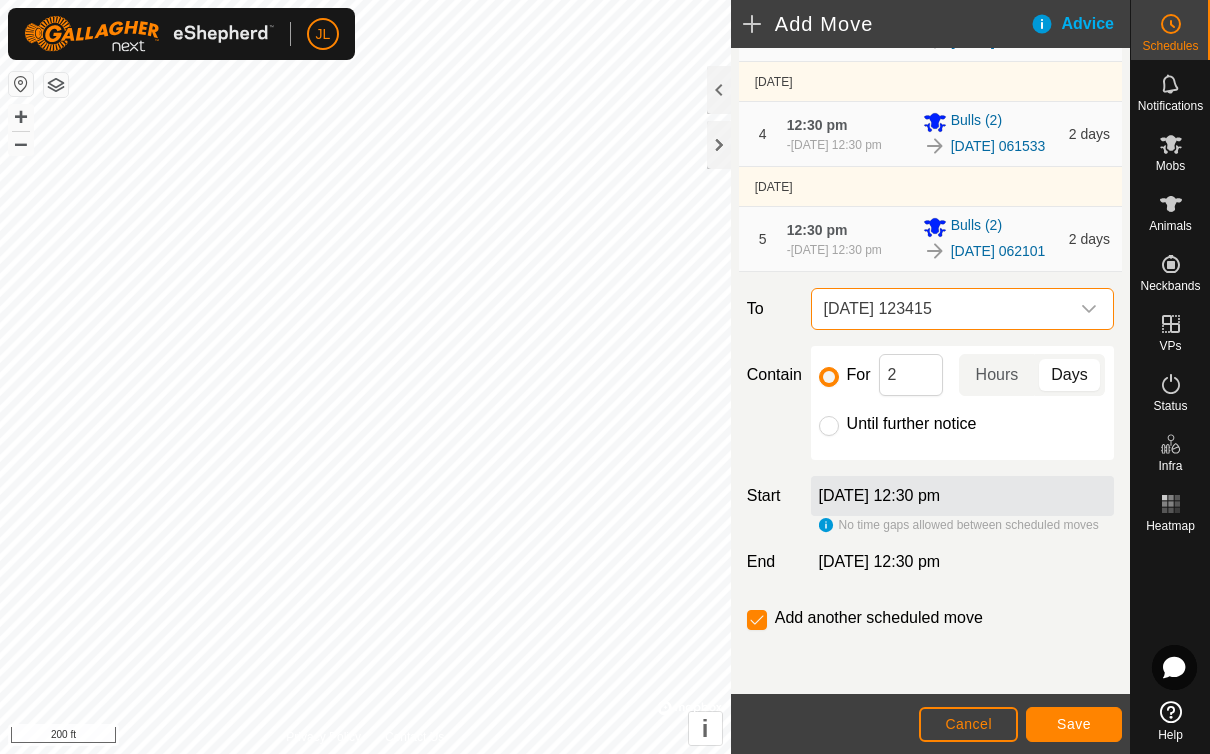 click 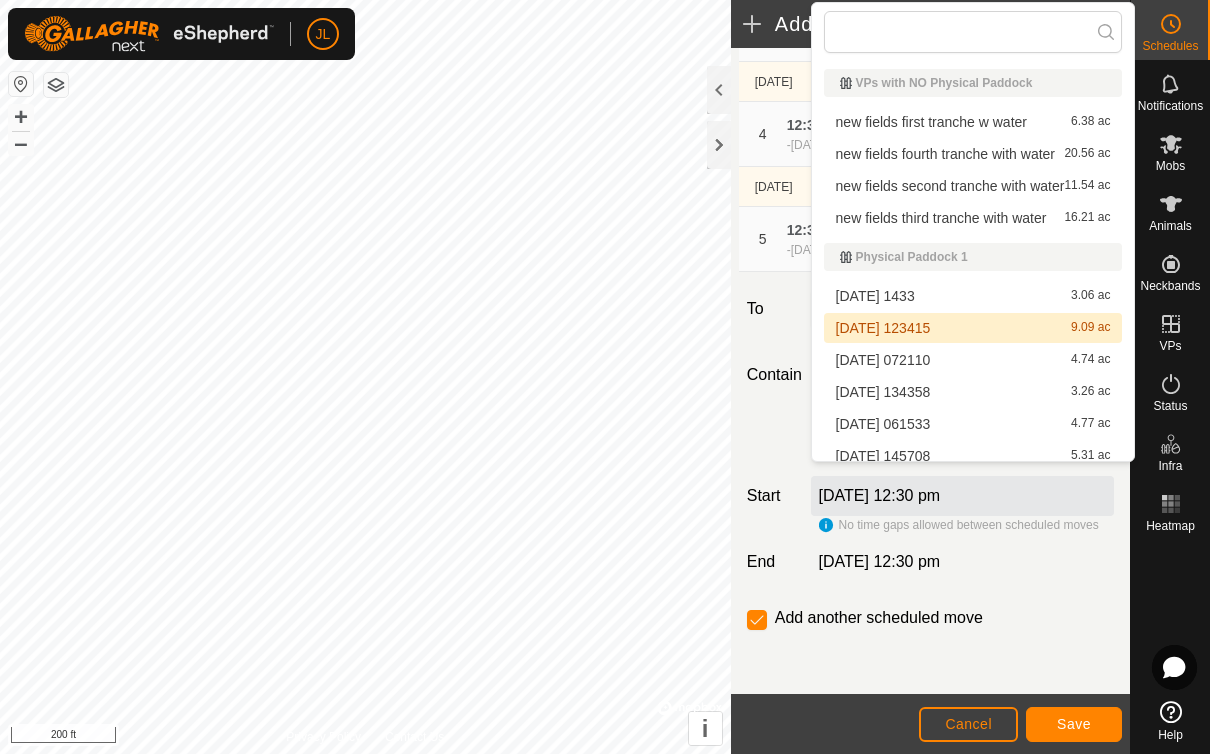 click on "[DATE] 072110" at bounding box center [883, 360] 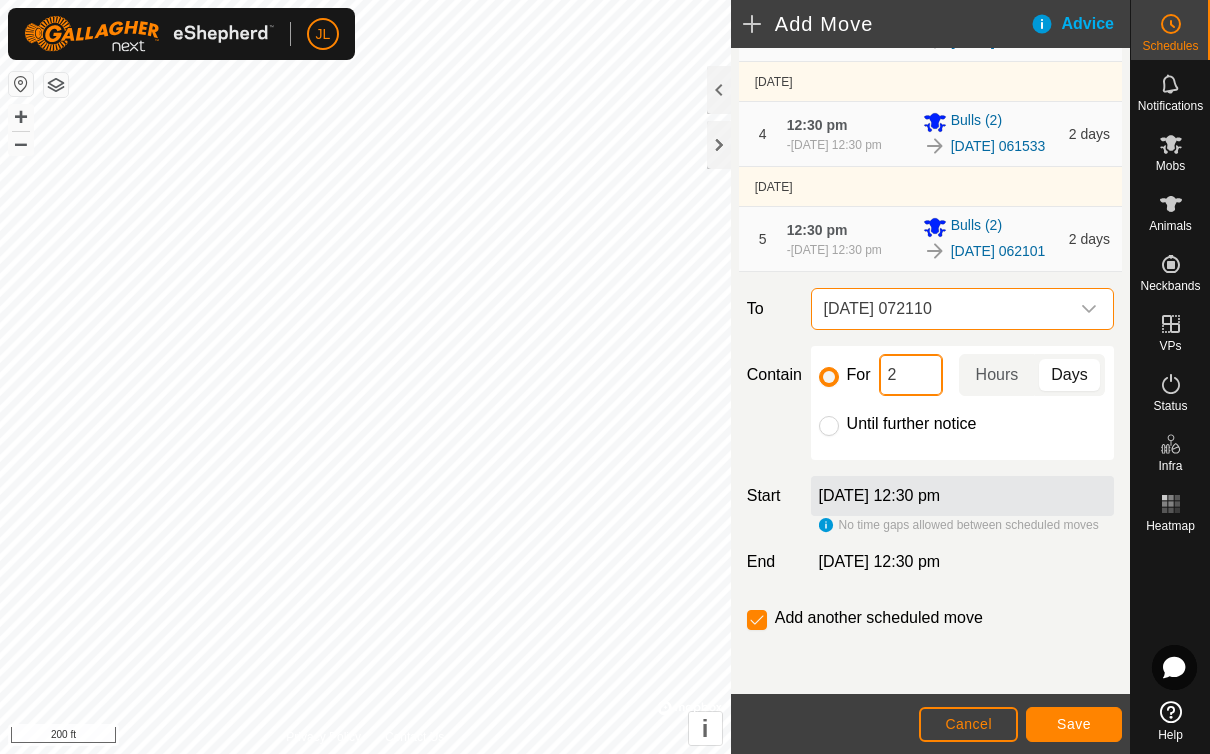 click on "2" 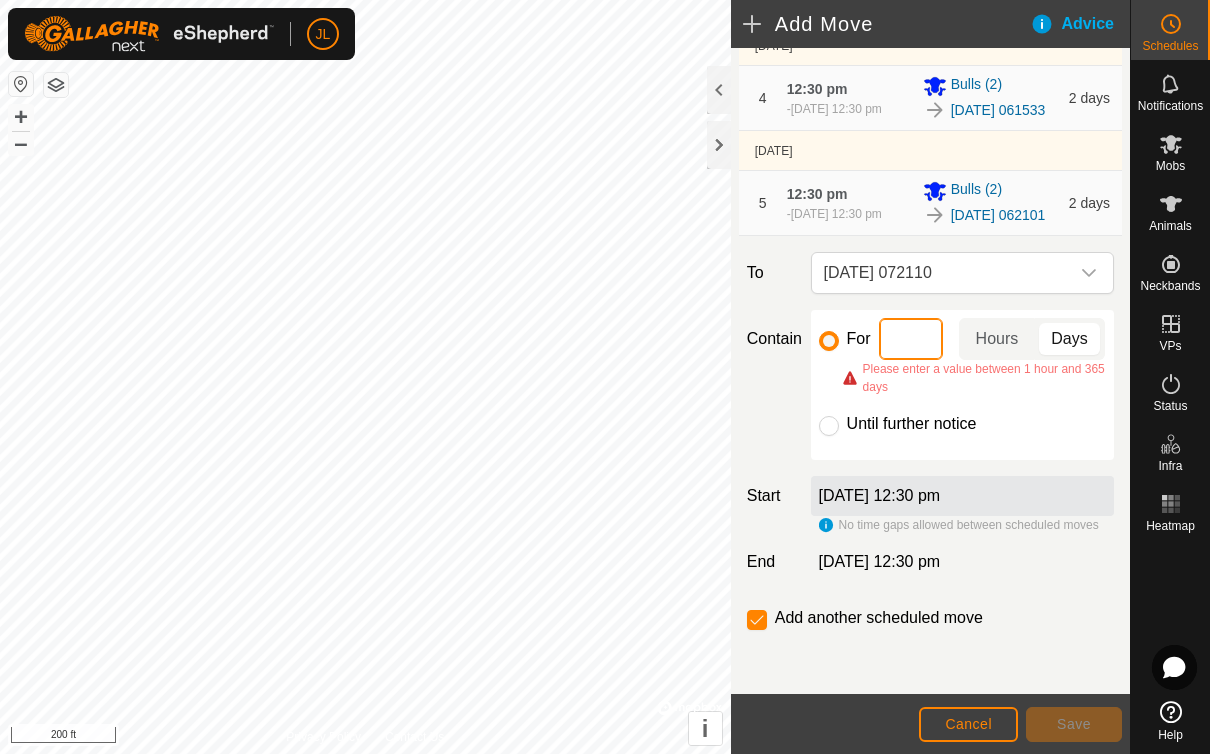 type on "3" 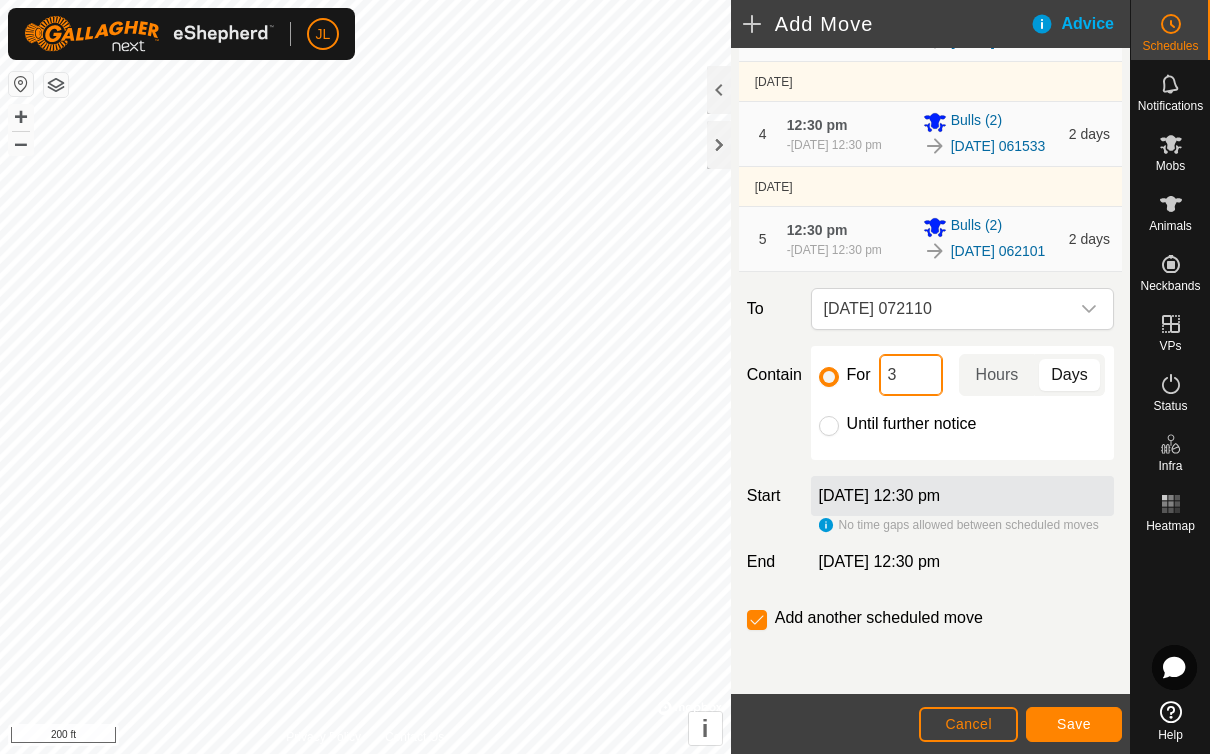 scroll, scrollTop: 563, scrollLeft: 0, axis: vertical 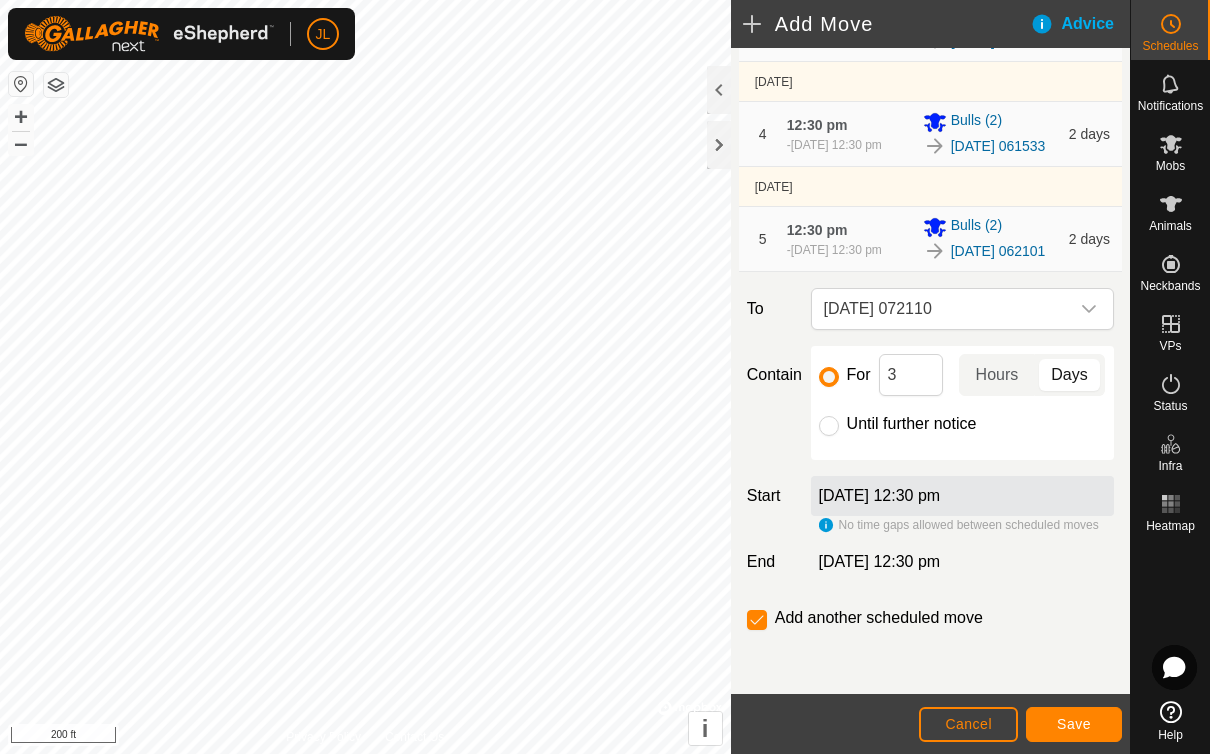 click on "Save" 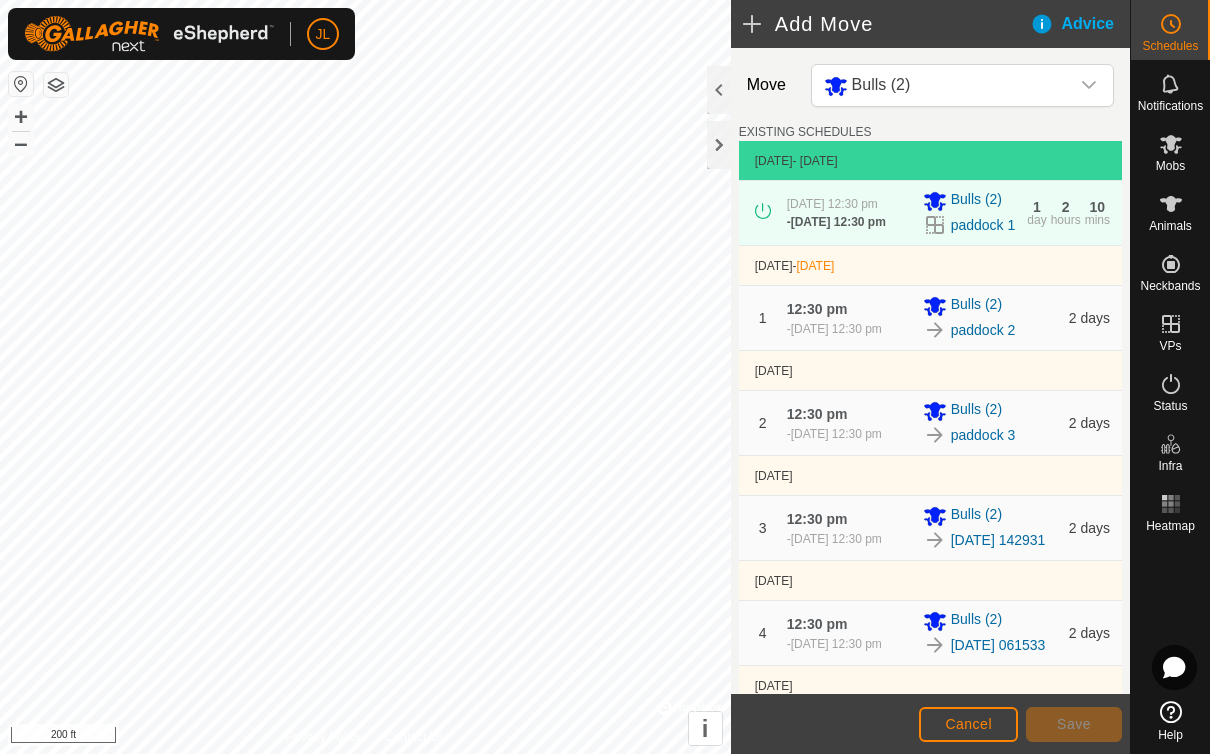 scroll, scrollTop: 0, scrollLeft: 0, axis: both 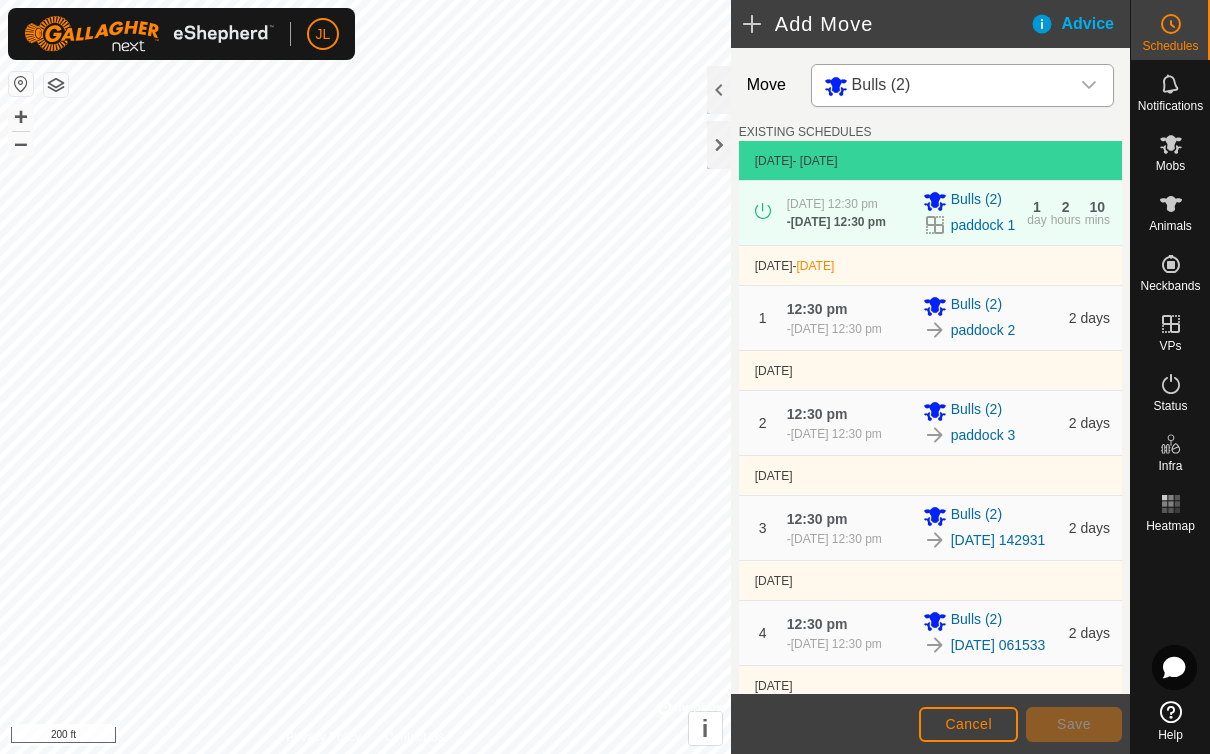 click 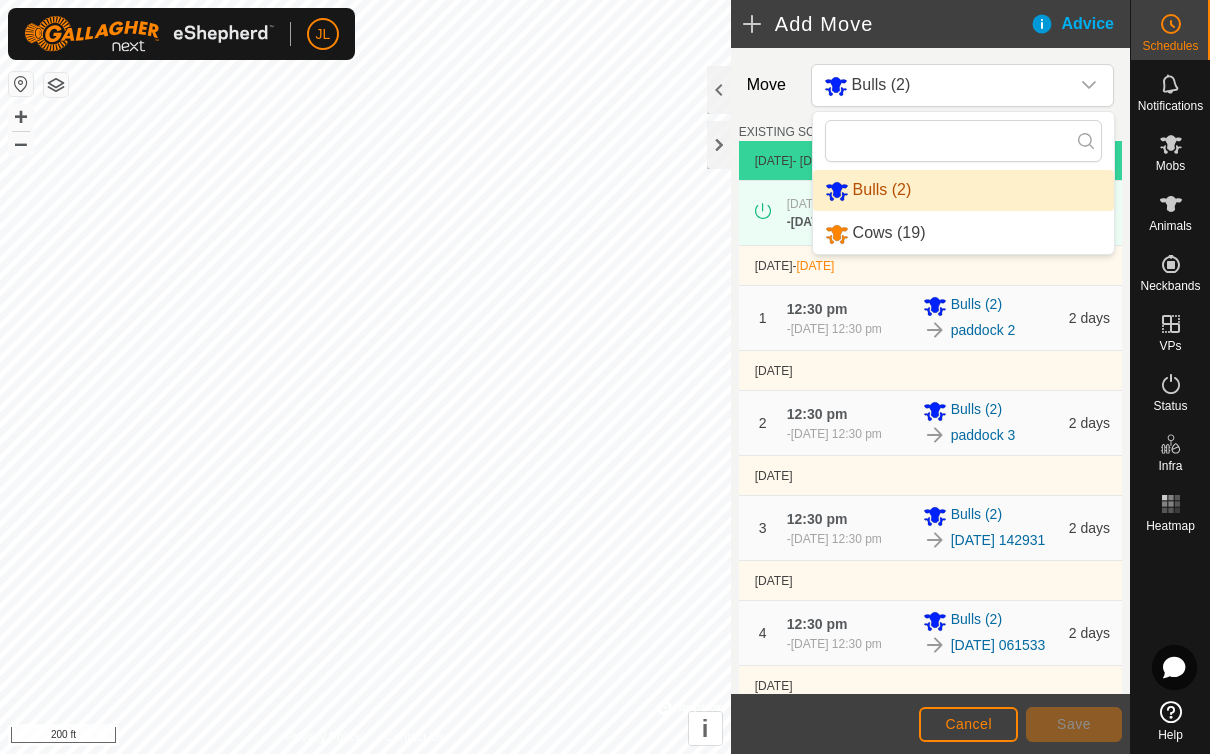 click on "Cows (19)" at bounding box center [963, 233] 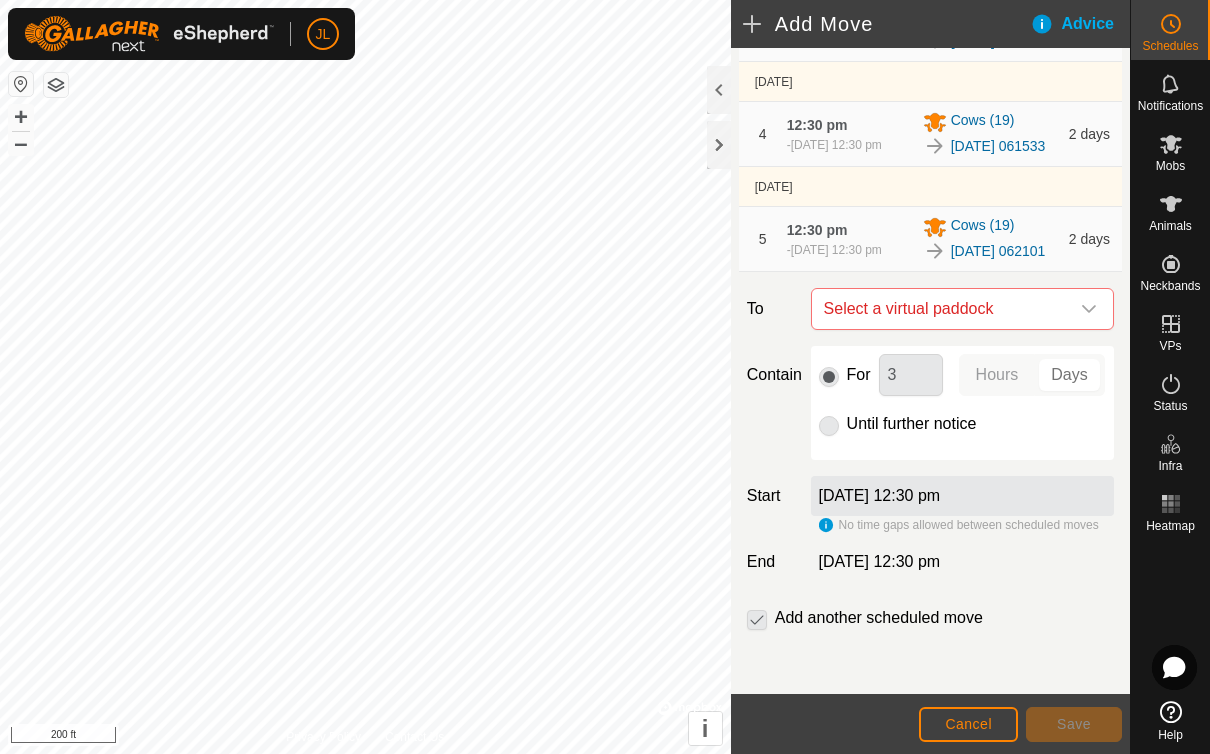 scroll, scrollTop: 596, scrollLeft: 0, axis: vertical 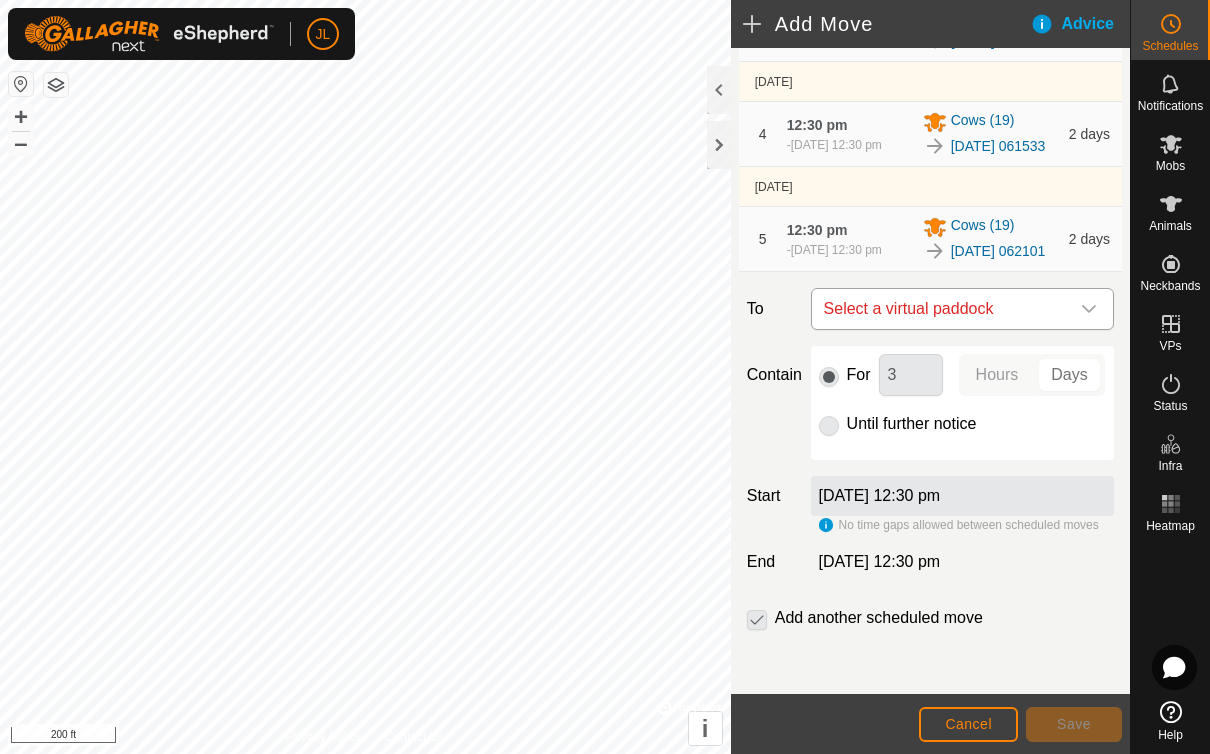 click at bounding box center (1089, 309) 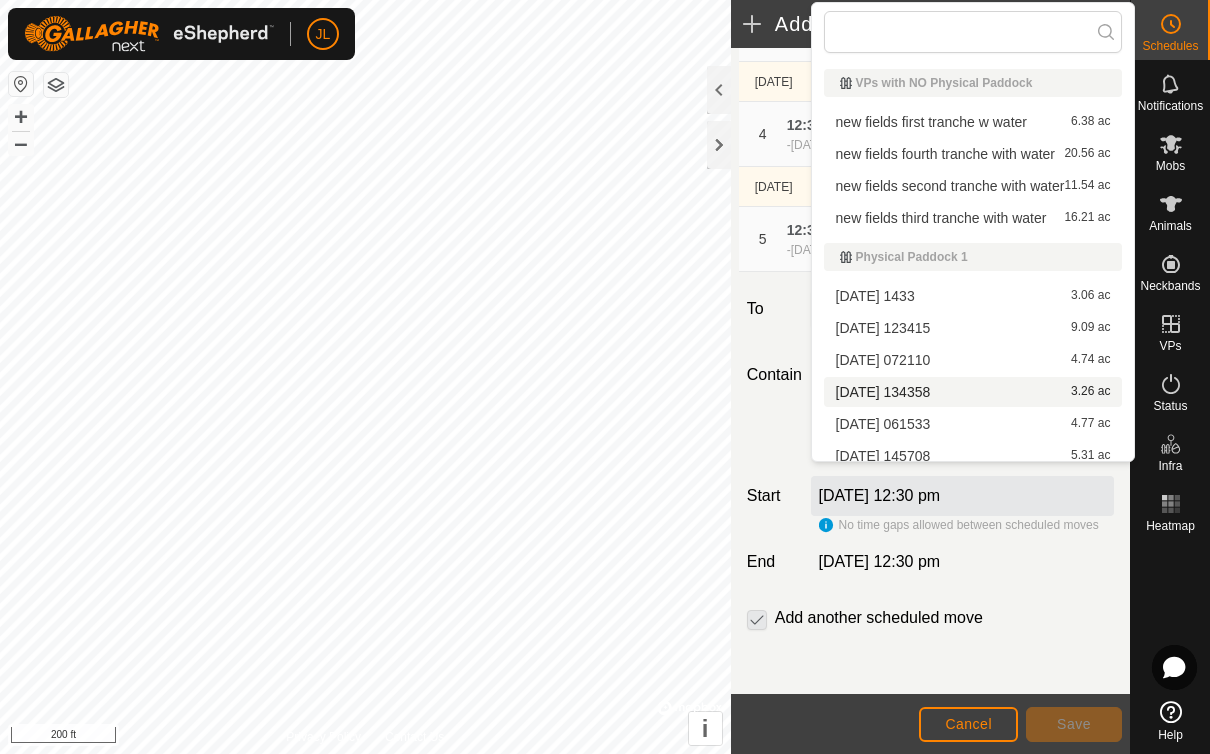 click on "[DATE] 134358" at bounding box center (883, 392) 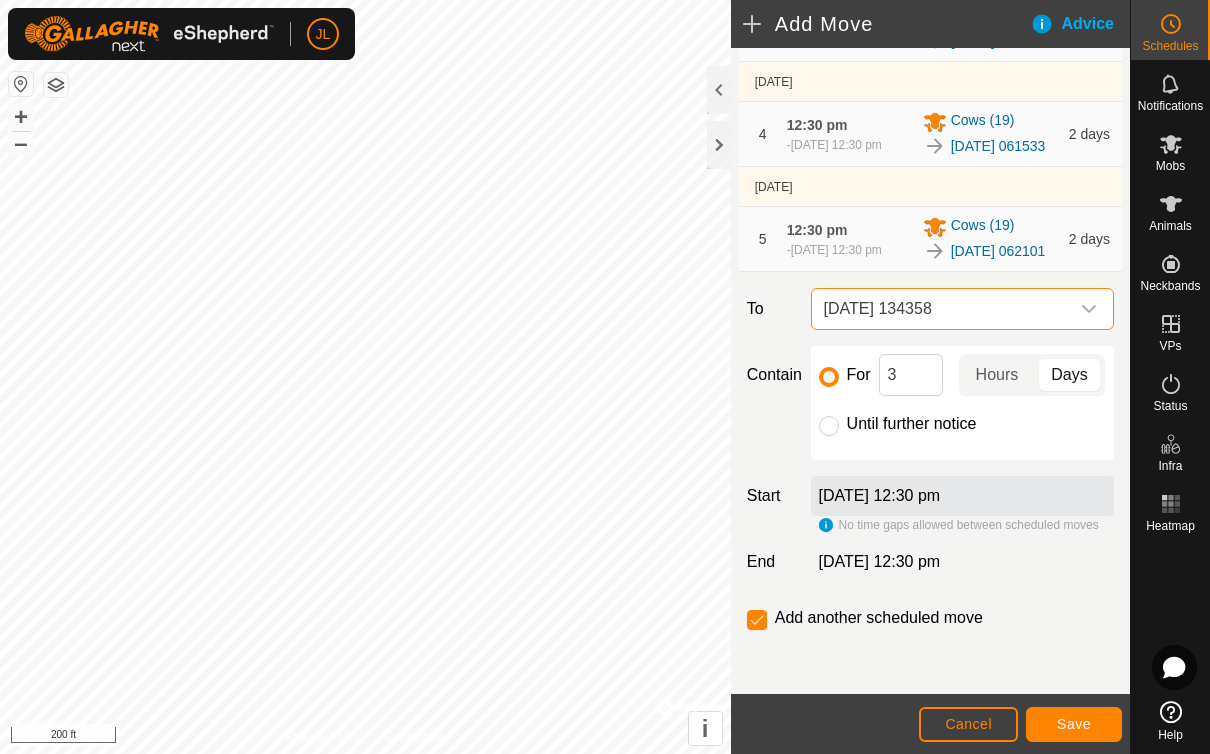 click at bounding box center [1089, 309] 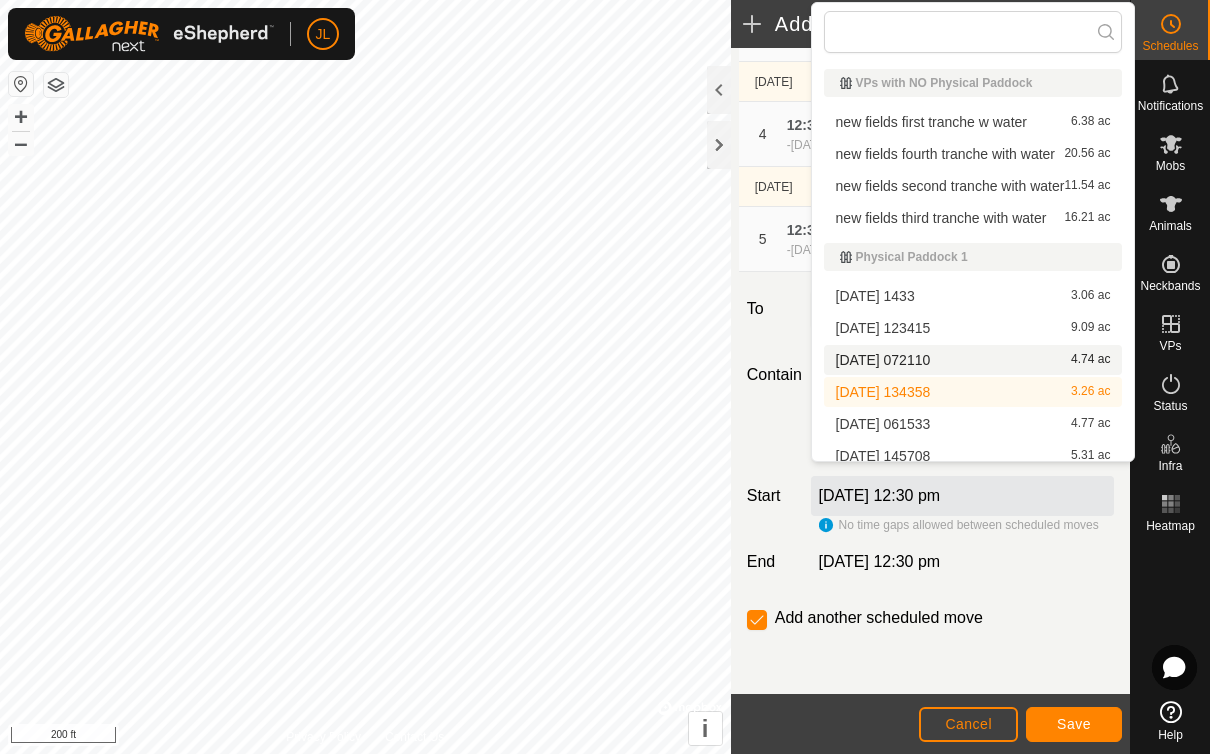 click on "[DATE] 072110" at bounding box center [883, 360] 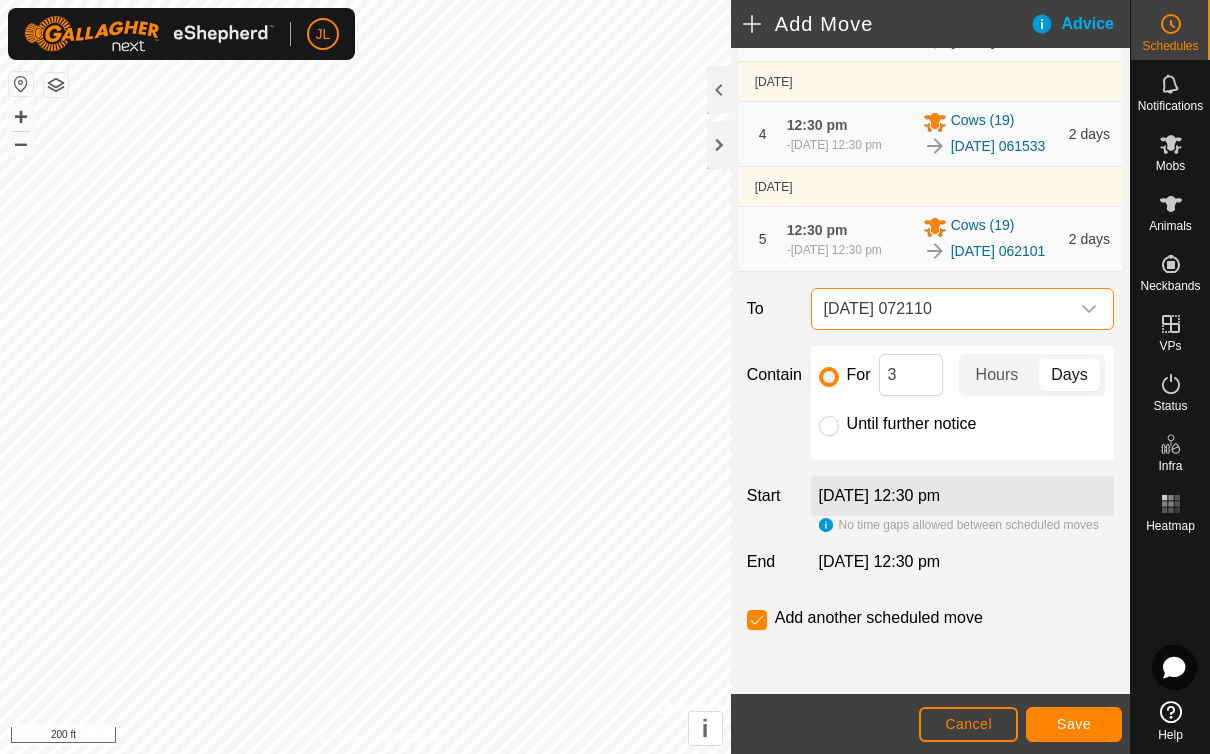 click on "Save" 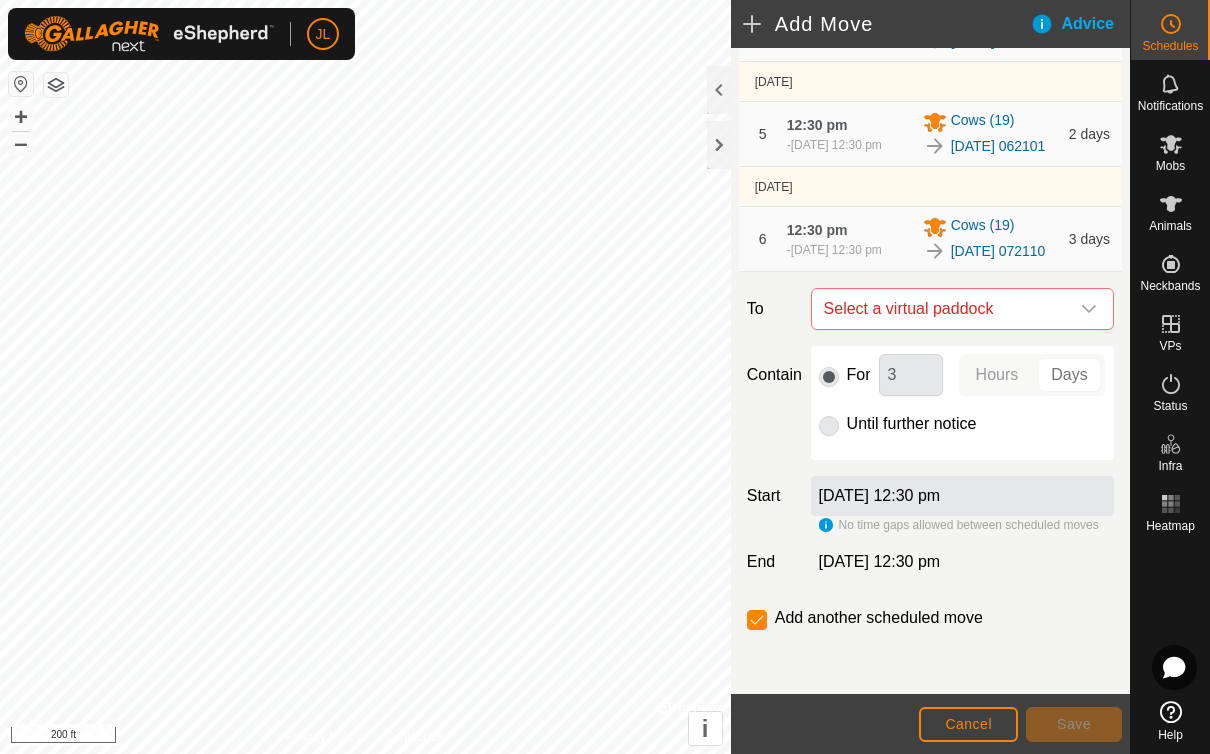 scroll, scrollTop: 719, scrollLeft: 0, axis: vertical 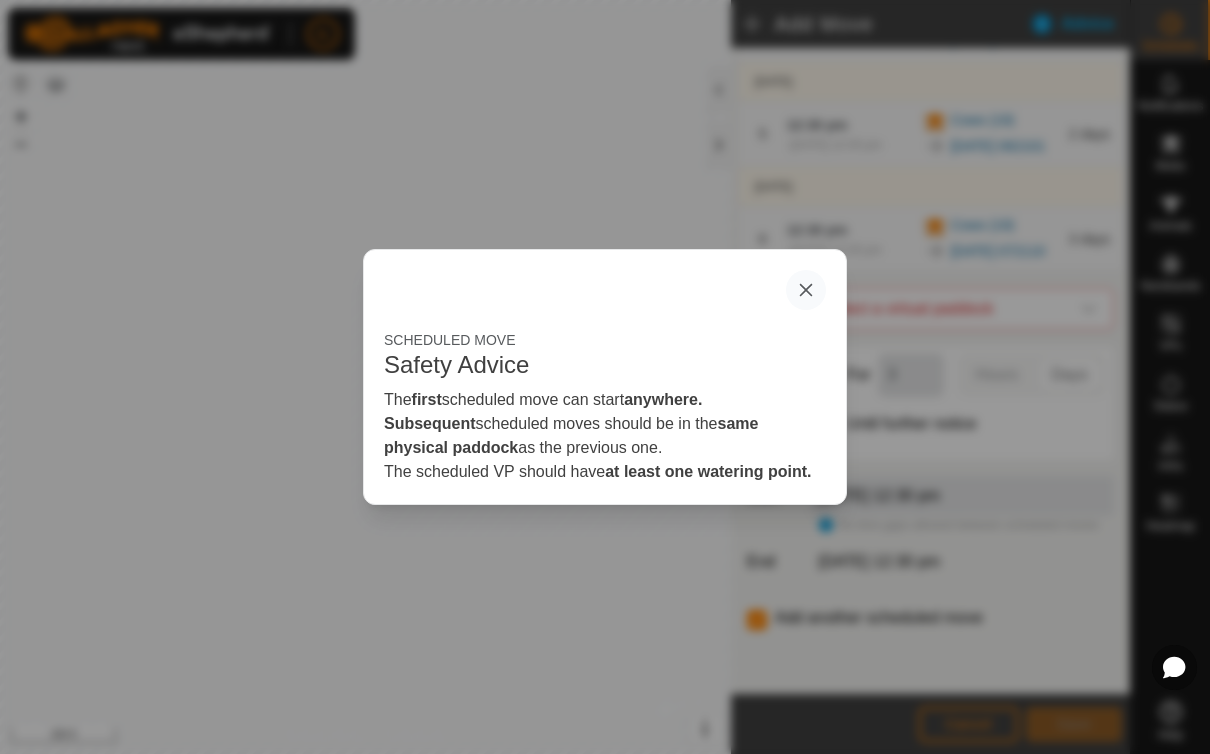 click 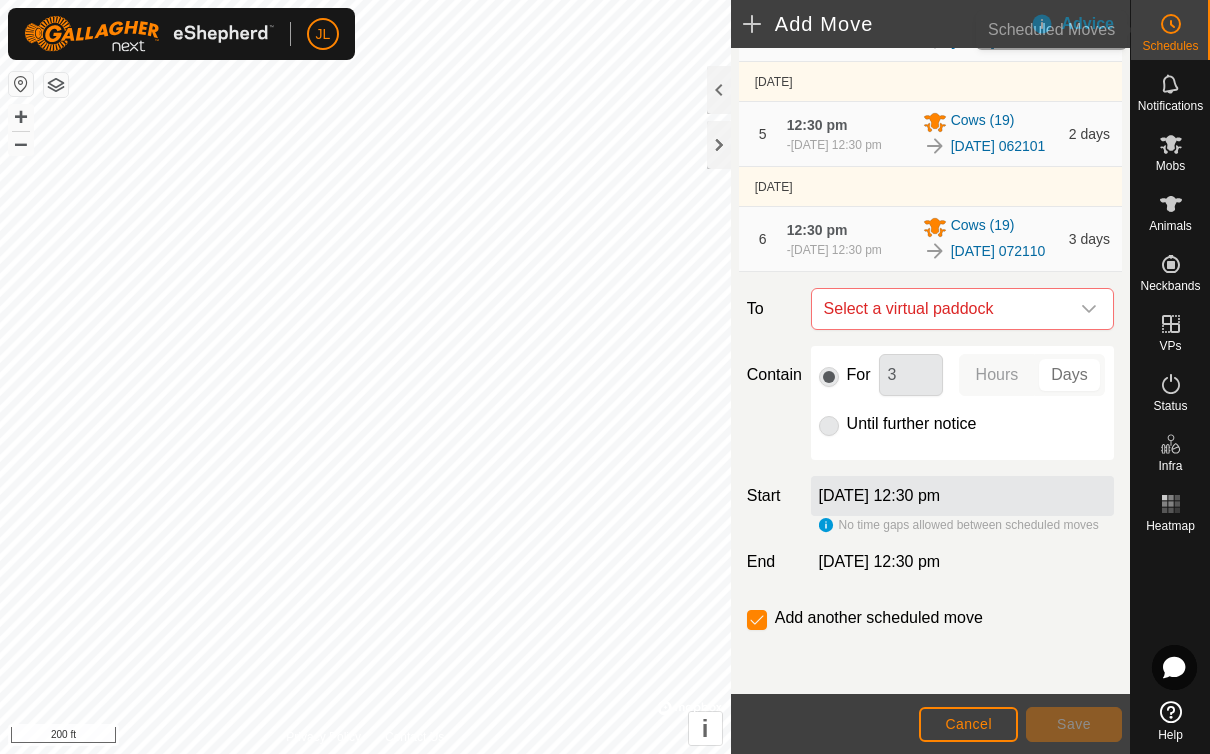 click 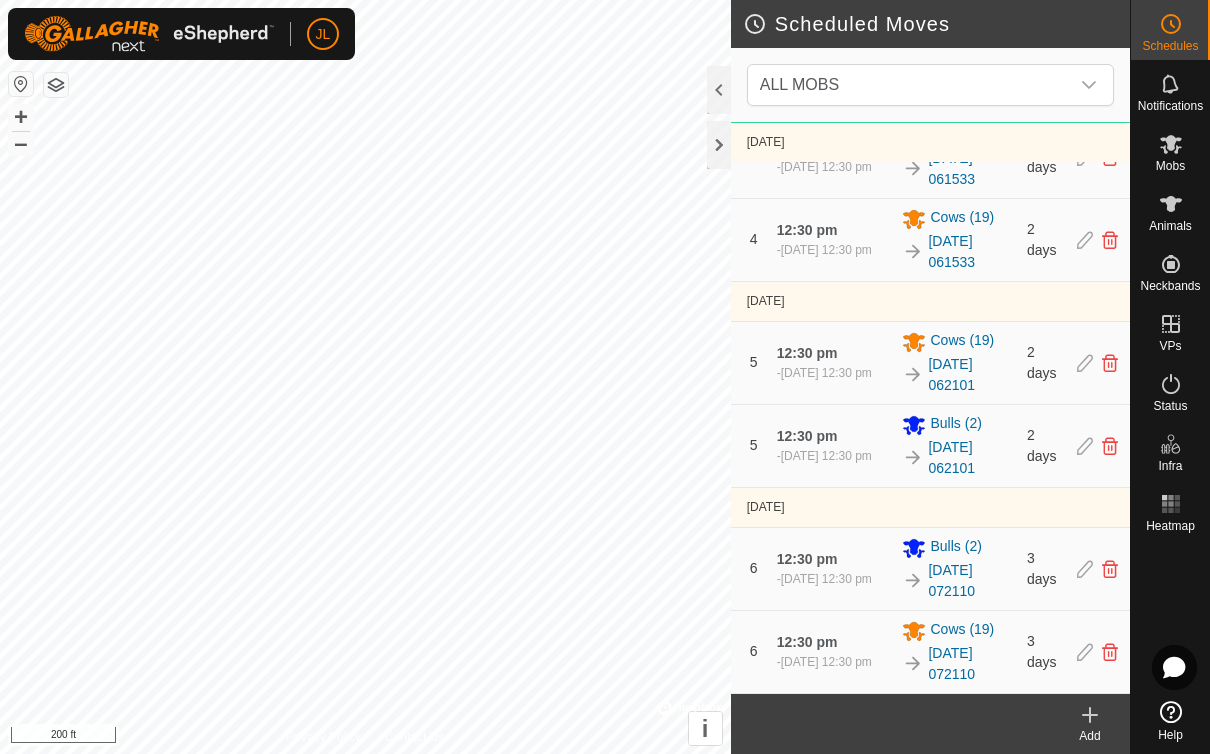 scroll, scrollTop: 859, scrollLeft: 0, axis: vertical 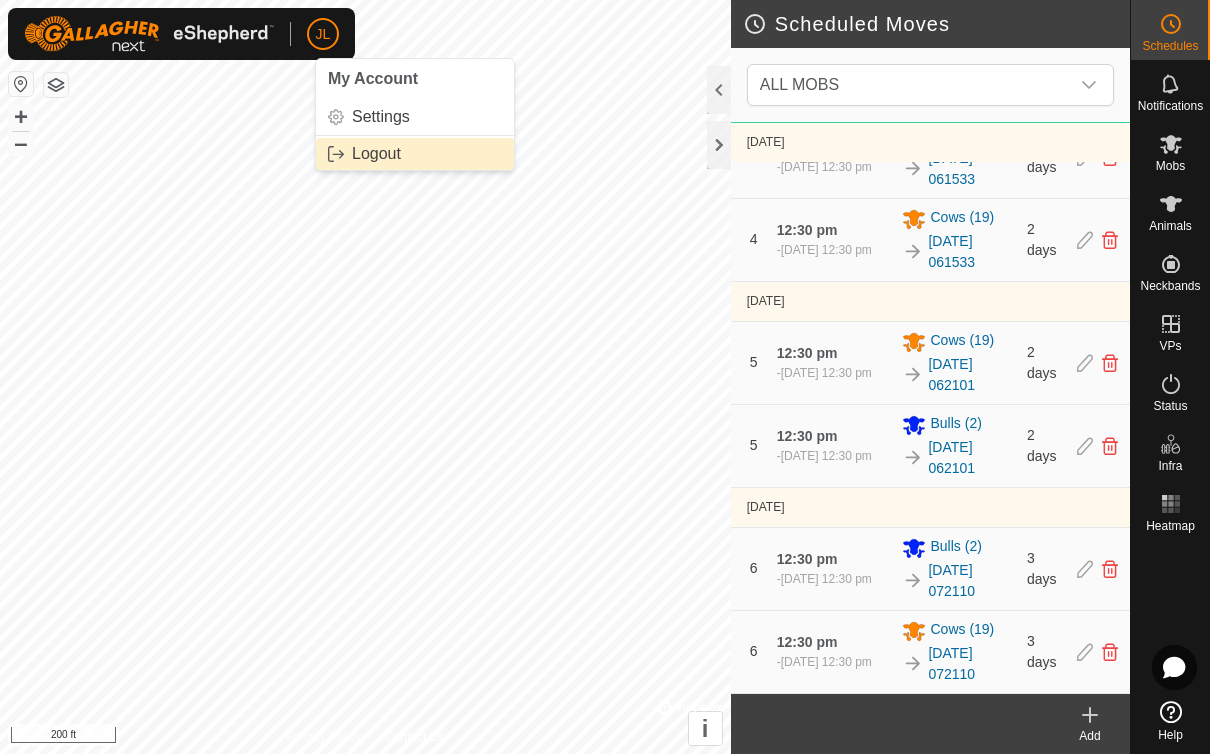 click on "Logout" at bounding box center (376, 154) 